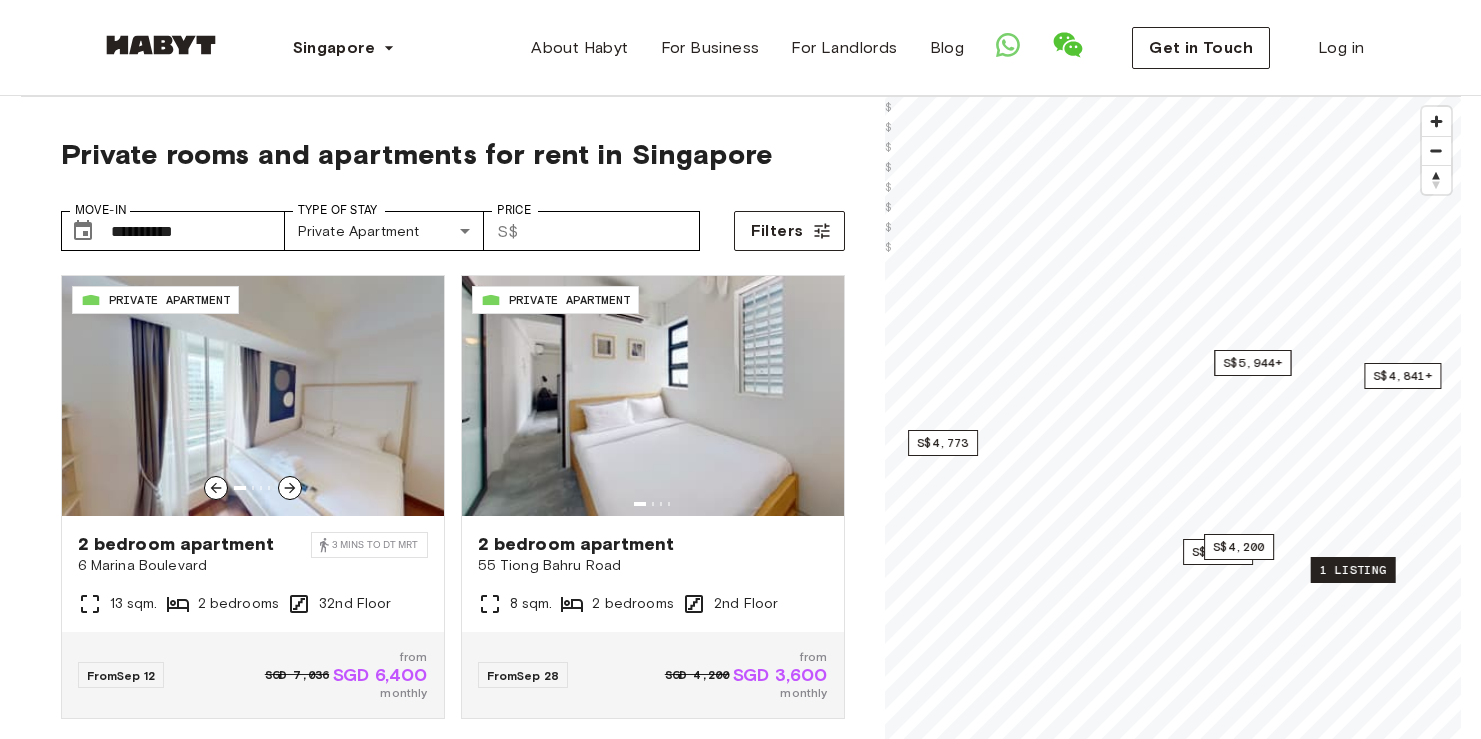 scroll, scrollTop: 0, scrollLeft: 0, axis: both 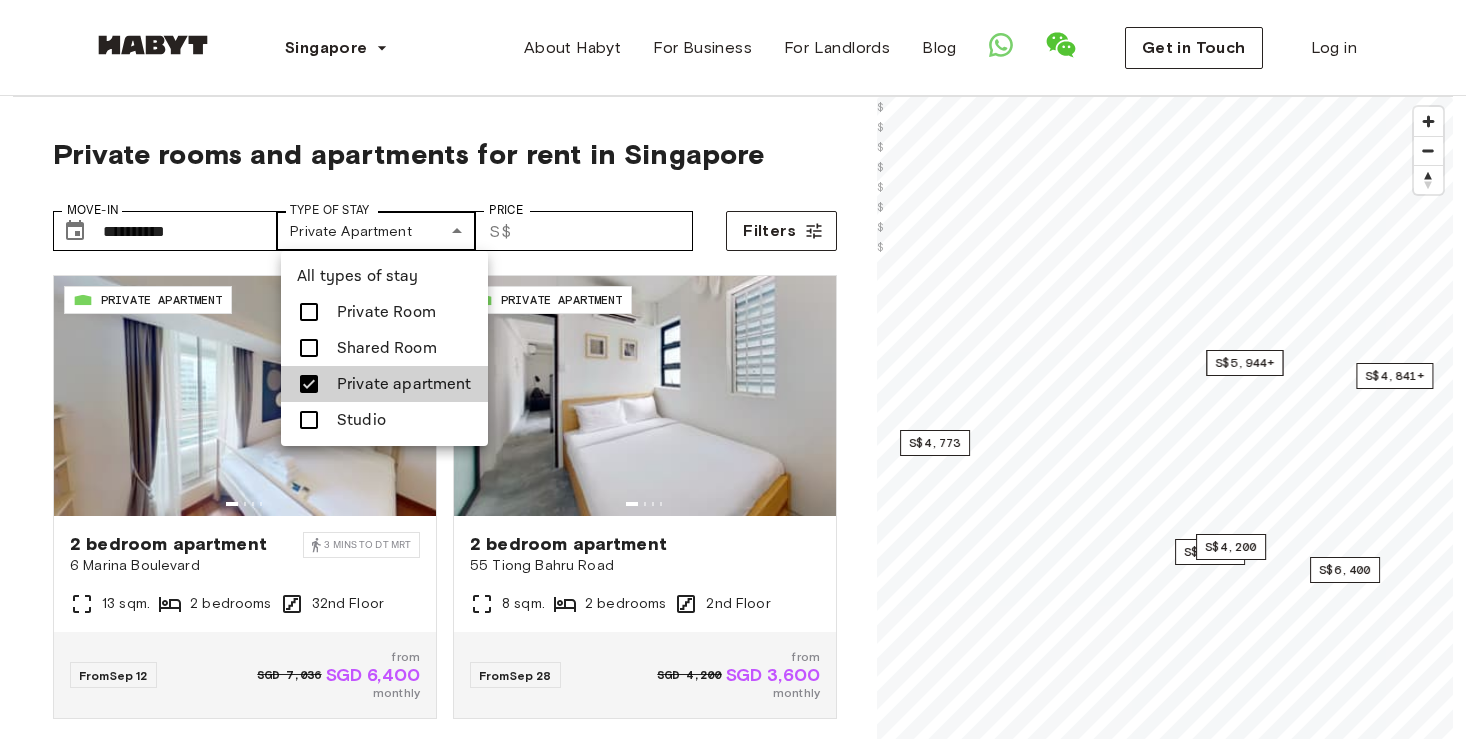 click on "**********" at bounding box center [740, 2315] 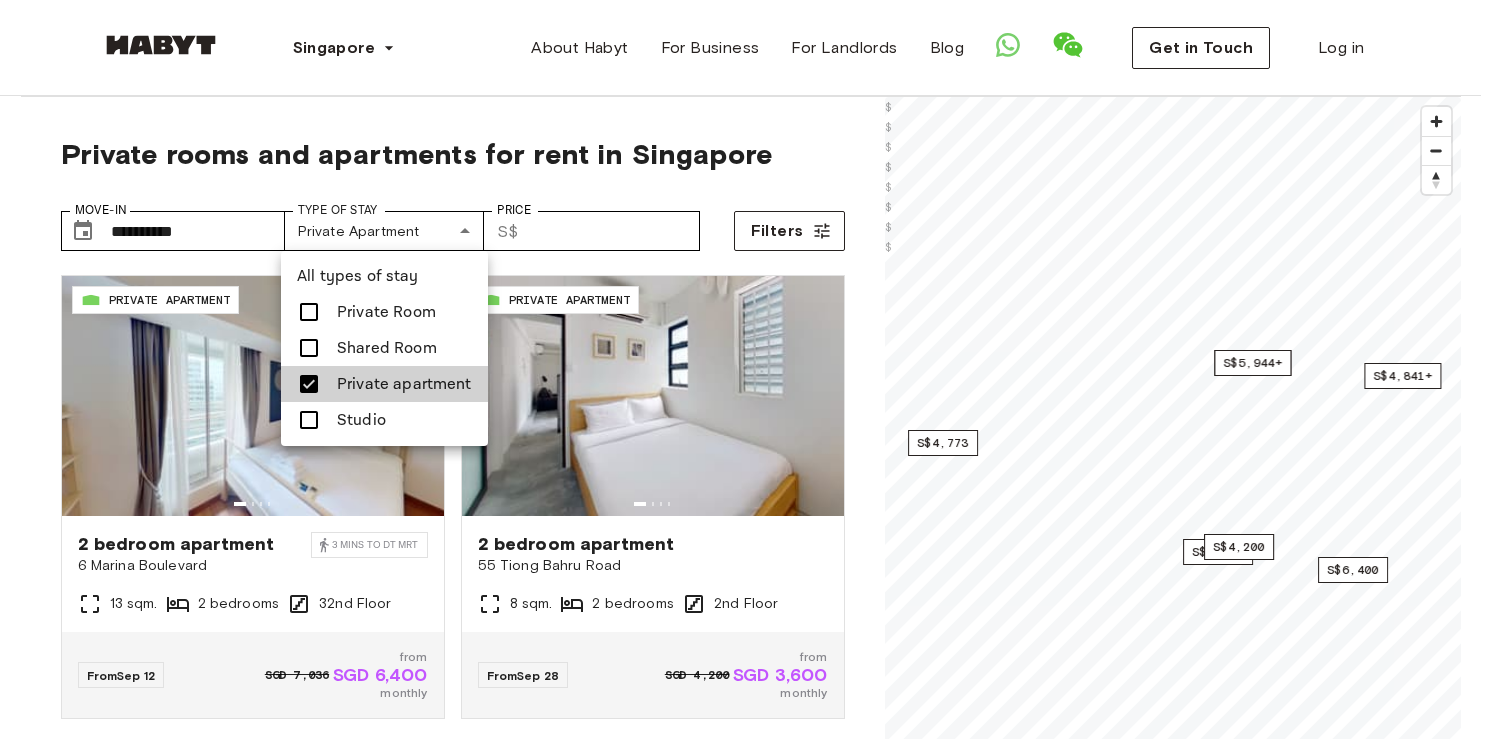 click at bounding box center [309, 420] 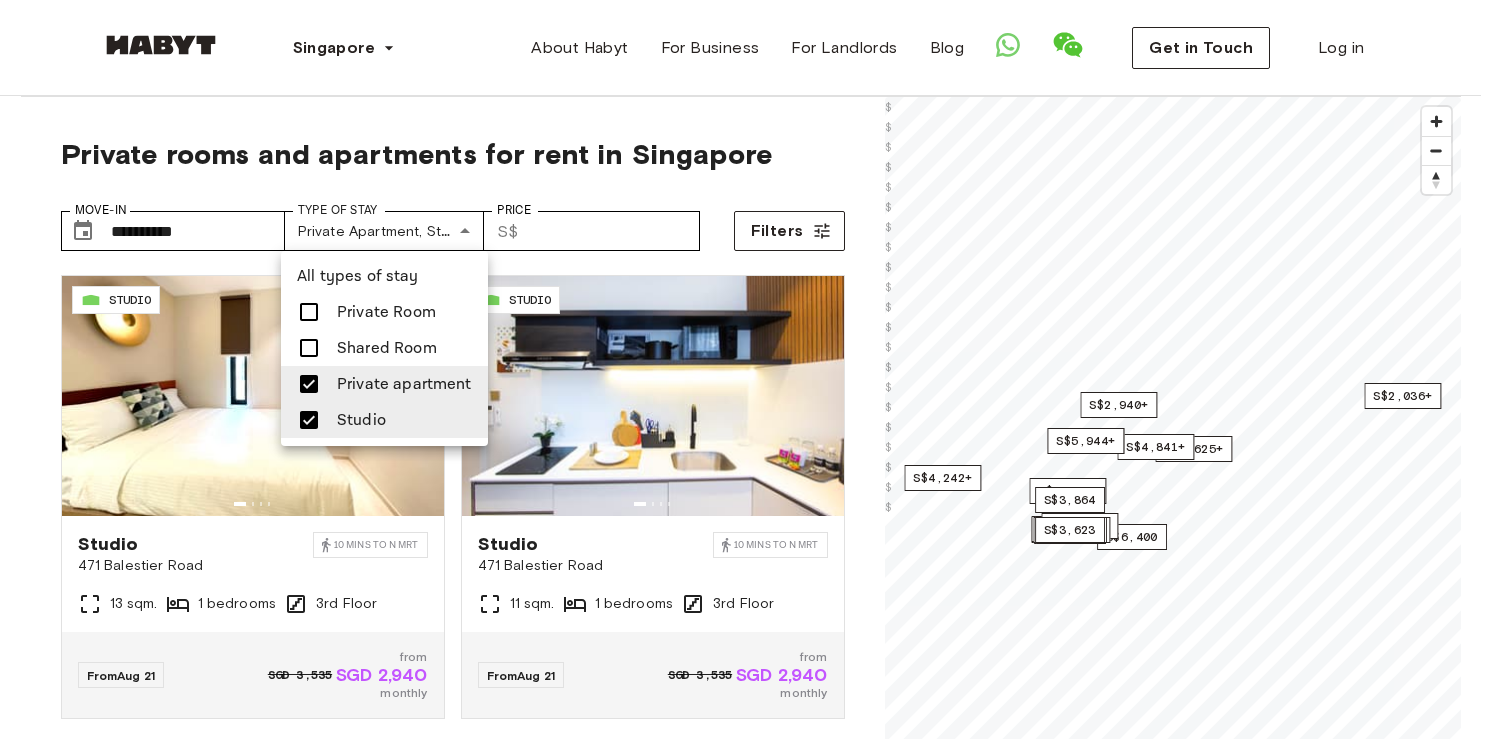 click at bounding box center [309, 384] 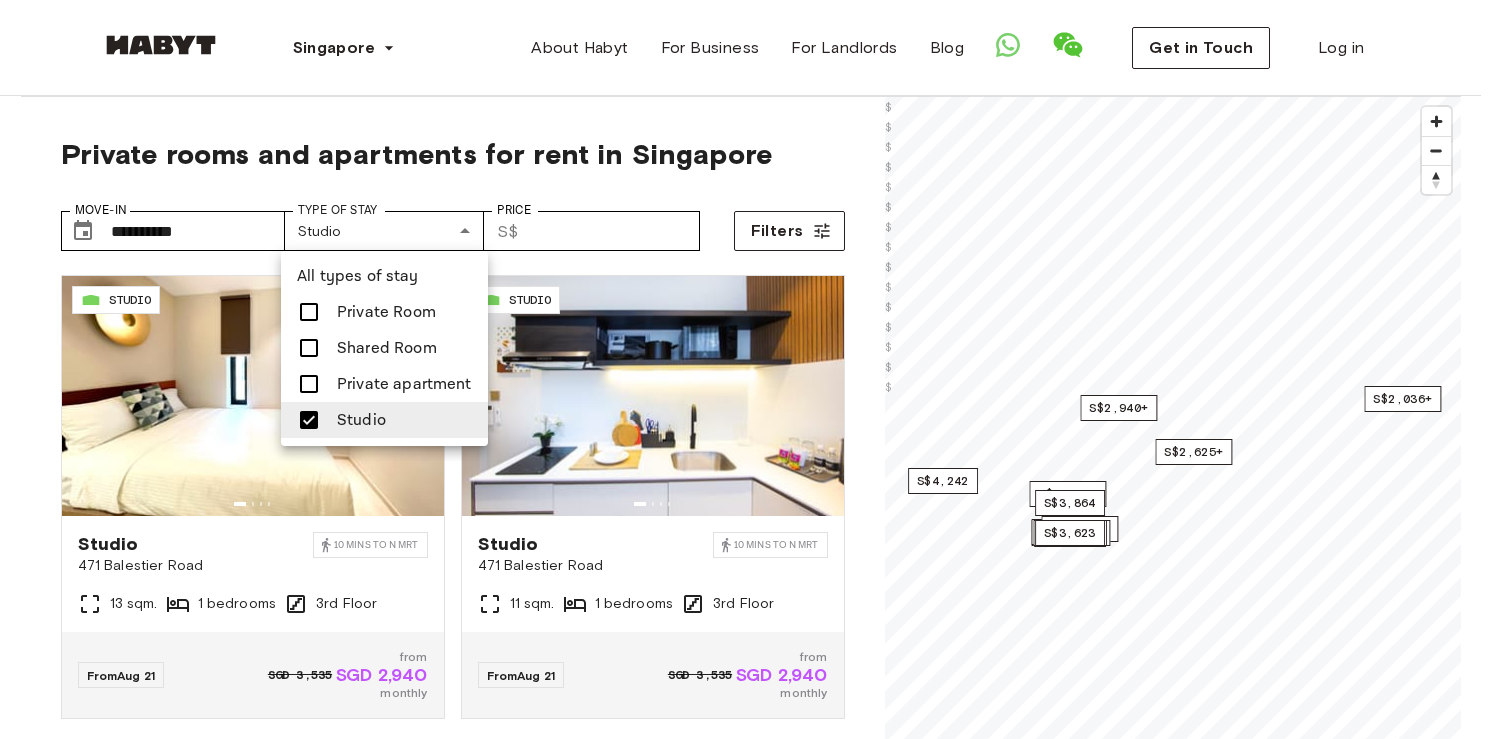 click at bounding box center (748, 369) 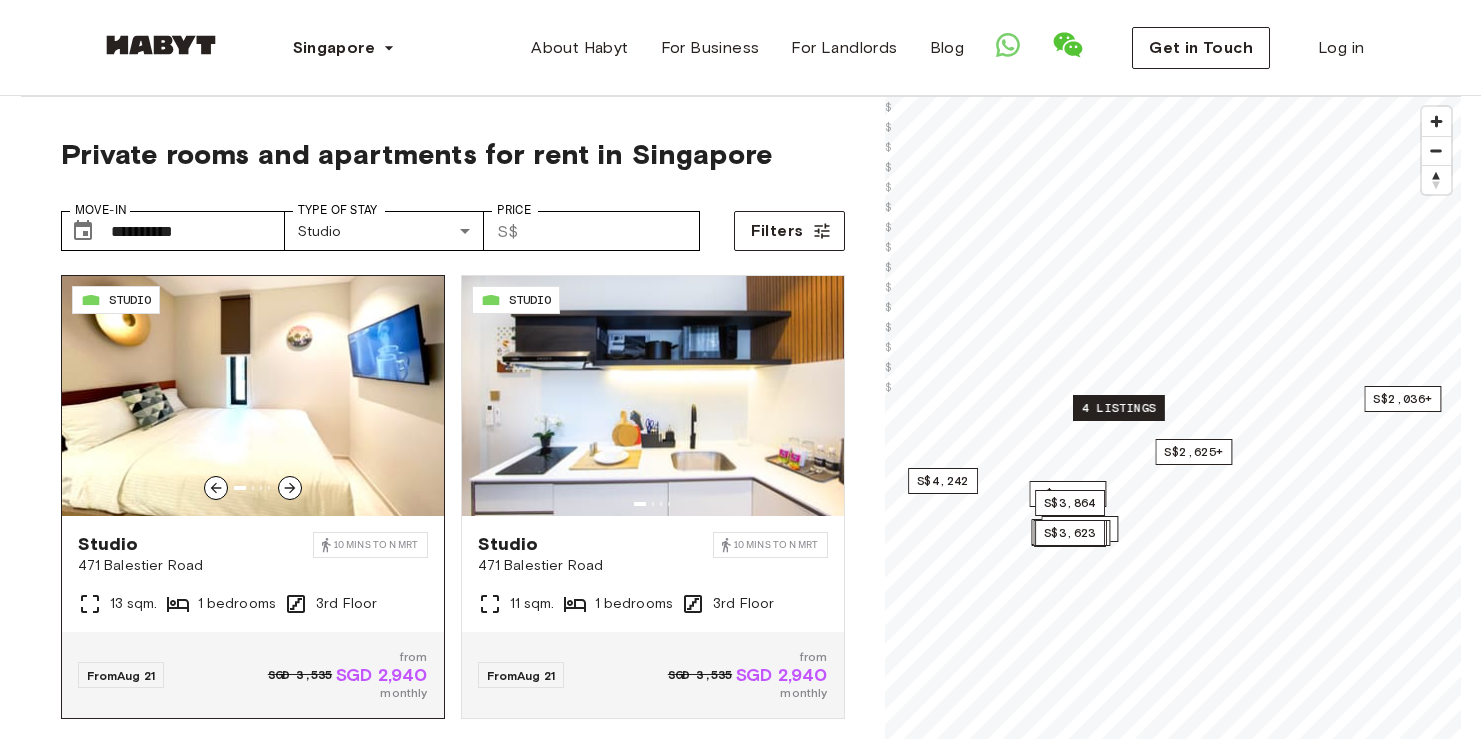 click 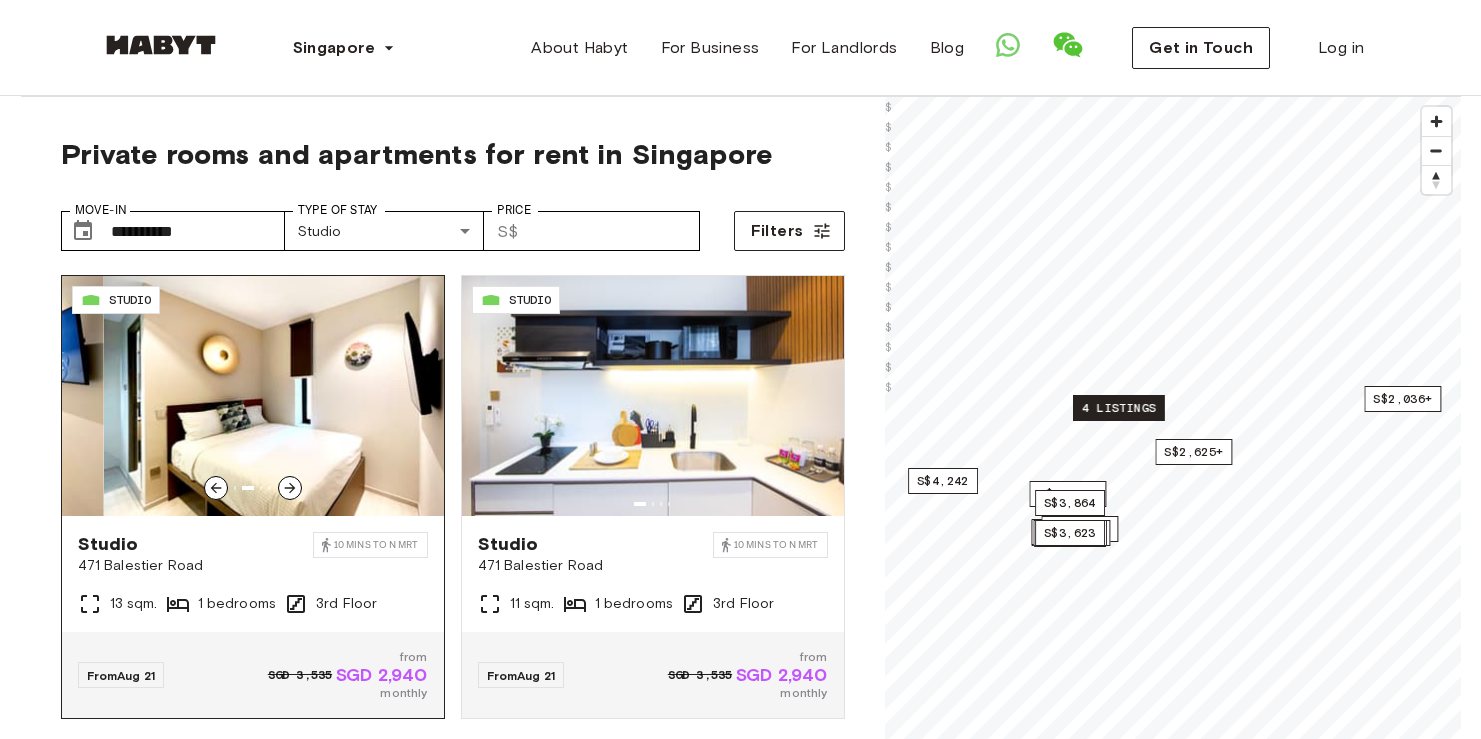 click 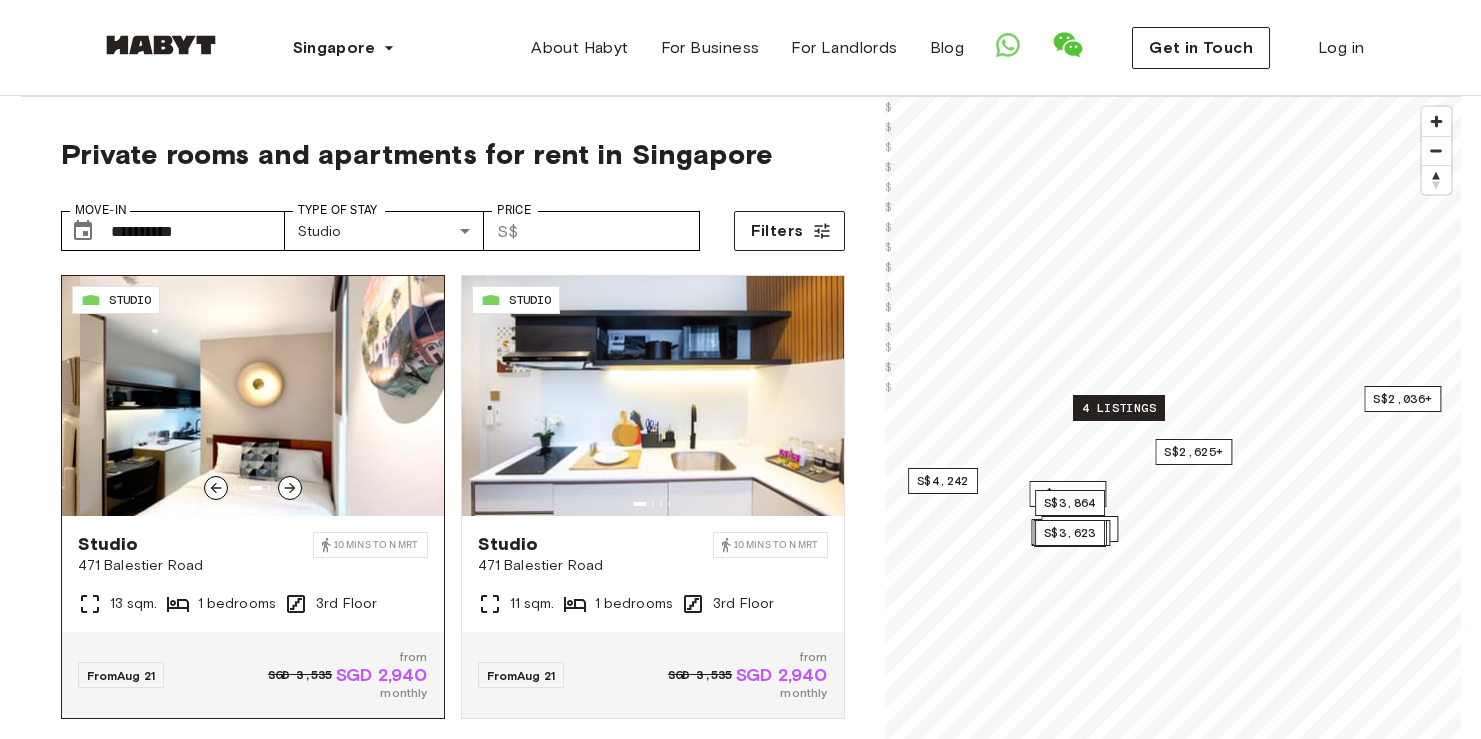 click 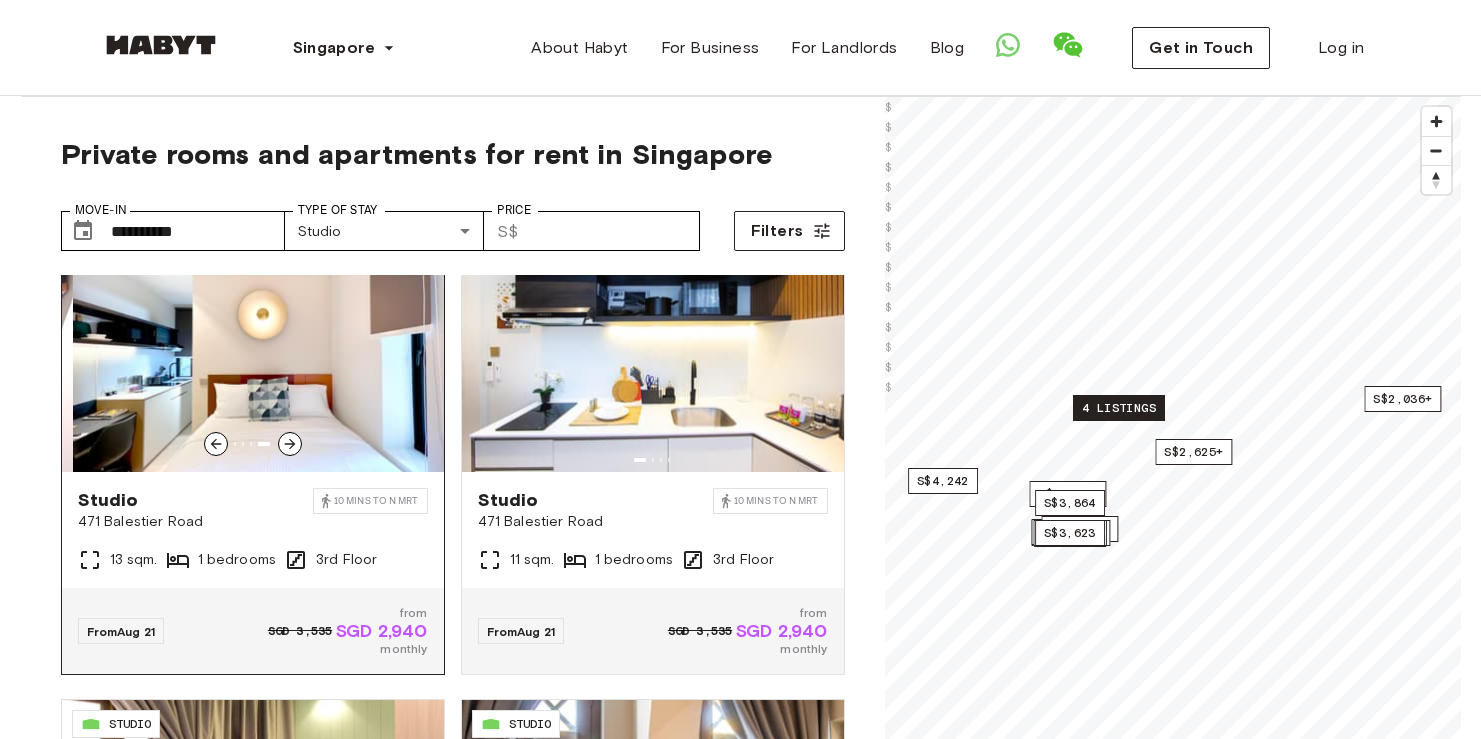 scroll, scrollTop: 48, scrollLeft: 0, axis: vertical 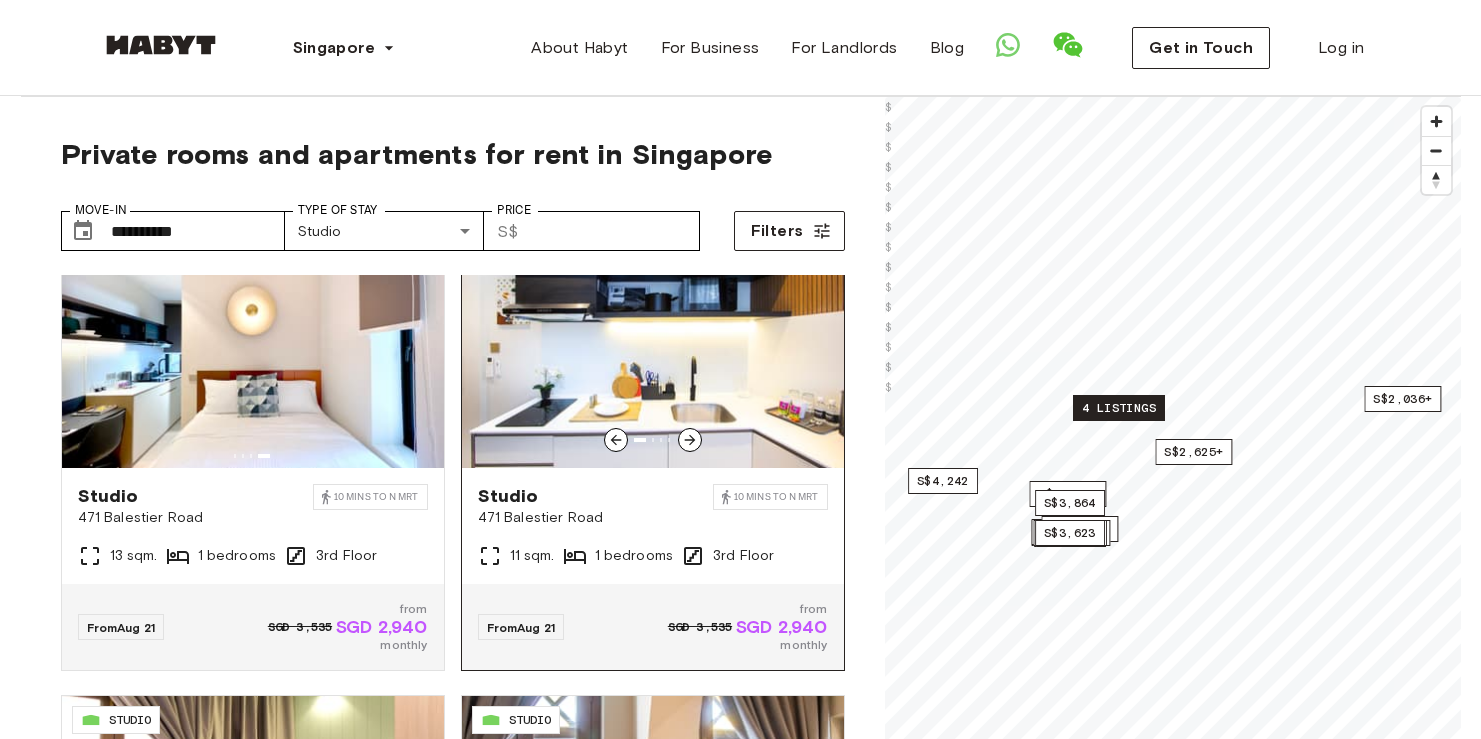 click 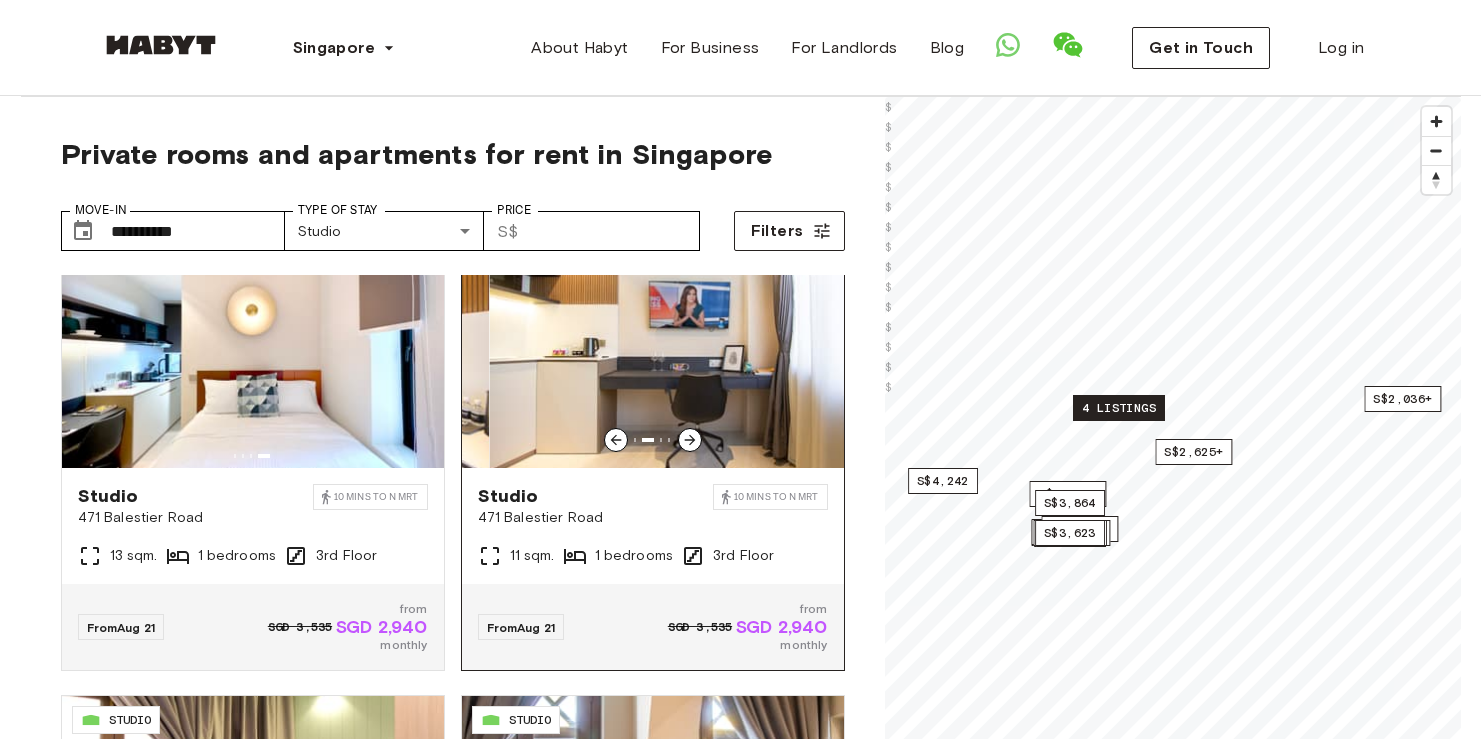 click 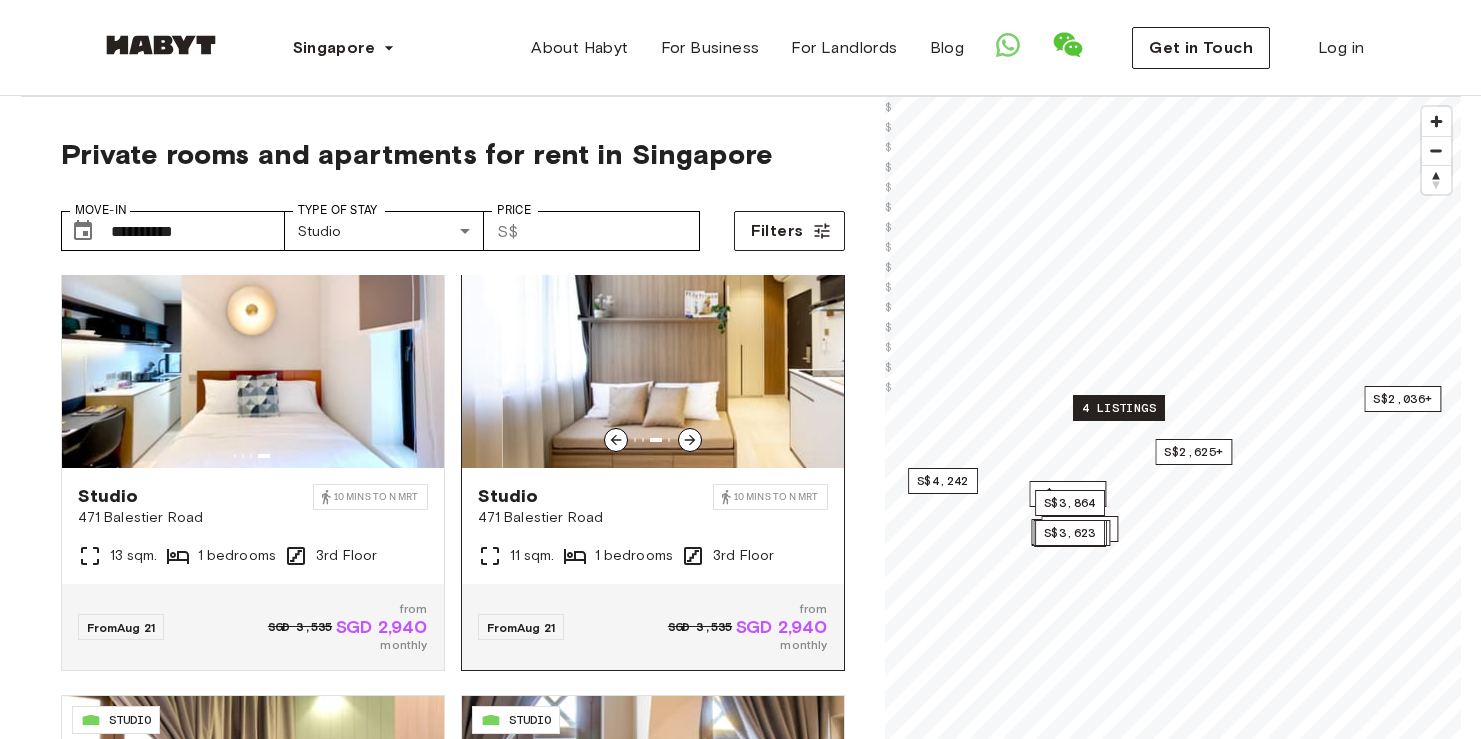 click 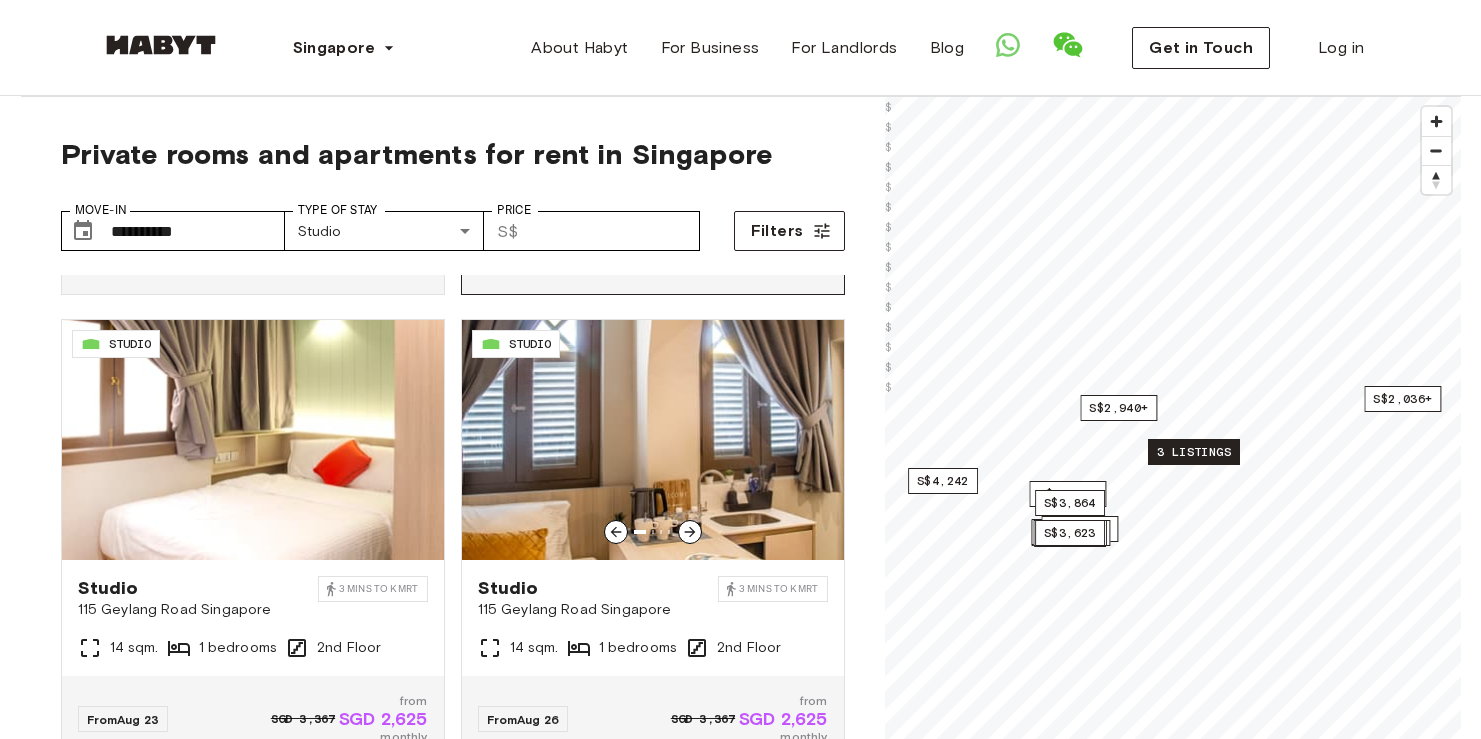 scroll, scrollTop: 465, scrollLeft: 0, axis: vertical 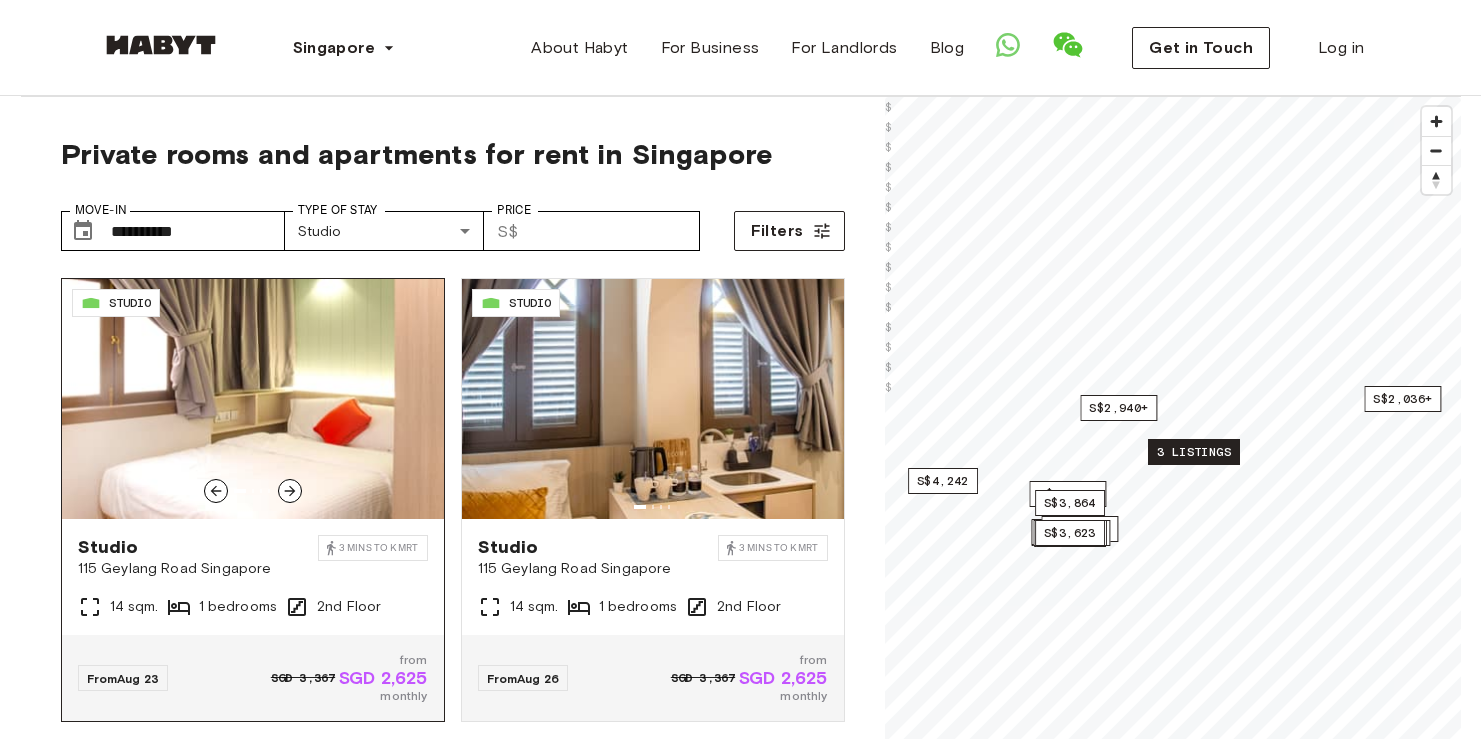 click 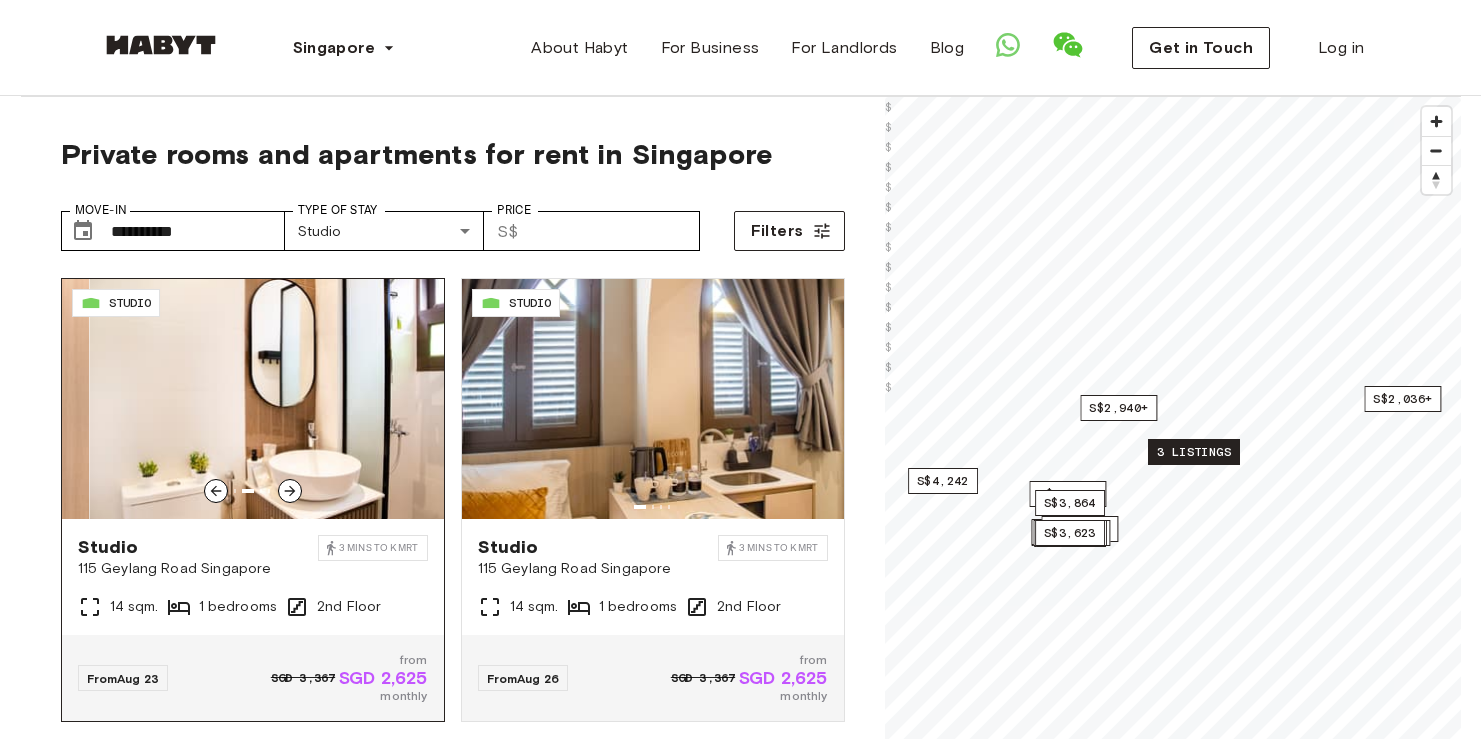 click 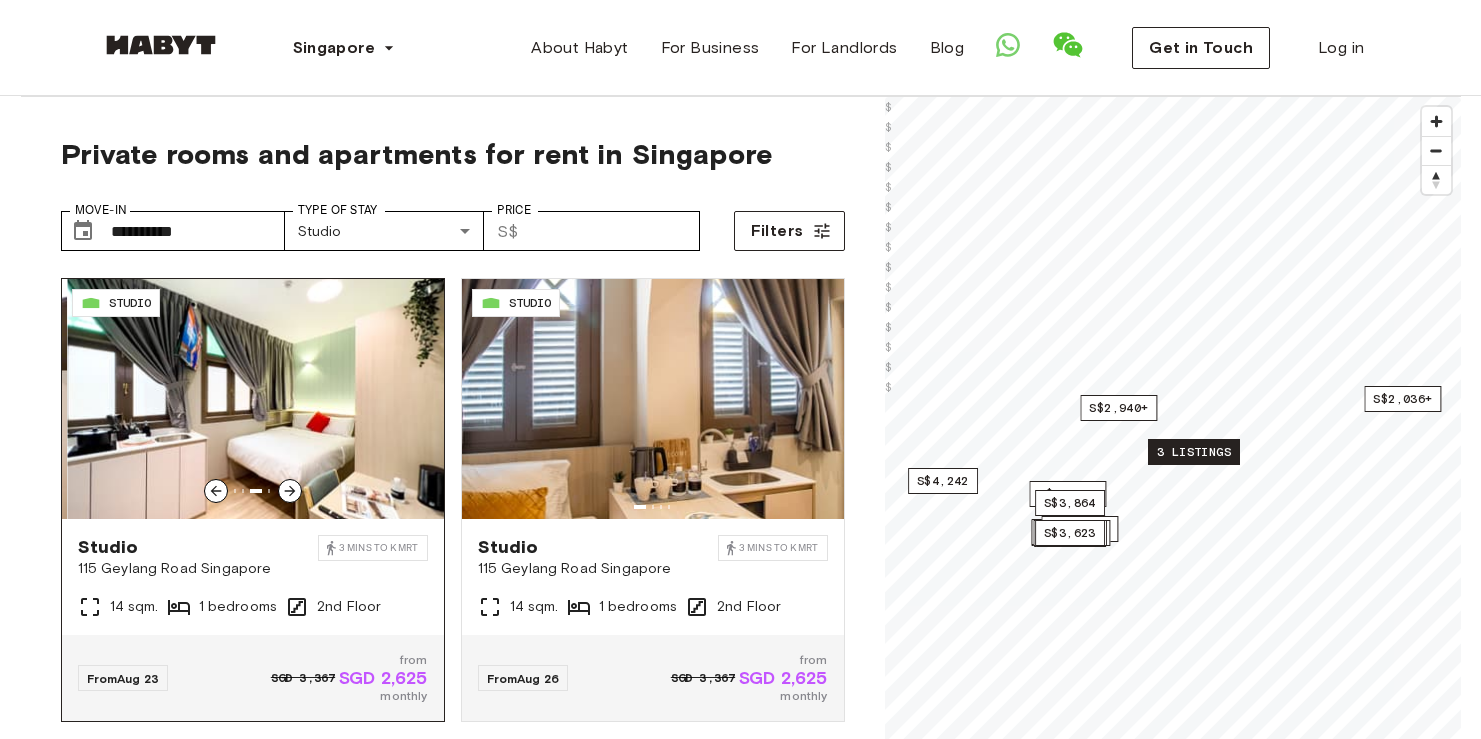 click 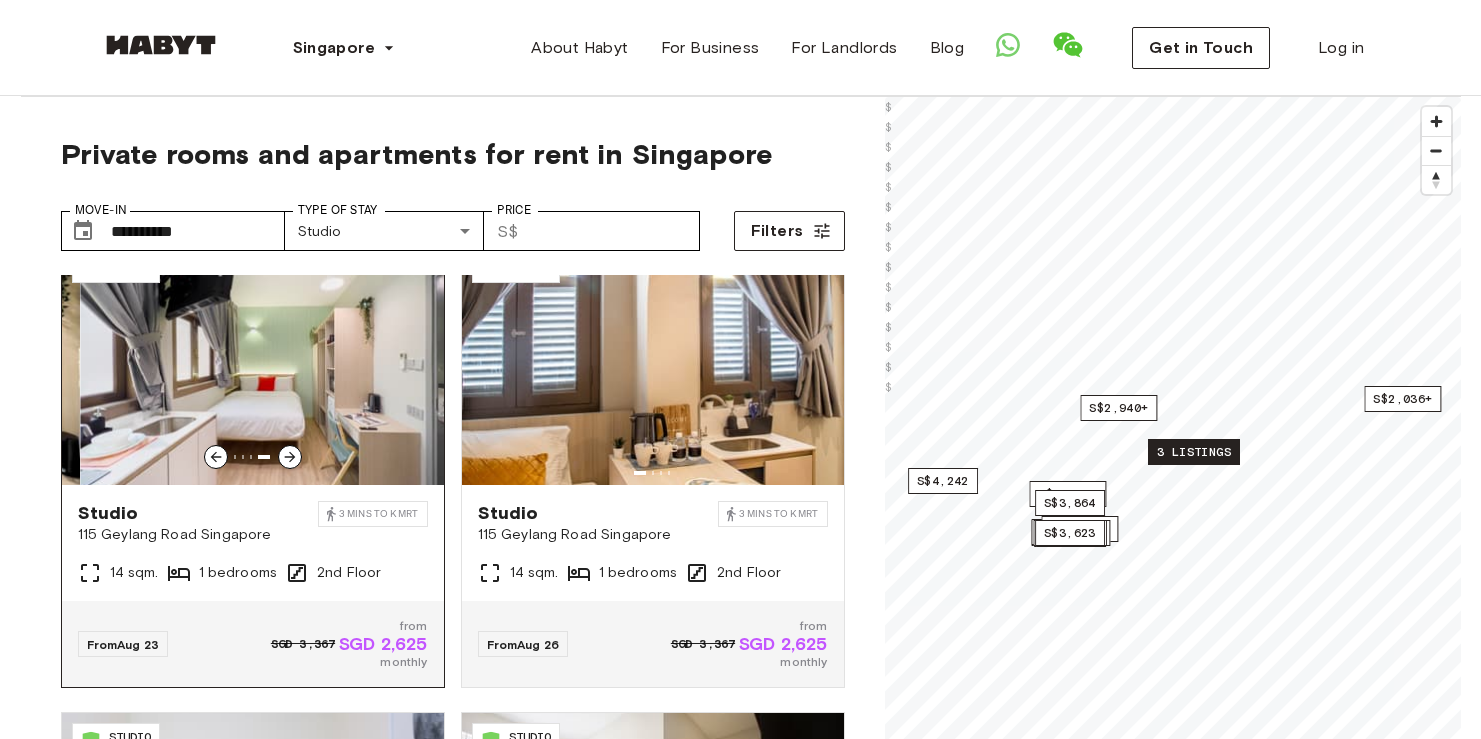 scroll, scrollTop: 510, scrollLeft: 0, axis: vertical 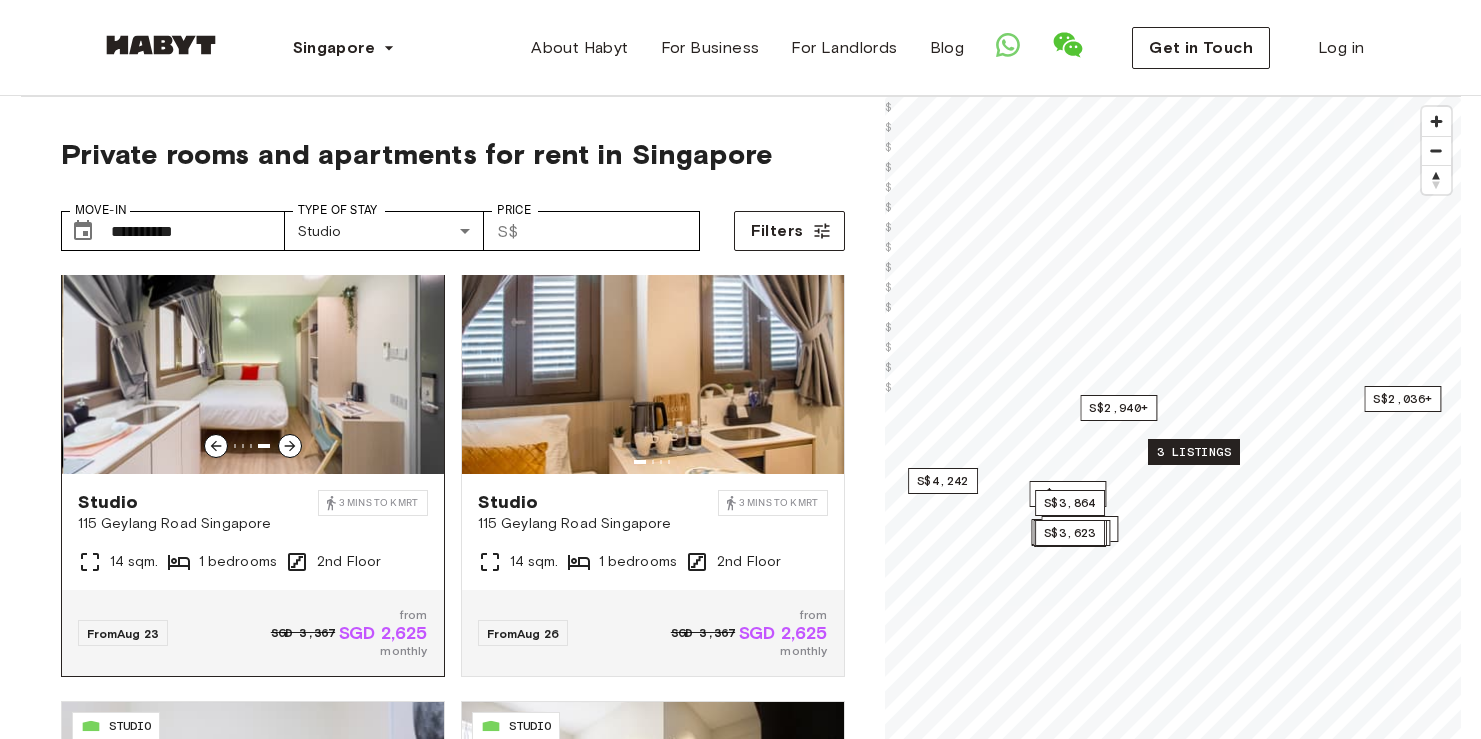click 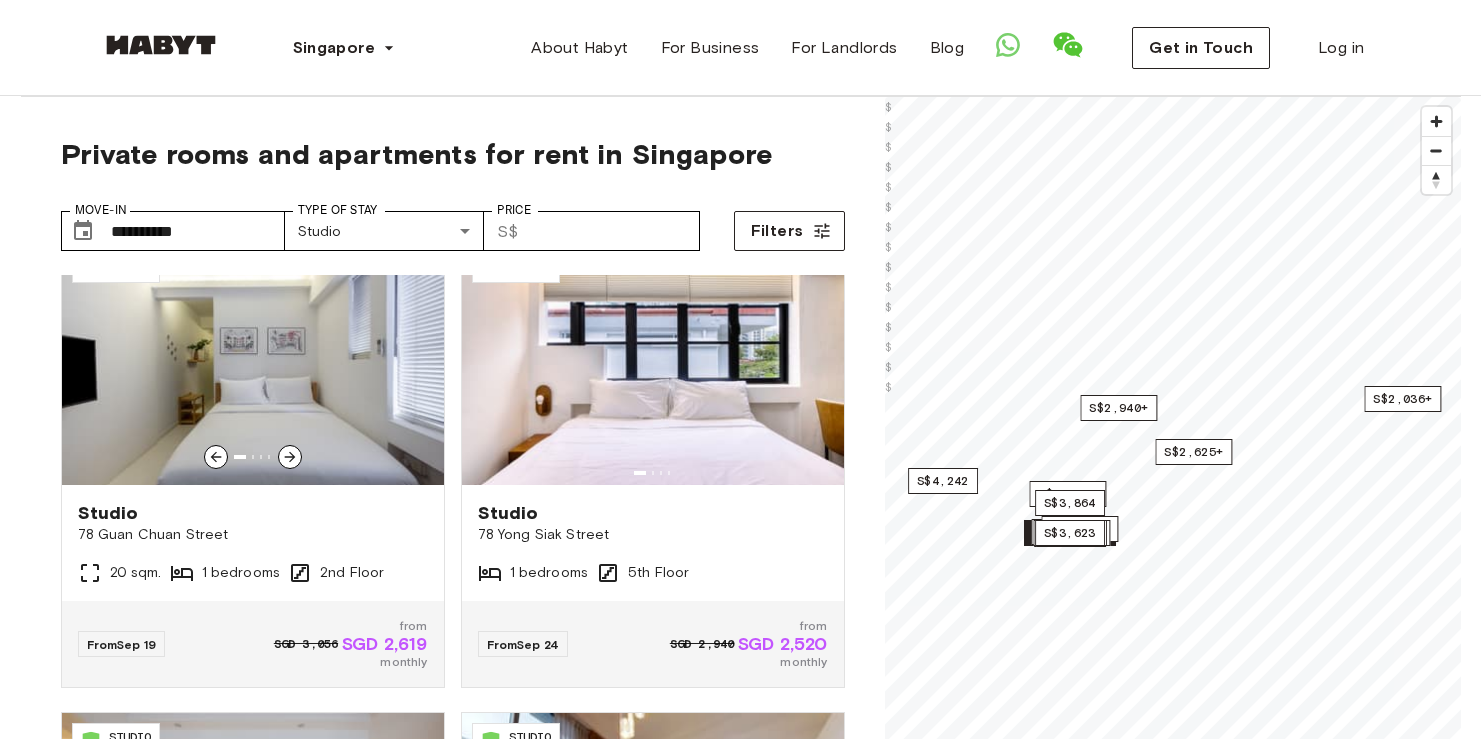 scroll, scrollTop: 1438, scrollLeft: 0, axis: vertical 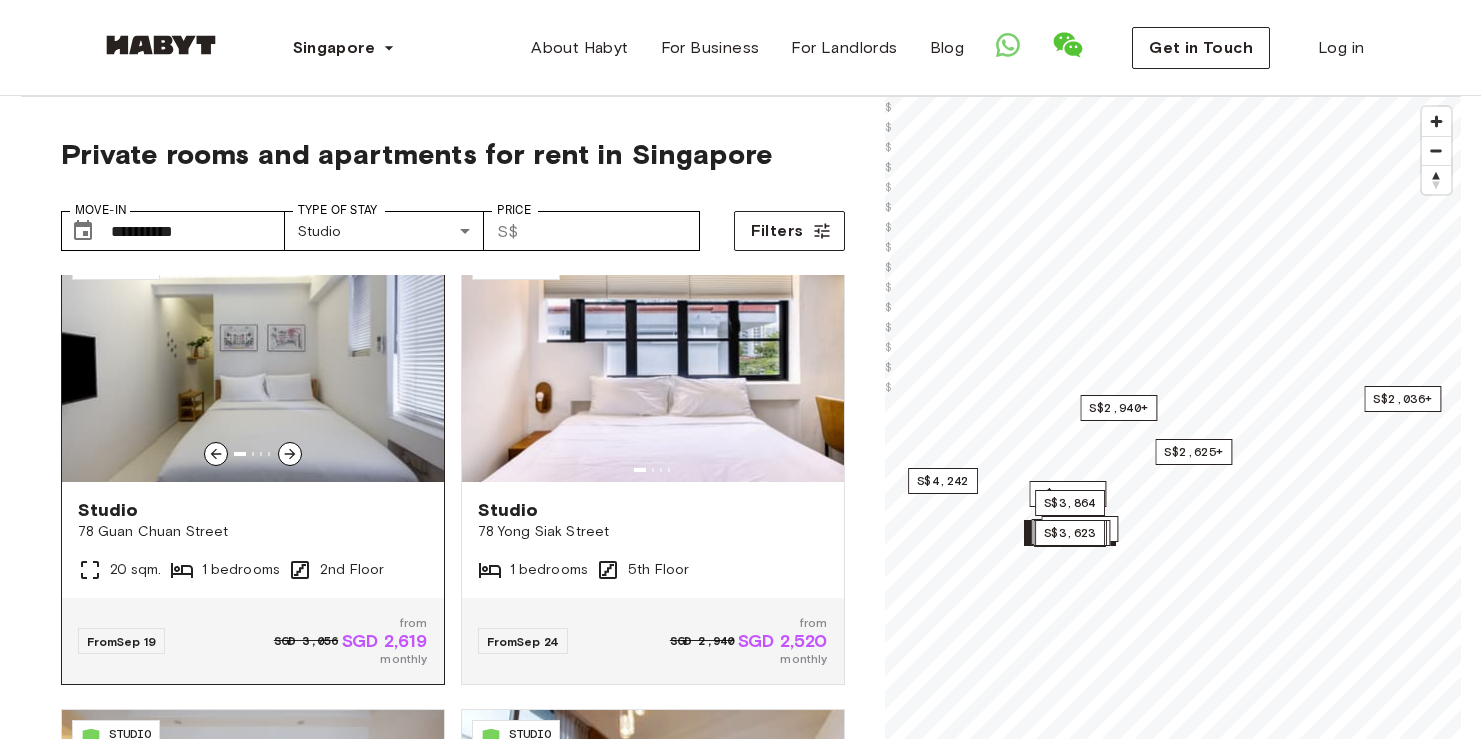 click at bounding box center [290, 454] 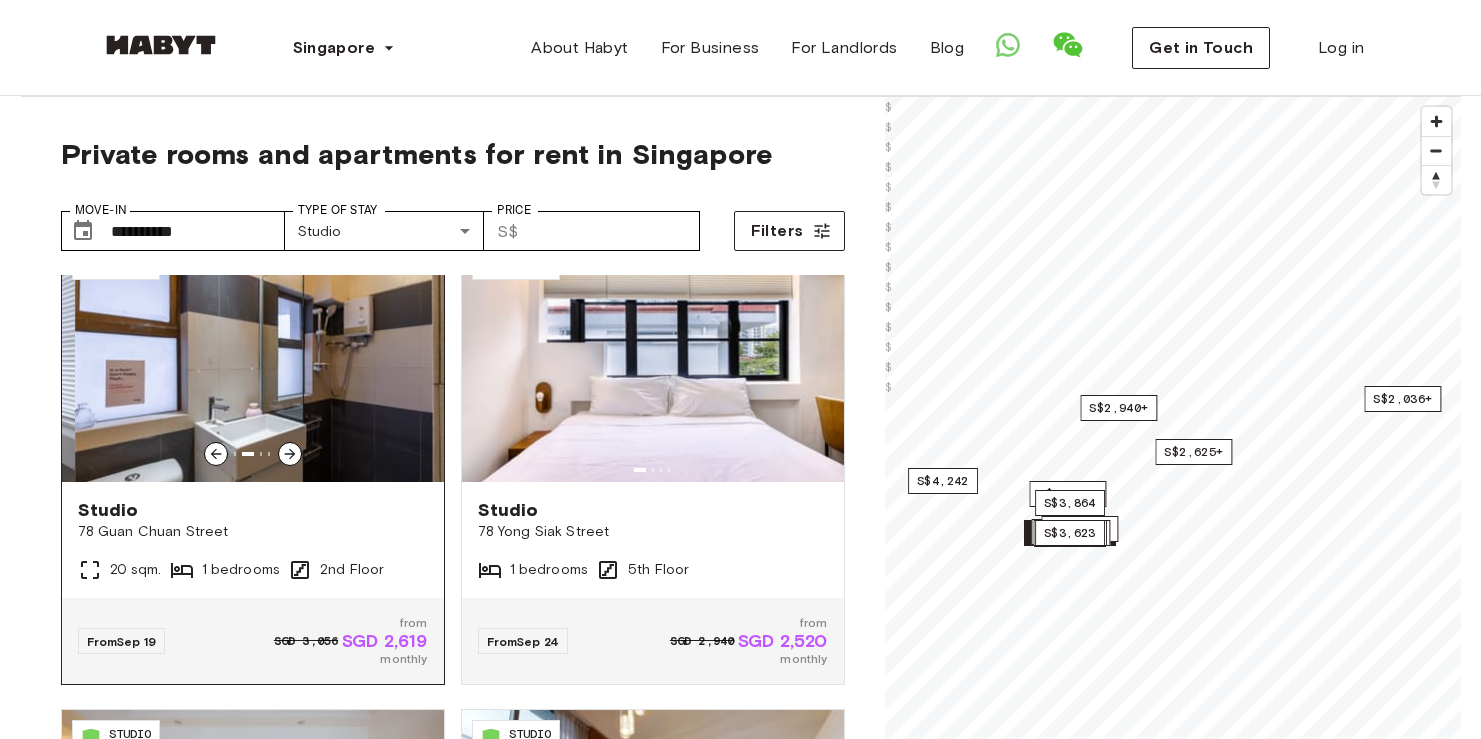click at bounding box center (290, 454) 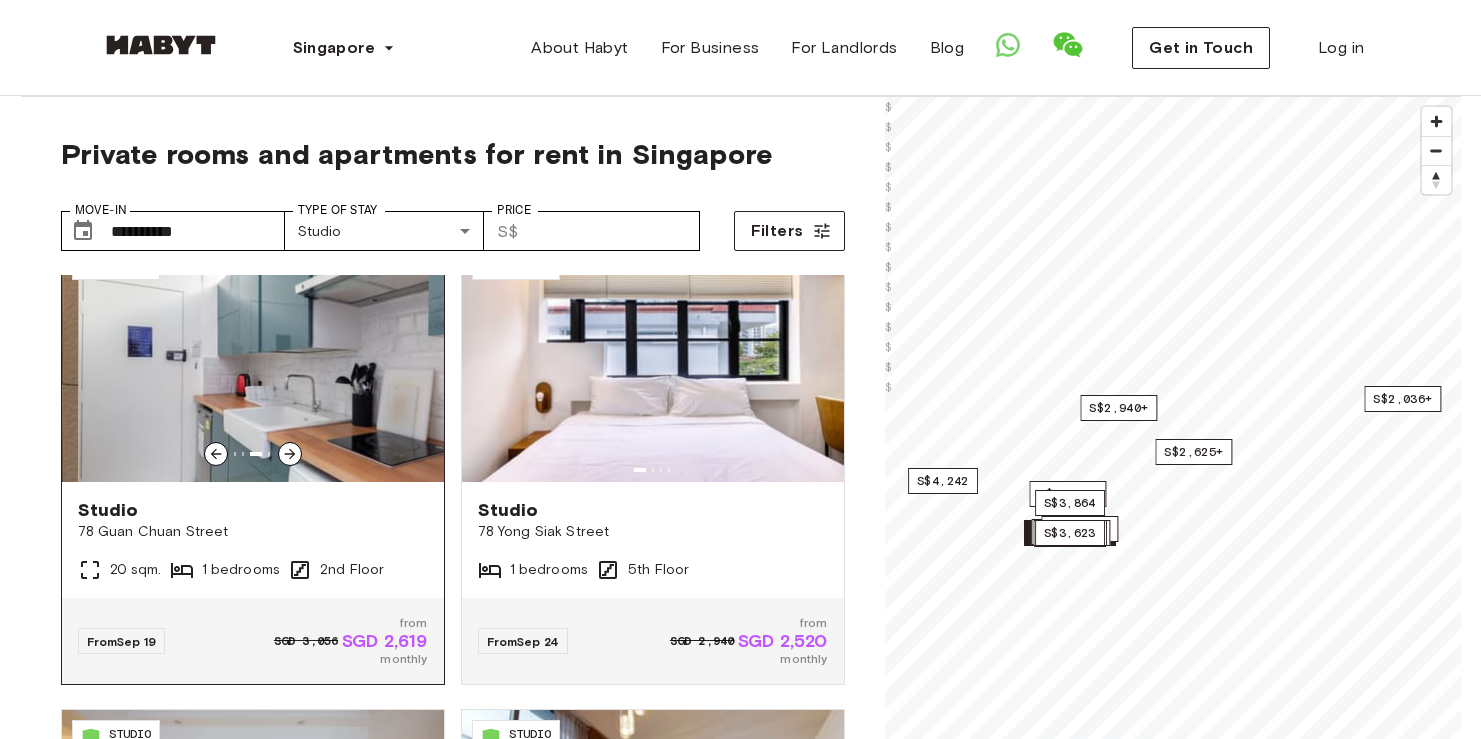 click at bounding box center [290, 454] 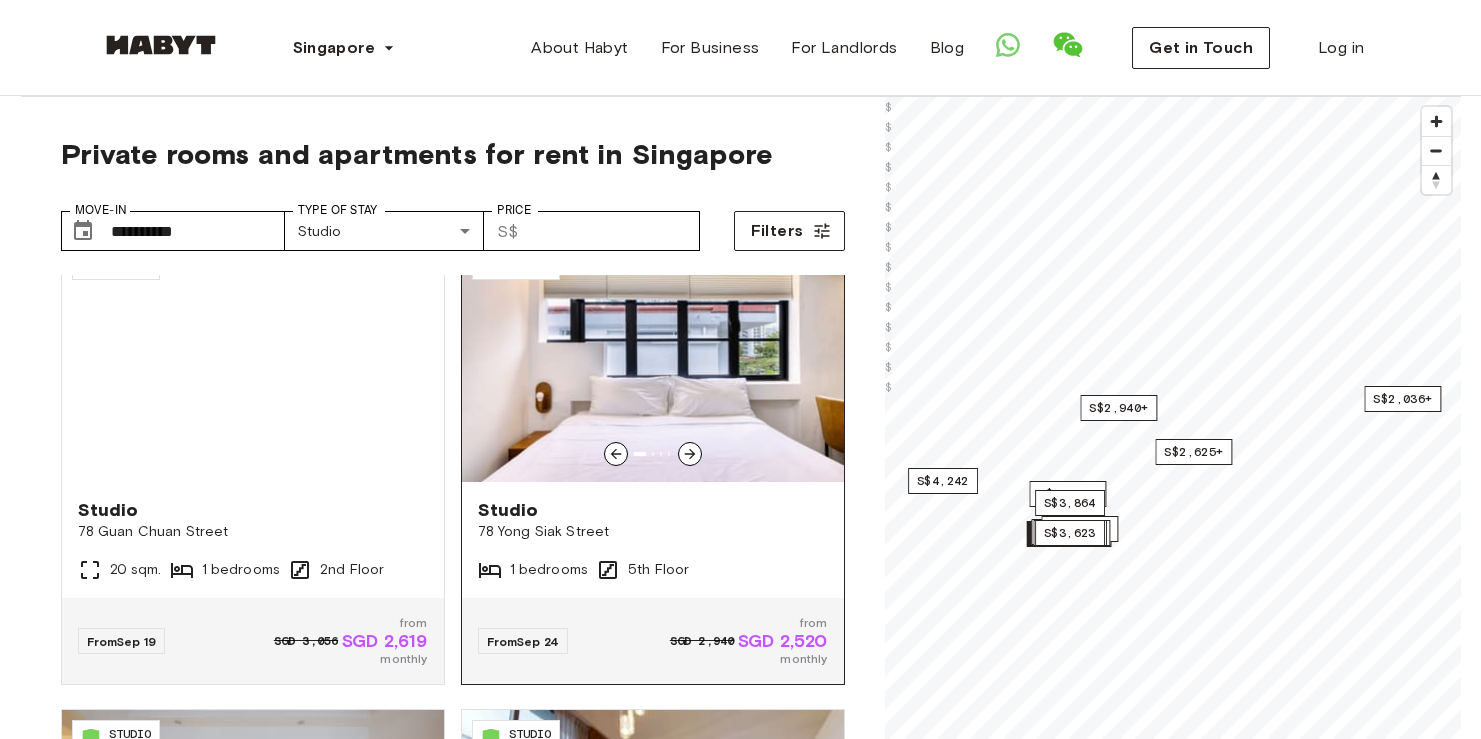 click 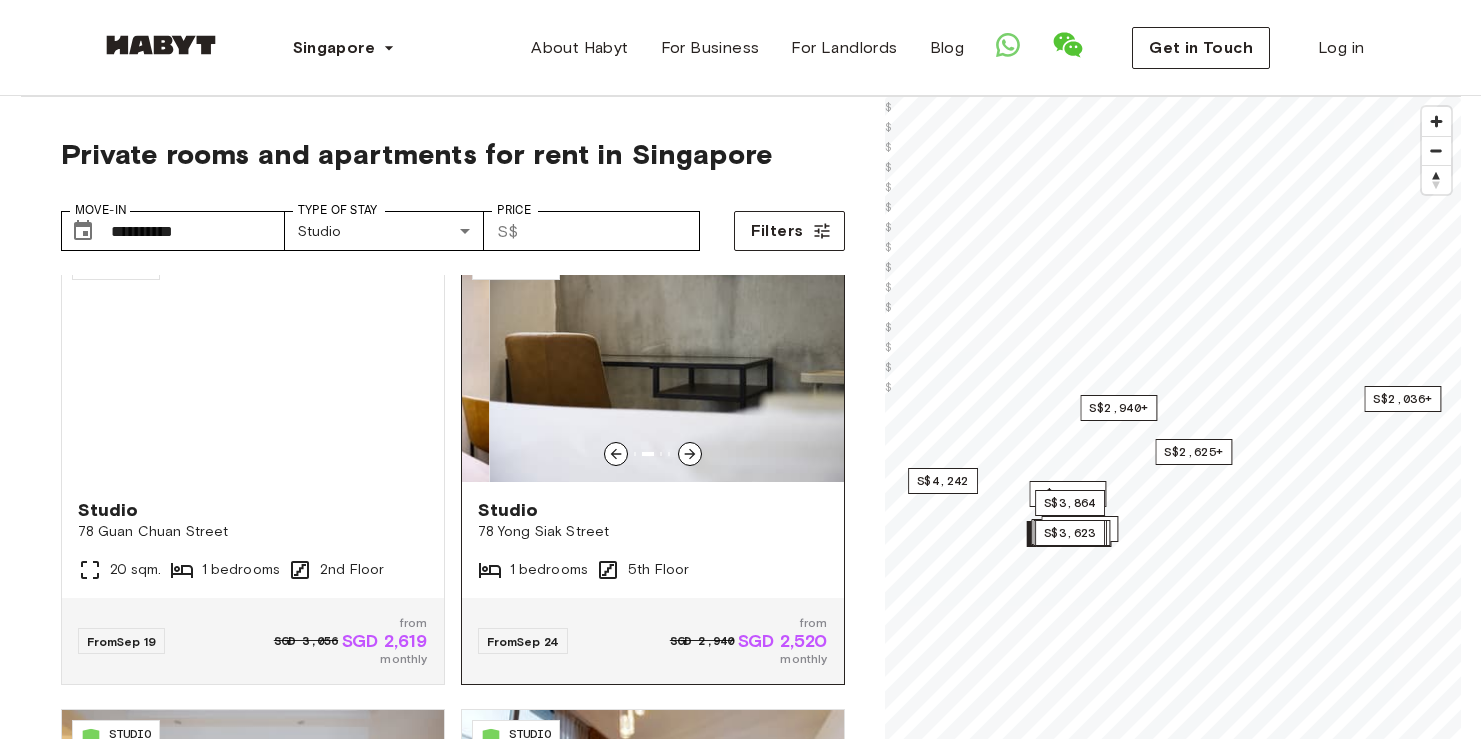 click 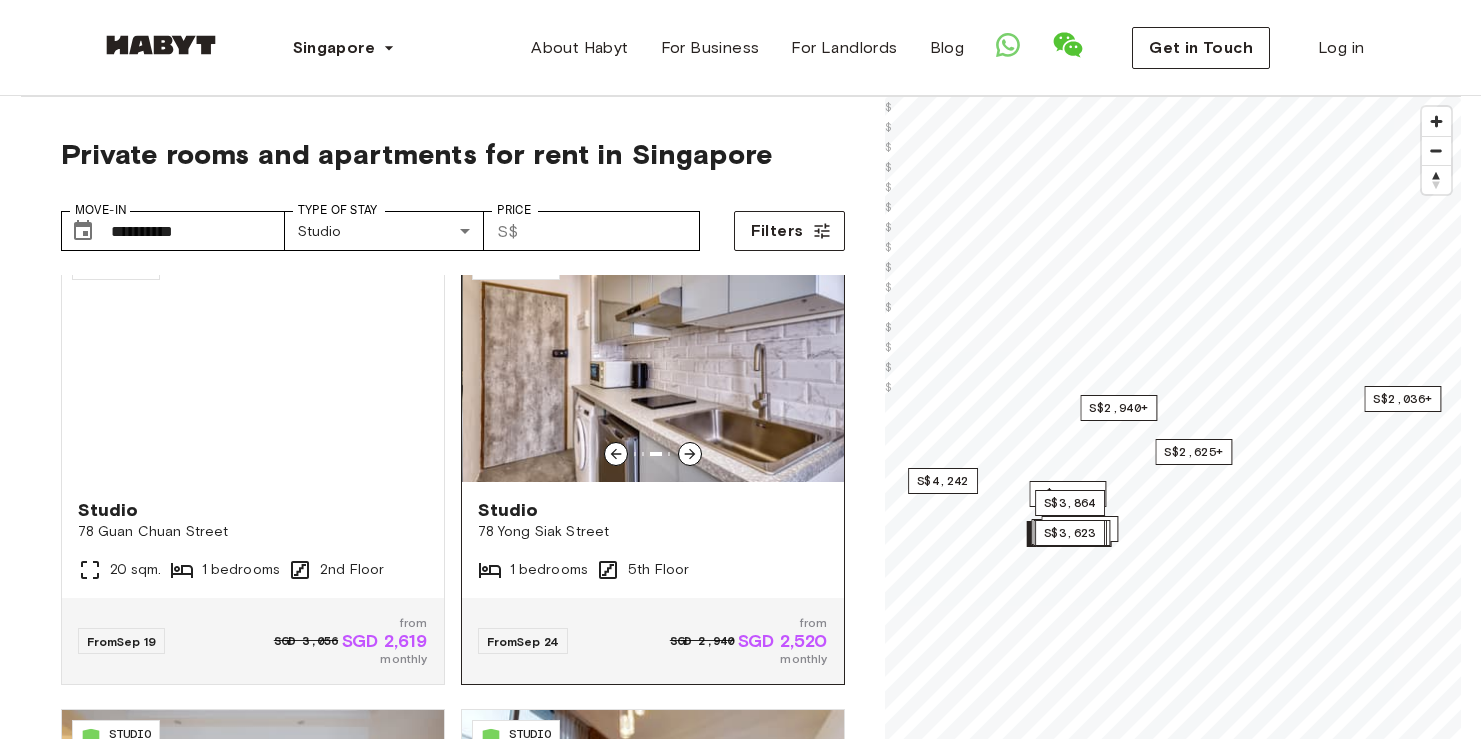 click 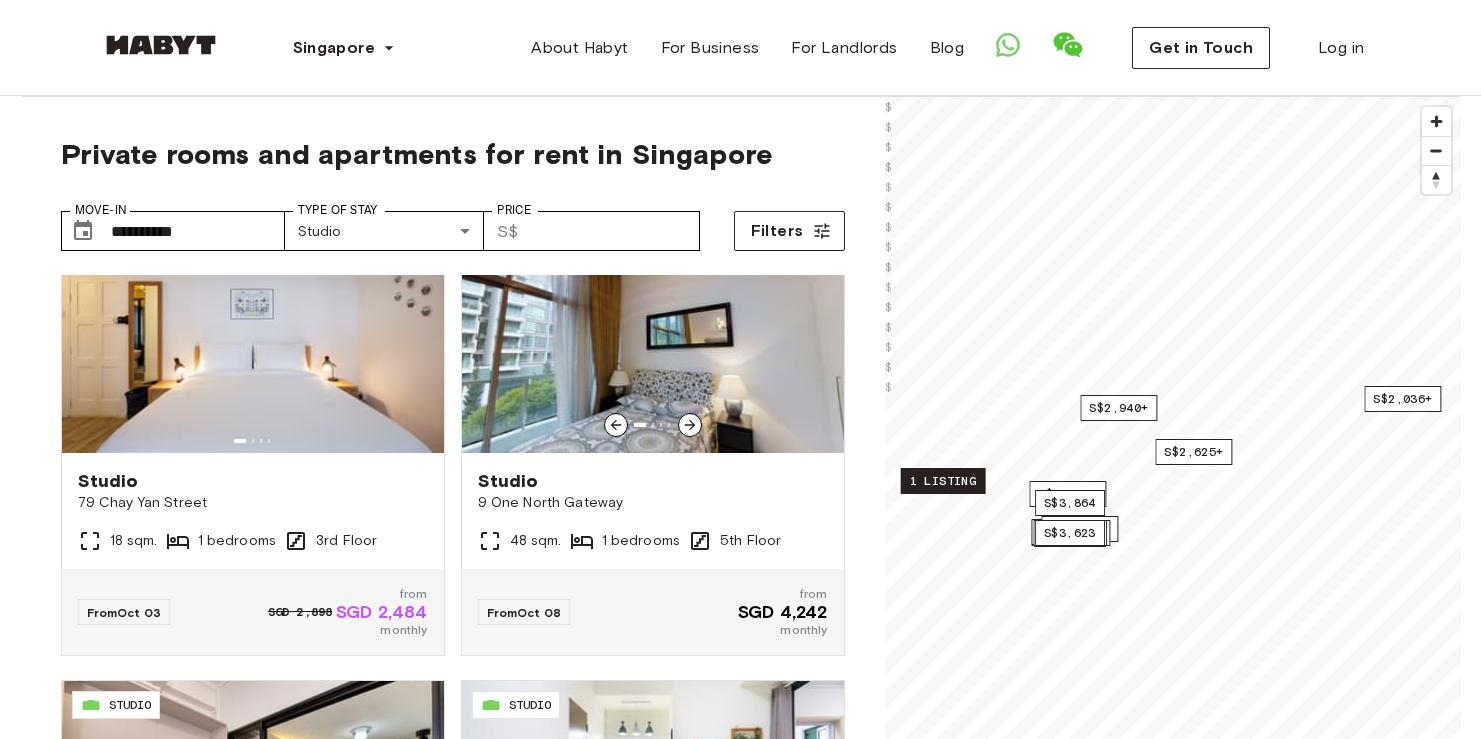 scroll, scrollTop: 1937, scrollLeft: 0, axis: vertical 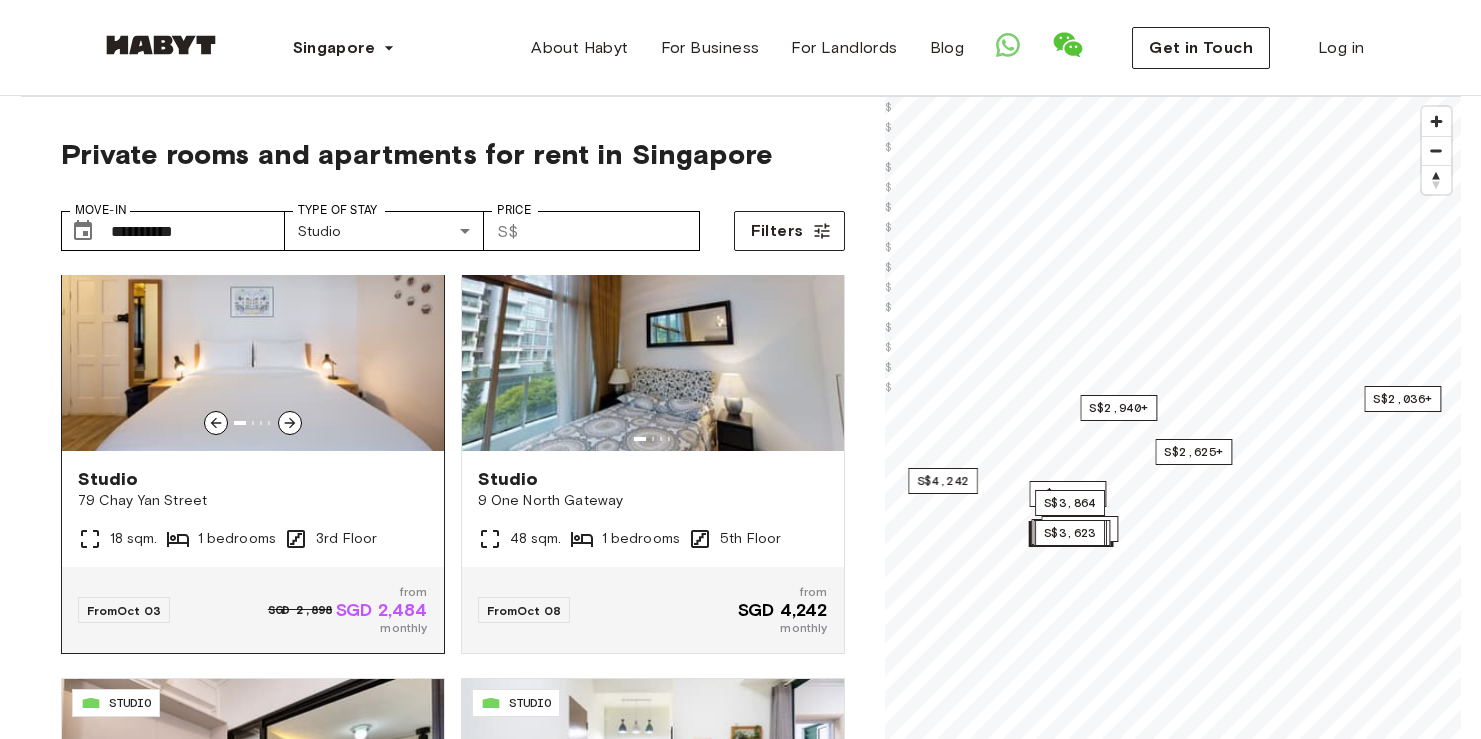 click 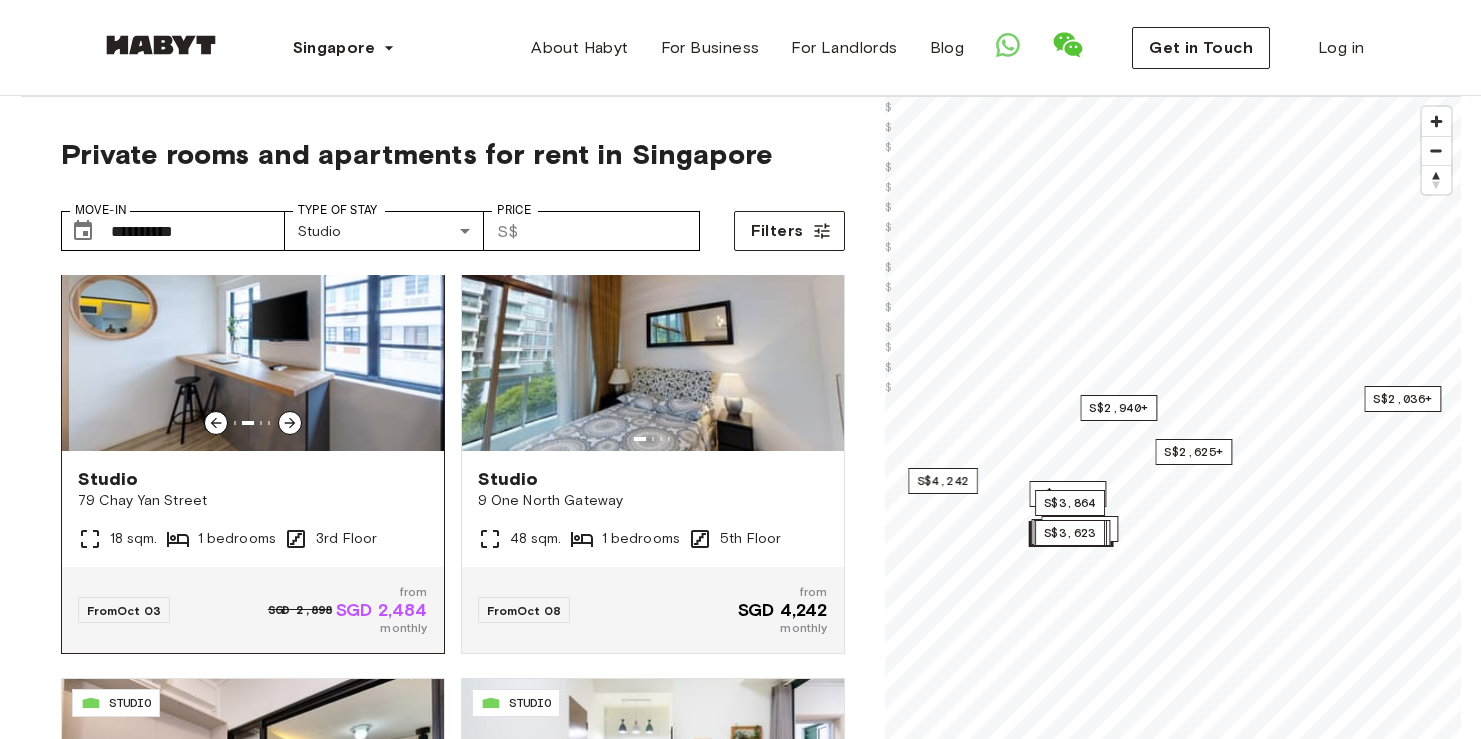 click 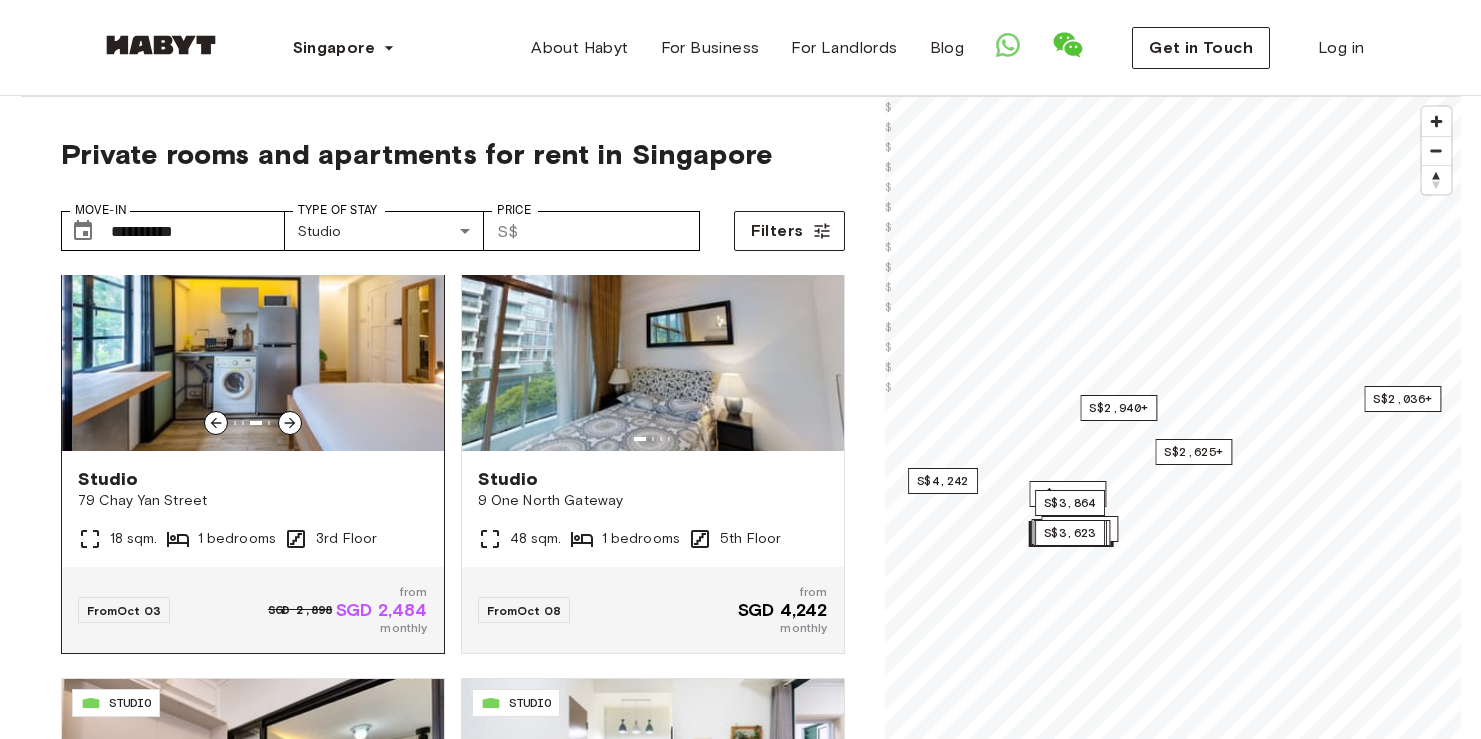 click 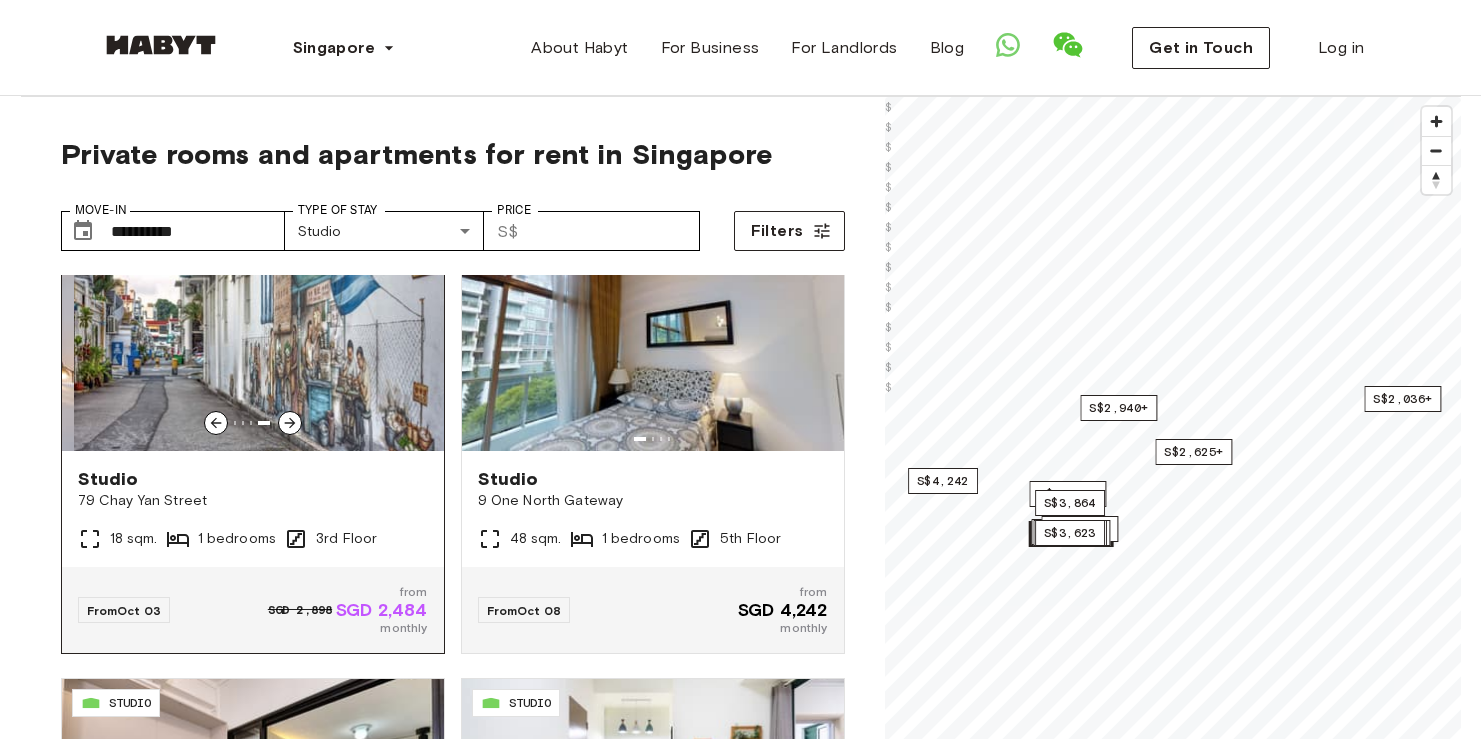click 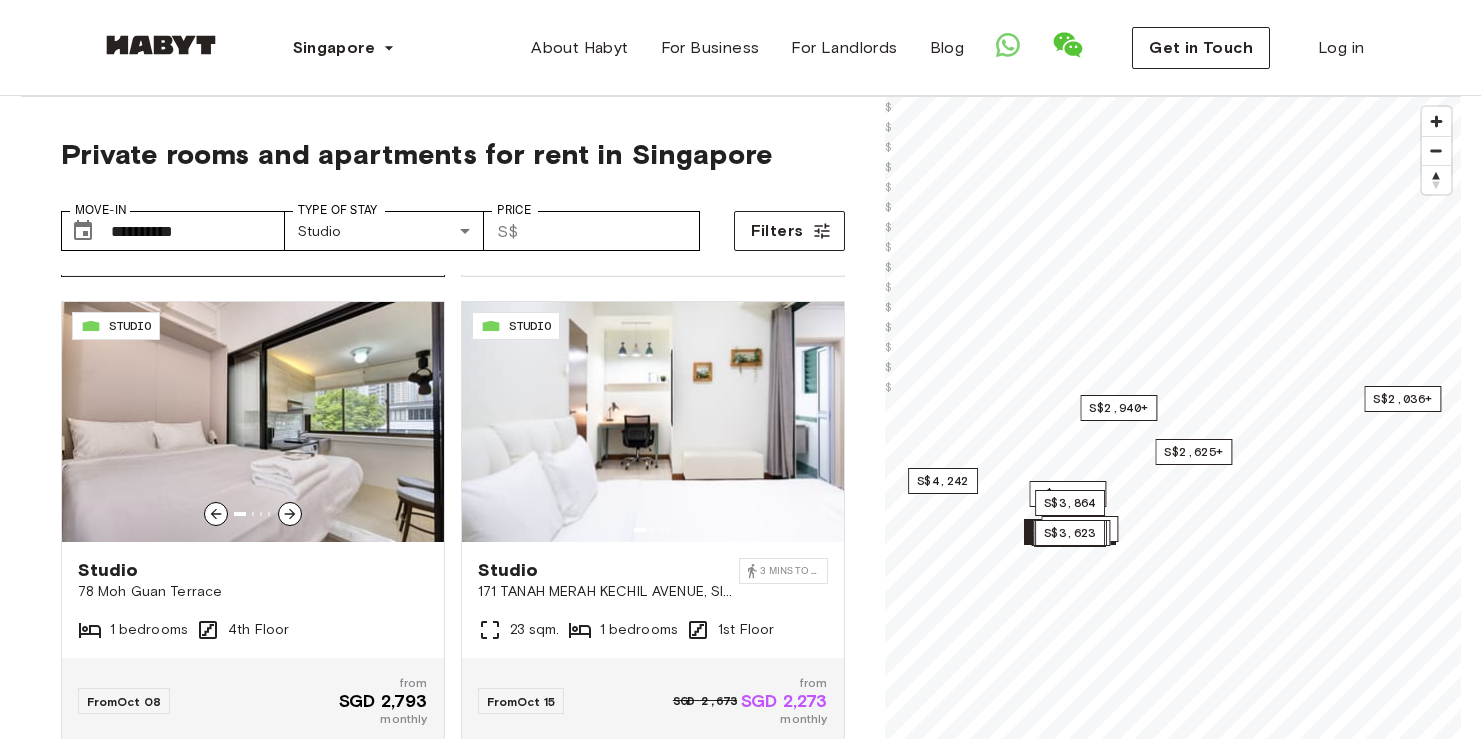 scroll, scrollTop: 2317, scrollLeft: 0, axis: vertical 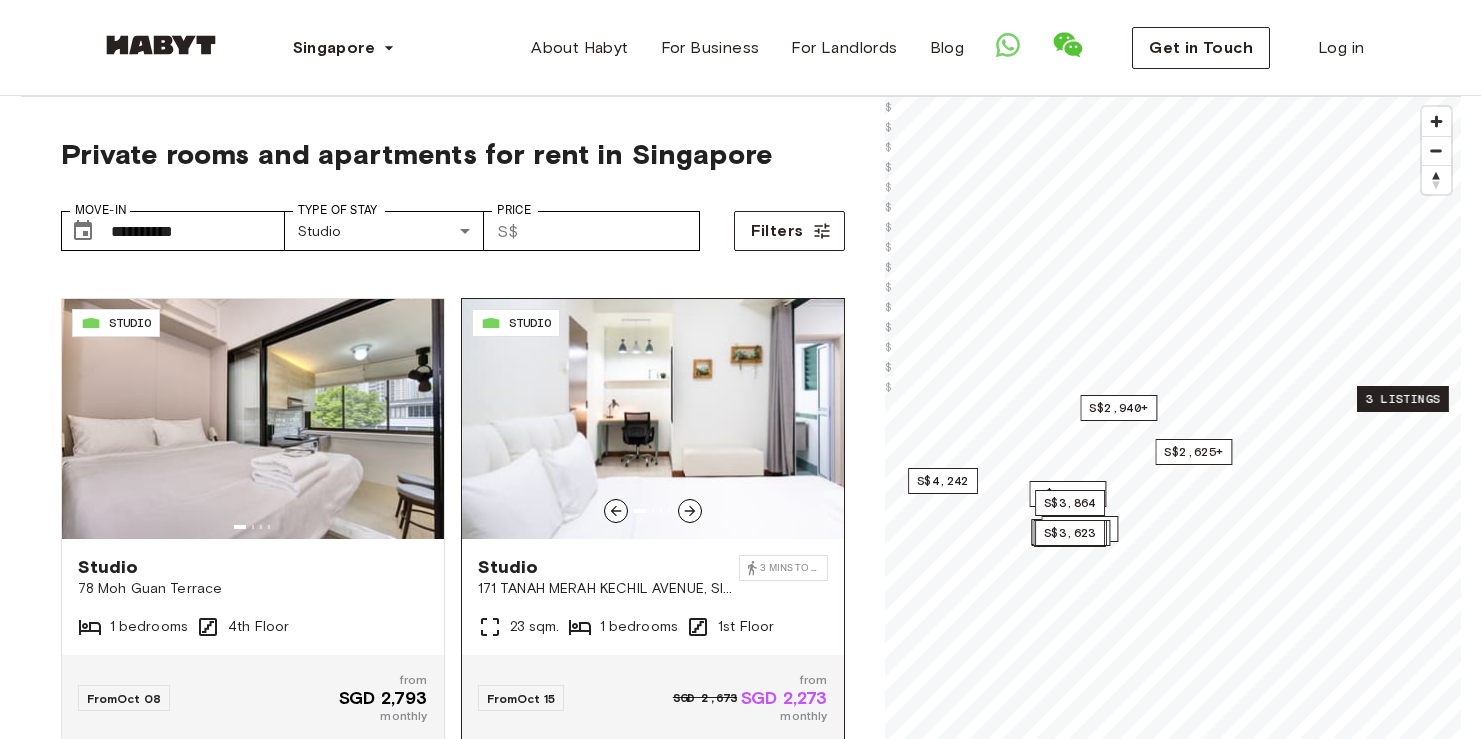 click 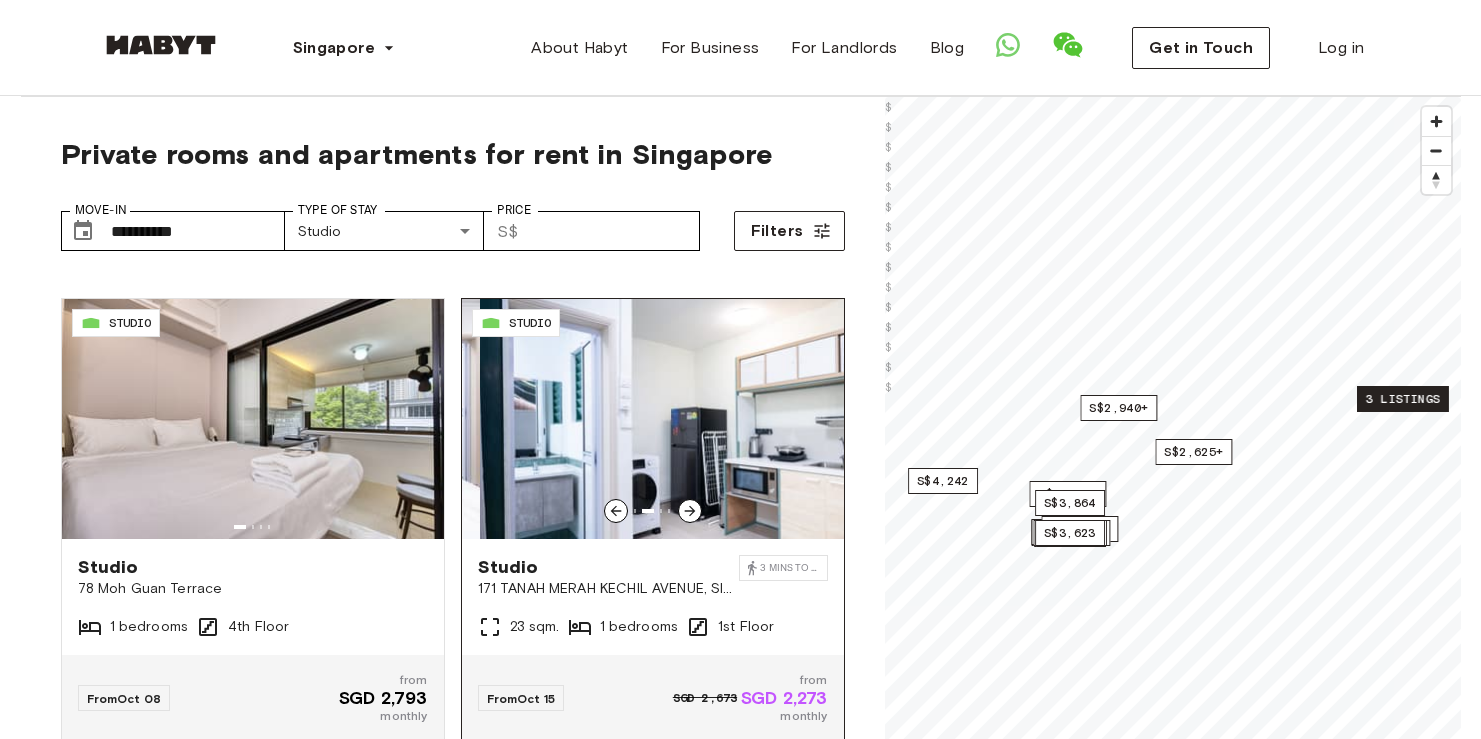 click 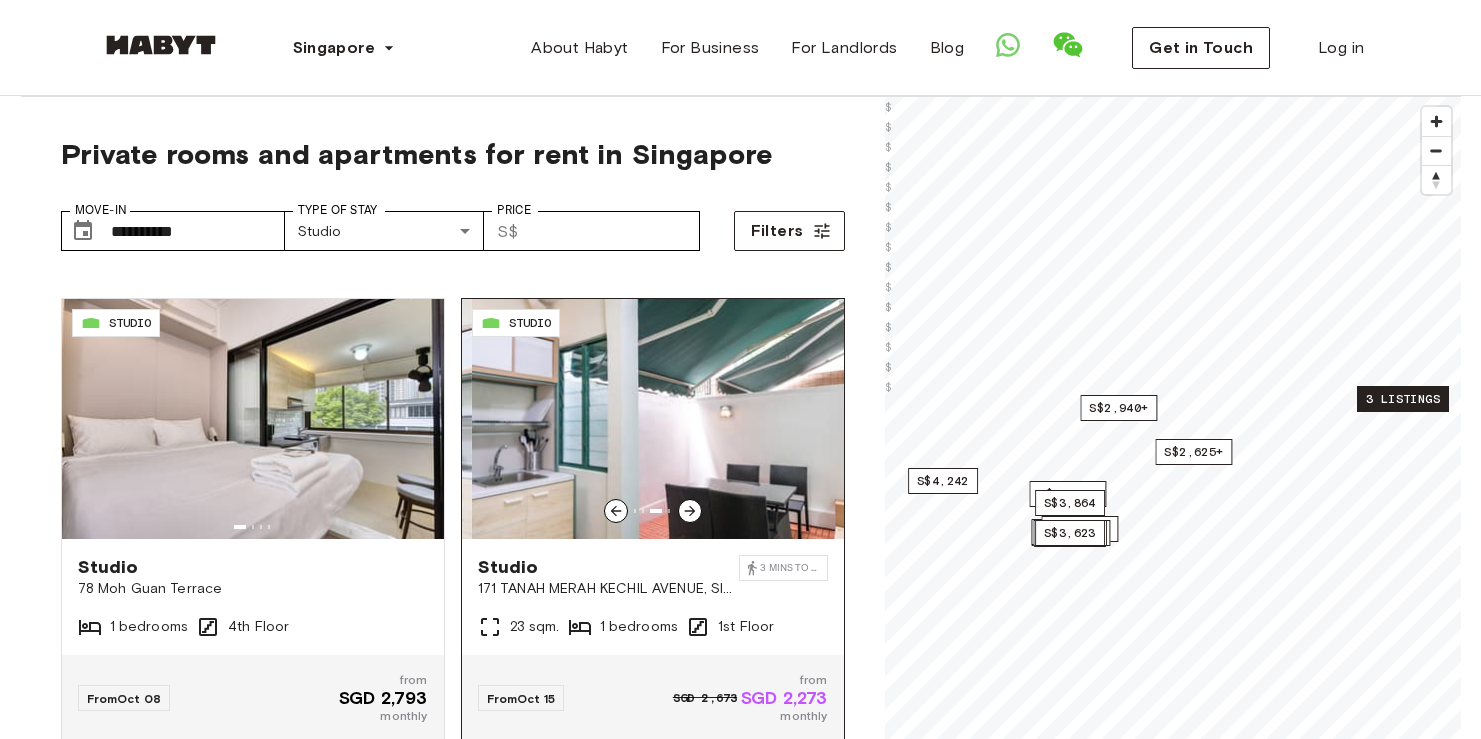 click 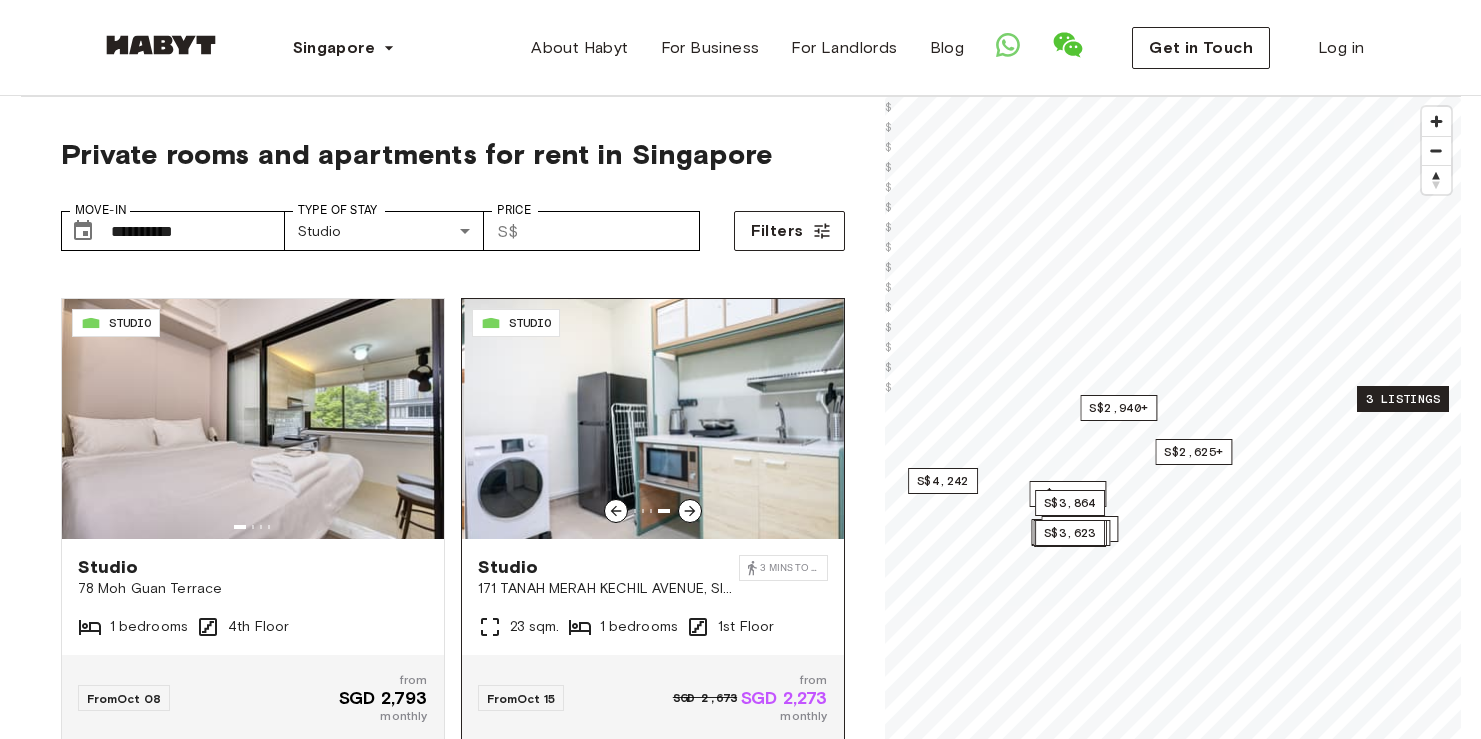 click 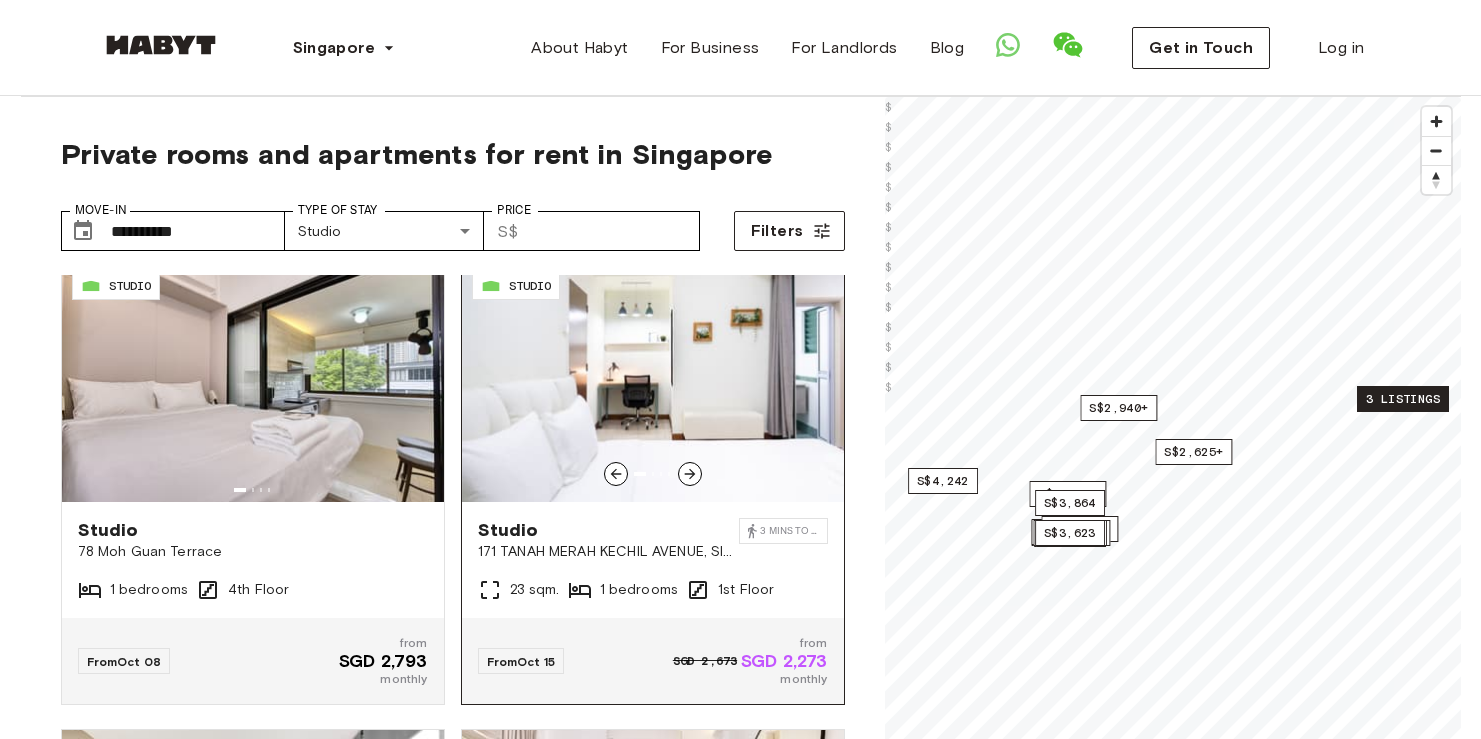 scroll, scrollTop: 2358, scrollLeft: 0, axis: vertical 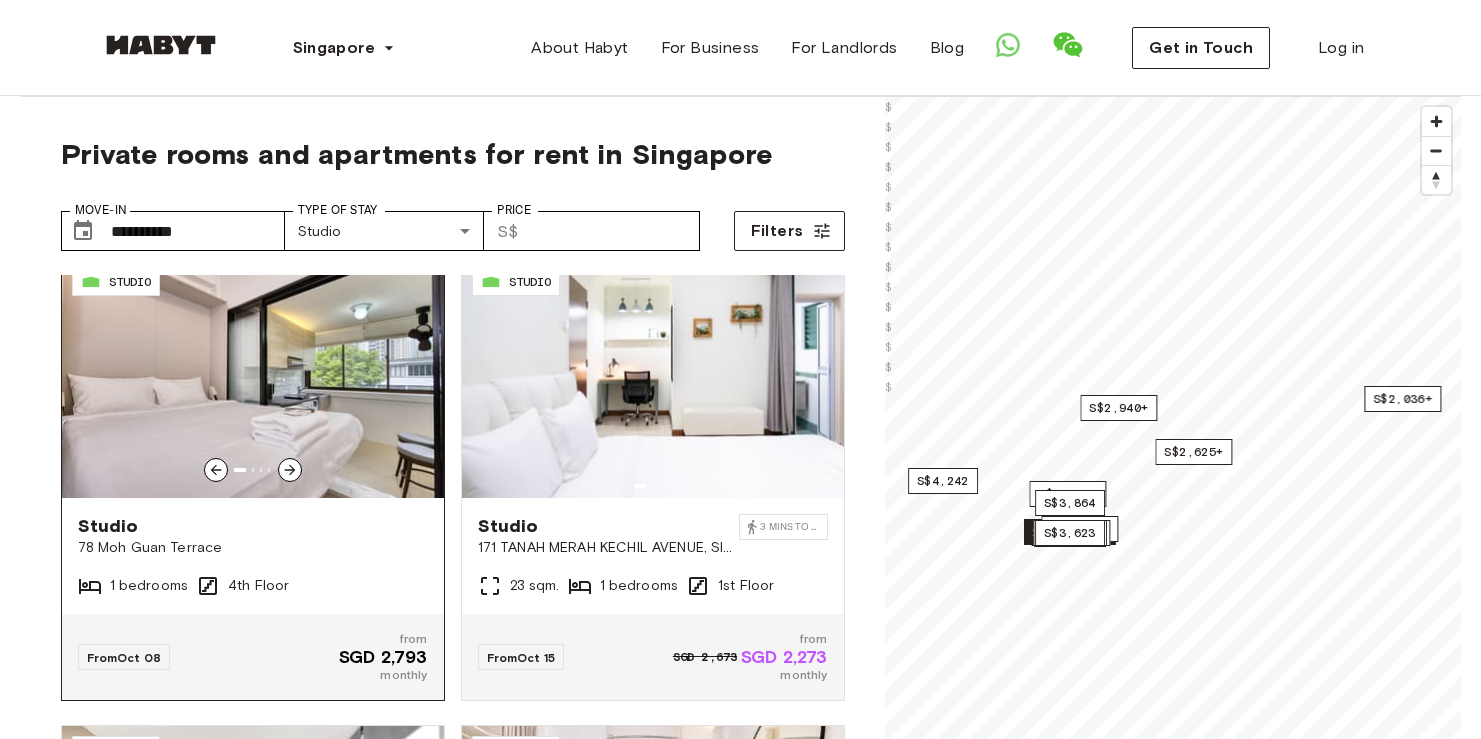 click 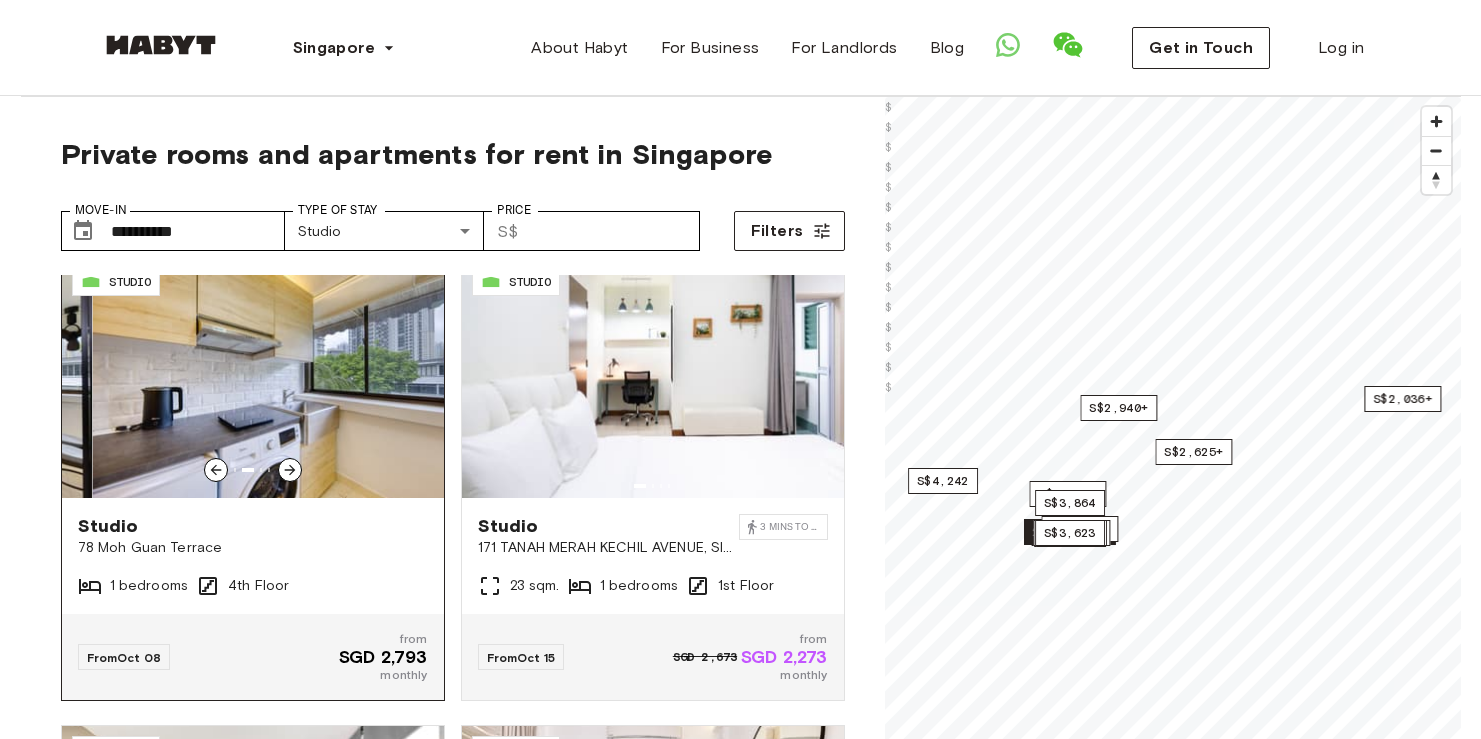 click 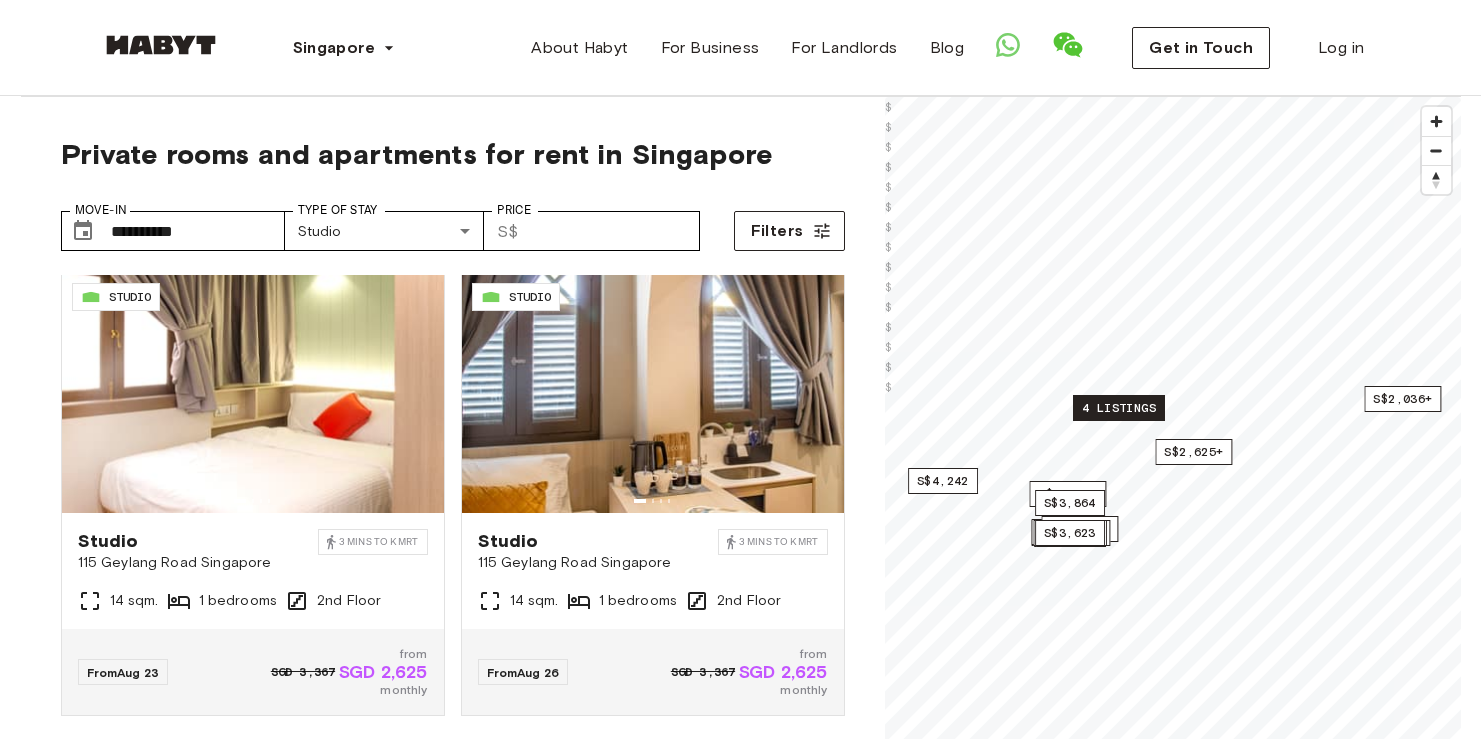 scroll, scrollTop: 473, scrollLeft: 0, axis: vertical 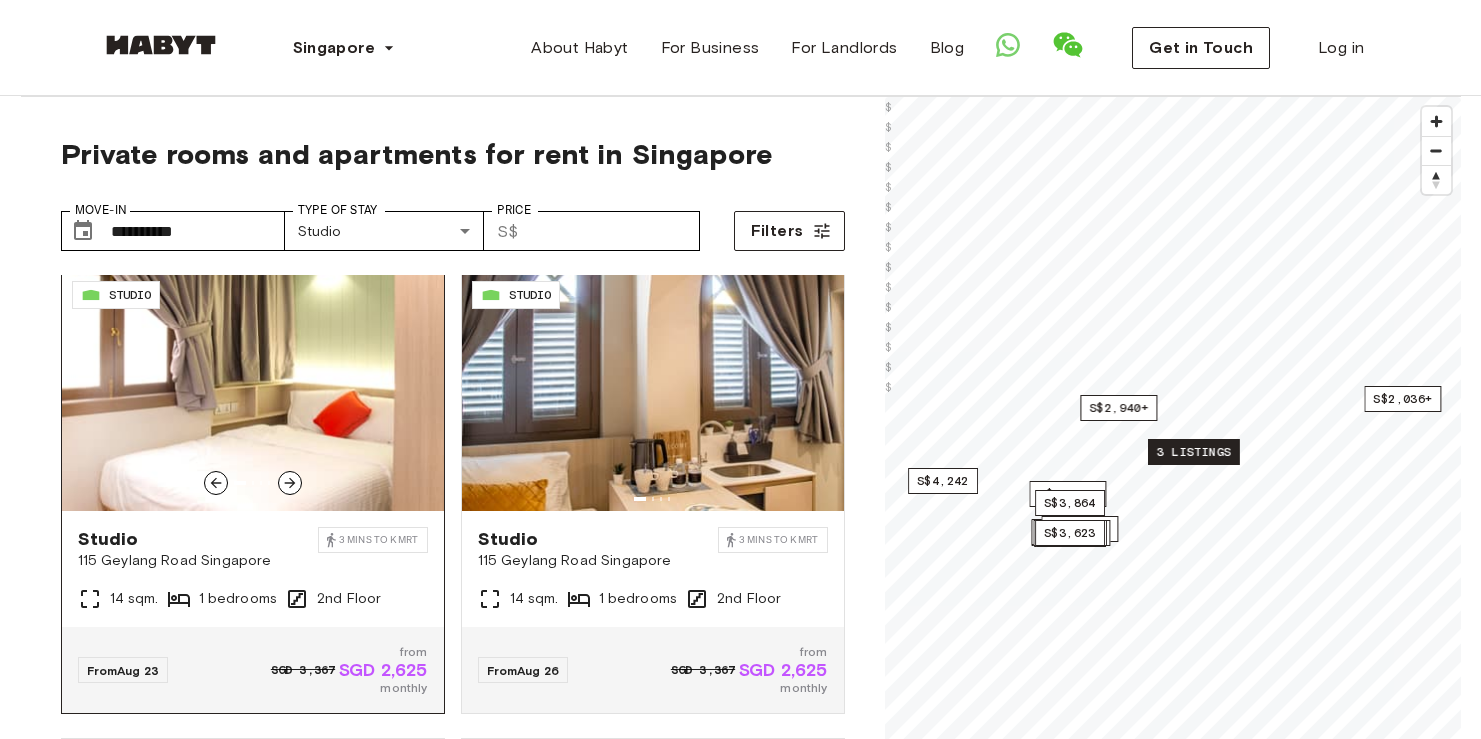 click 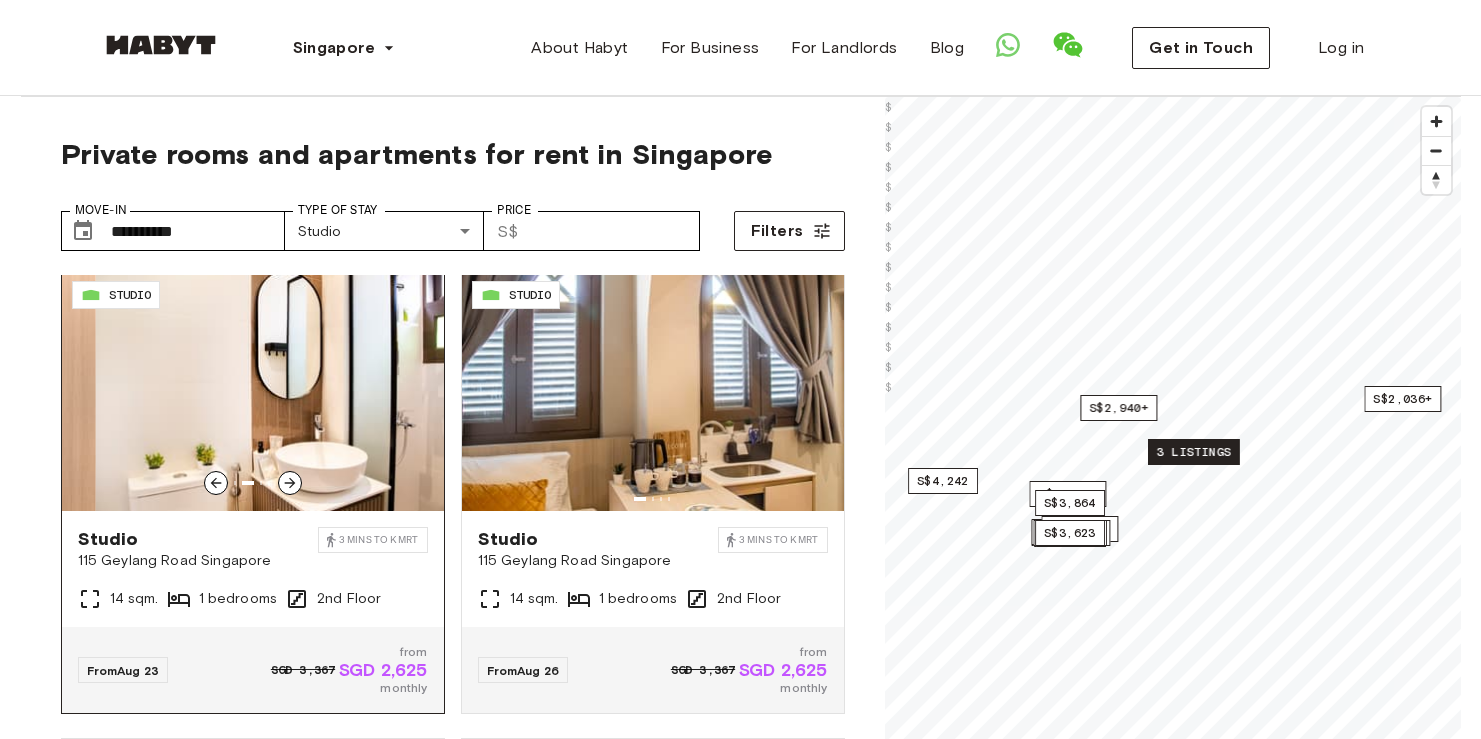 click 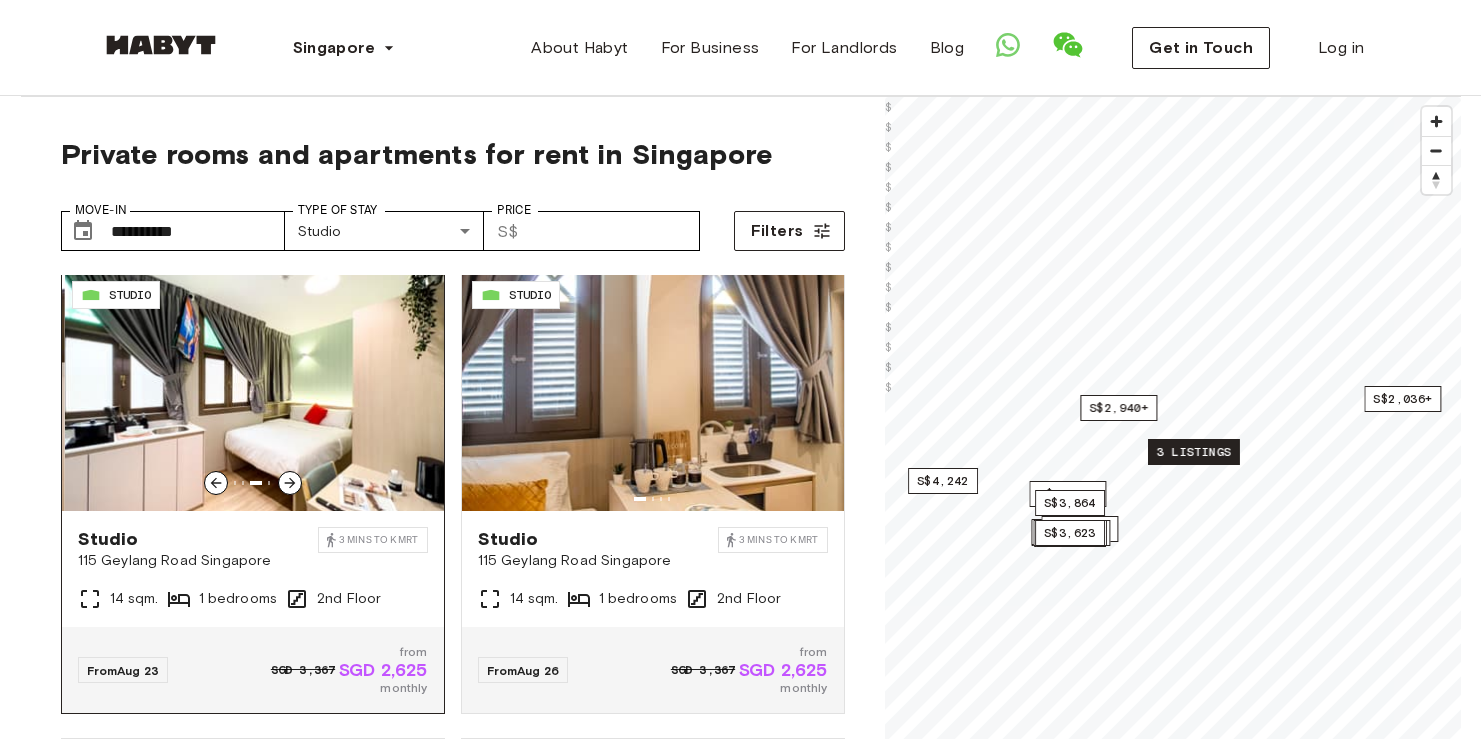 click 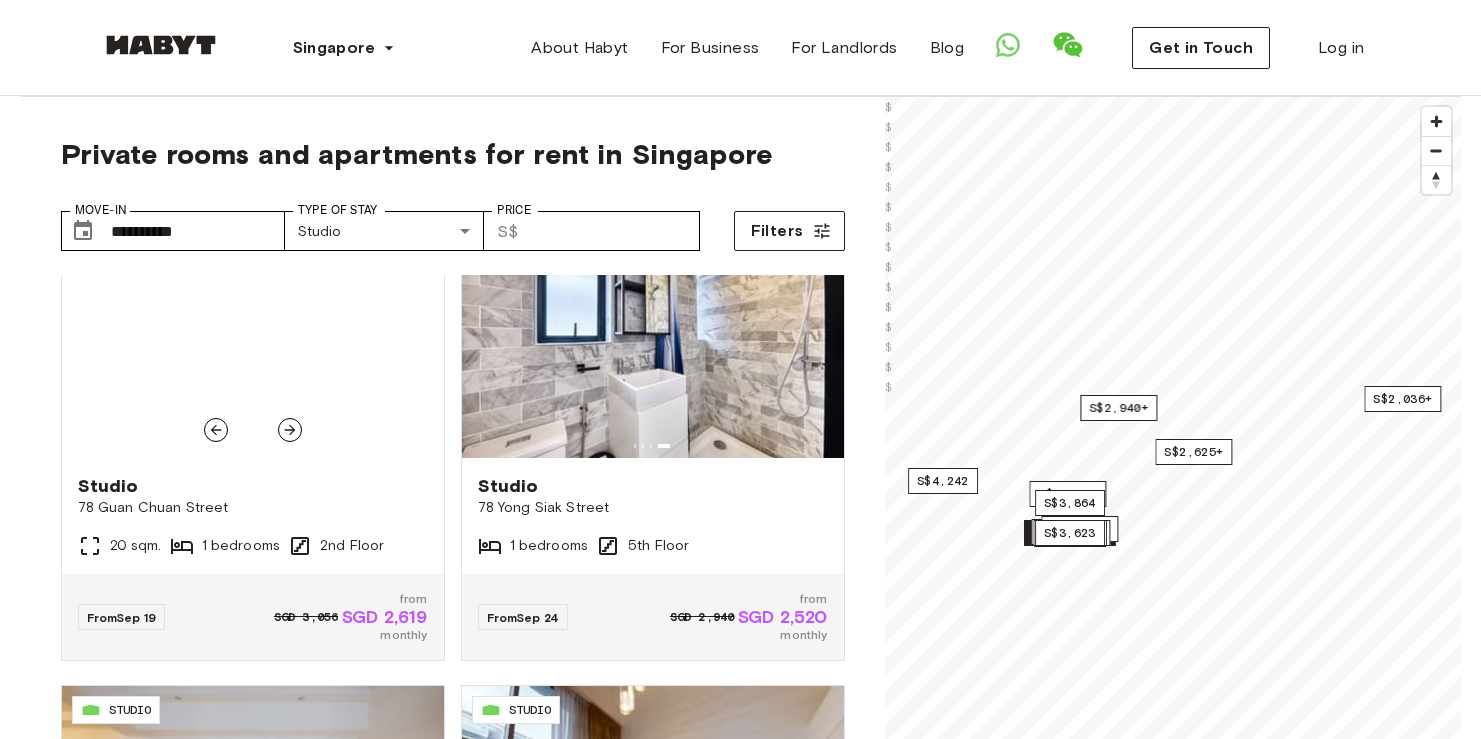 scroll, scrollTop: 1465, scrollLeft: 0, axis: vertical 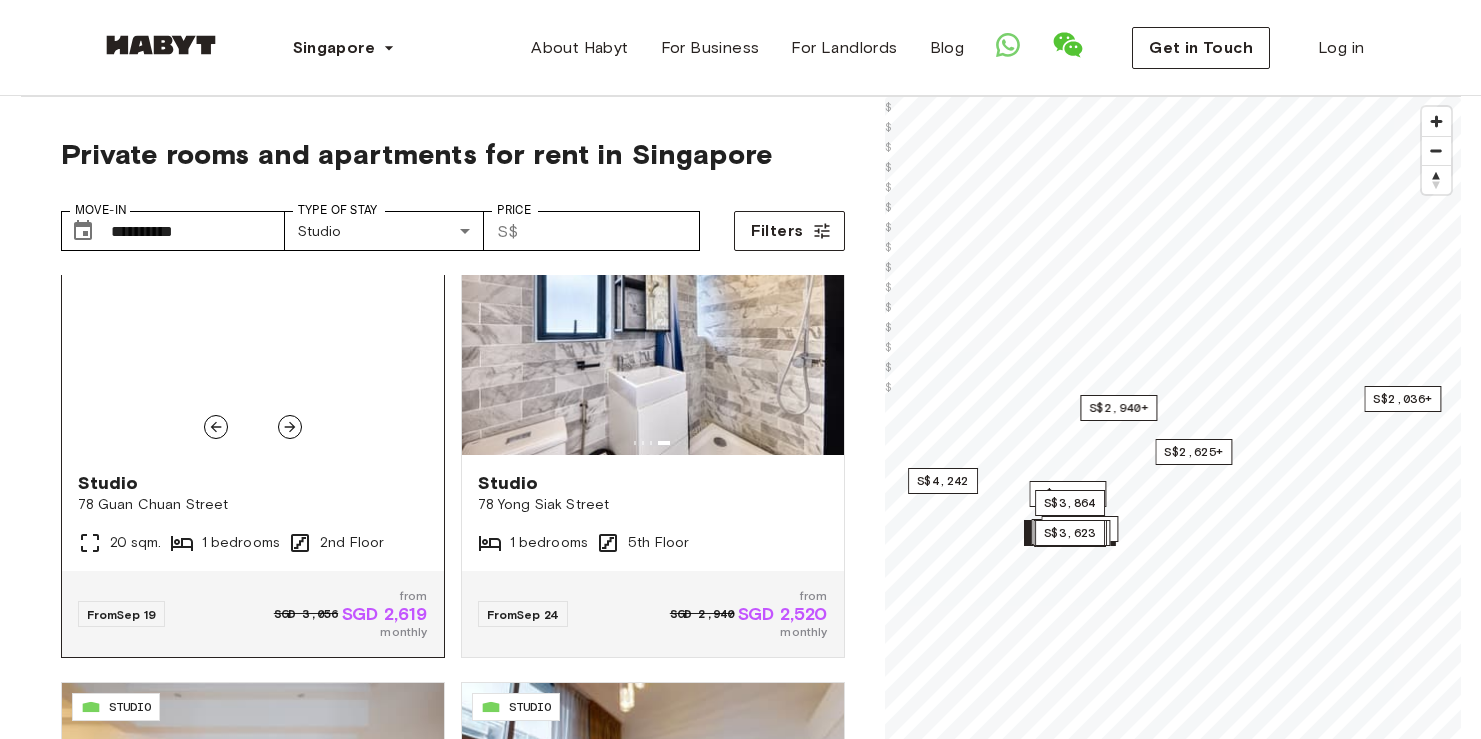 click at bounding box center (290, 427) 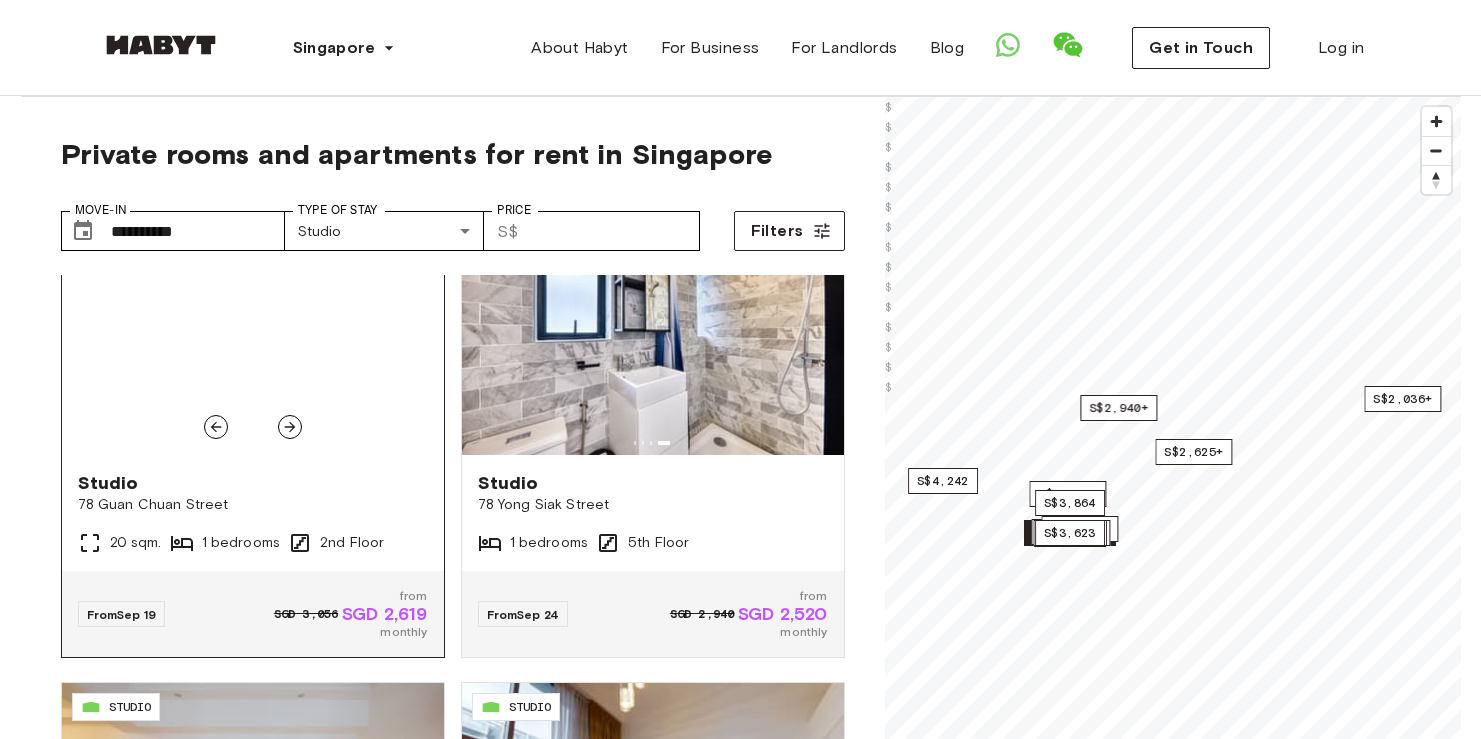 click at bounding box center [253, 335] 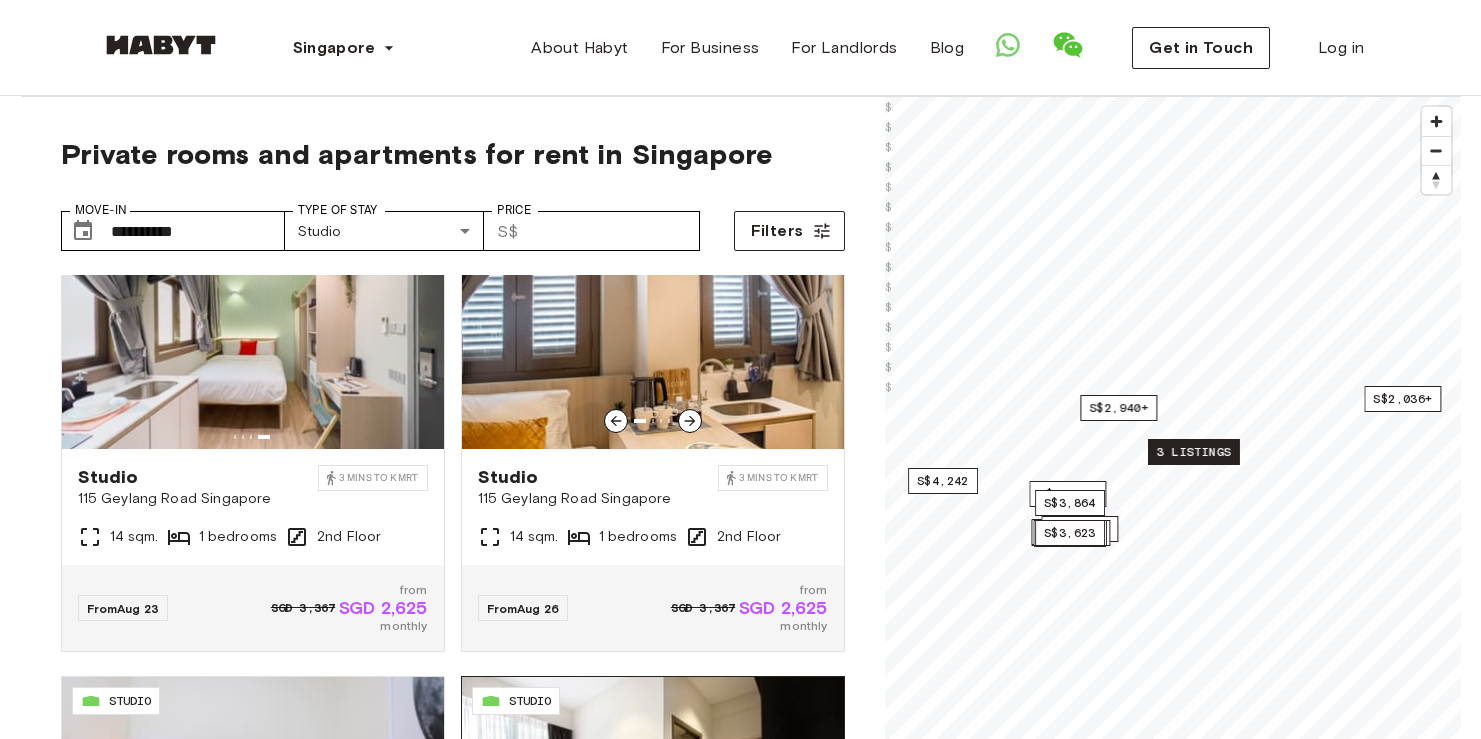 scroll, scrollTop: 512, scrollLeft: 0, axis: vertical 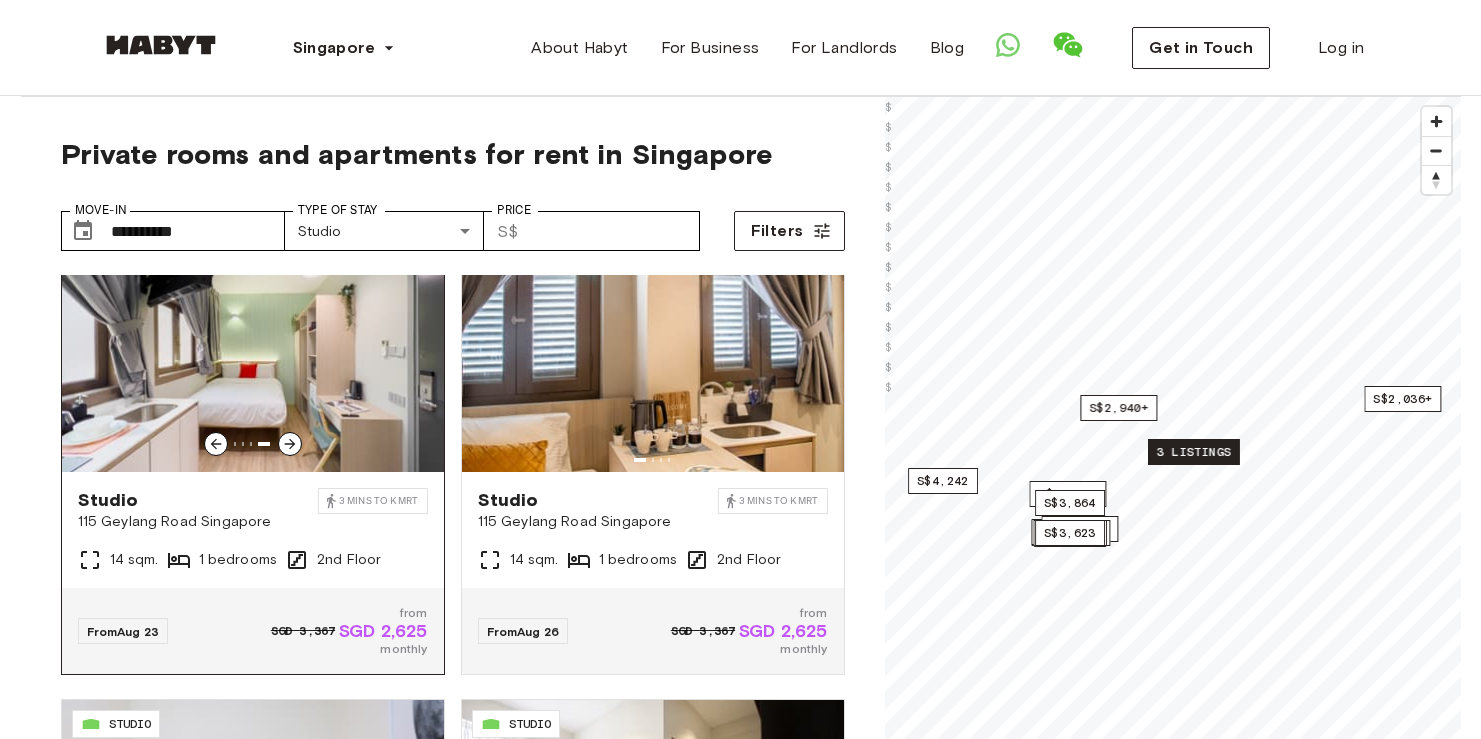 click at bounding box center (253, 352) 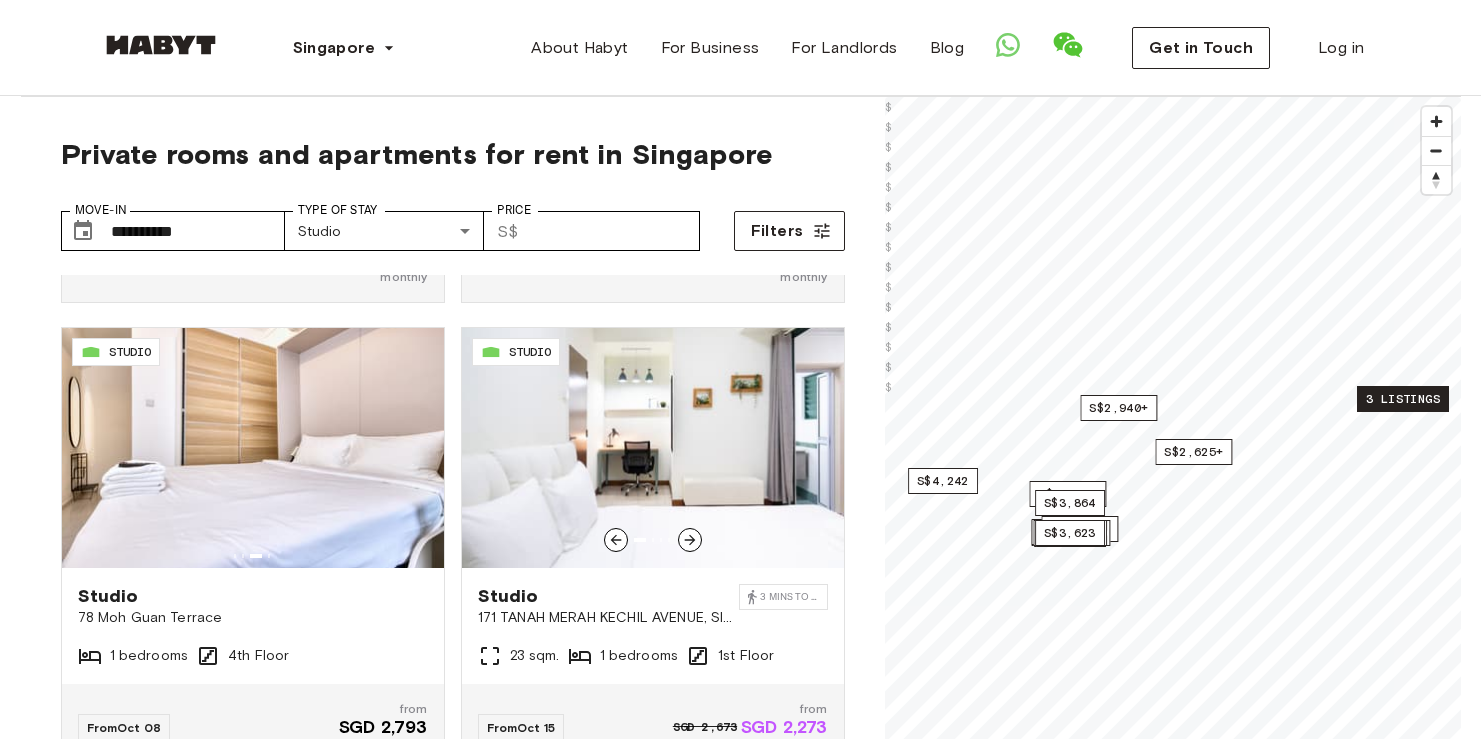 scroll, scrollTop: 2290, scrollLeft: 0, axis: vertical 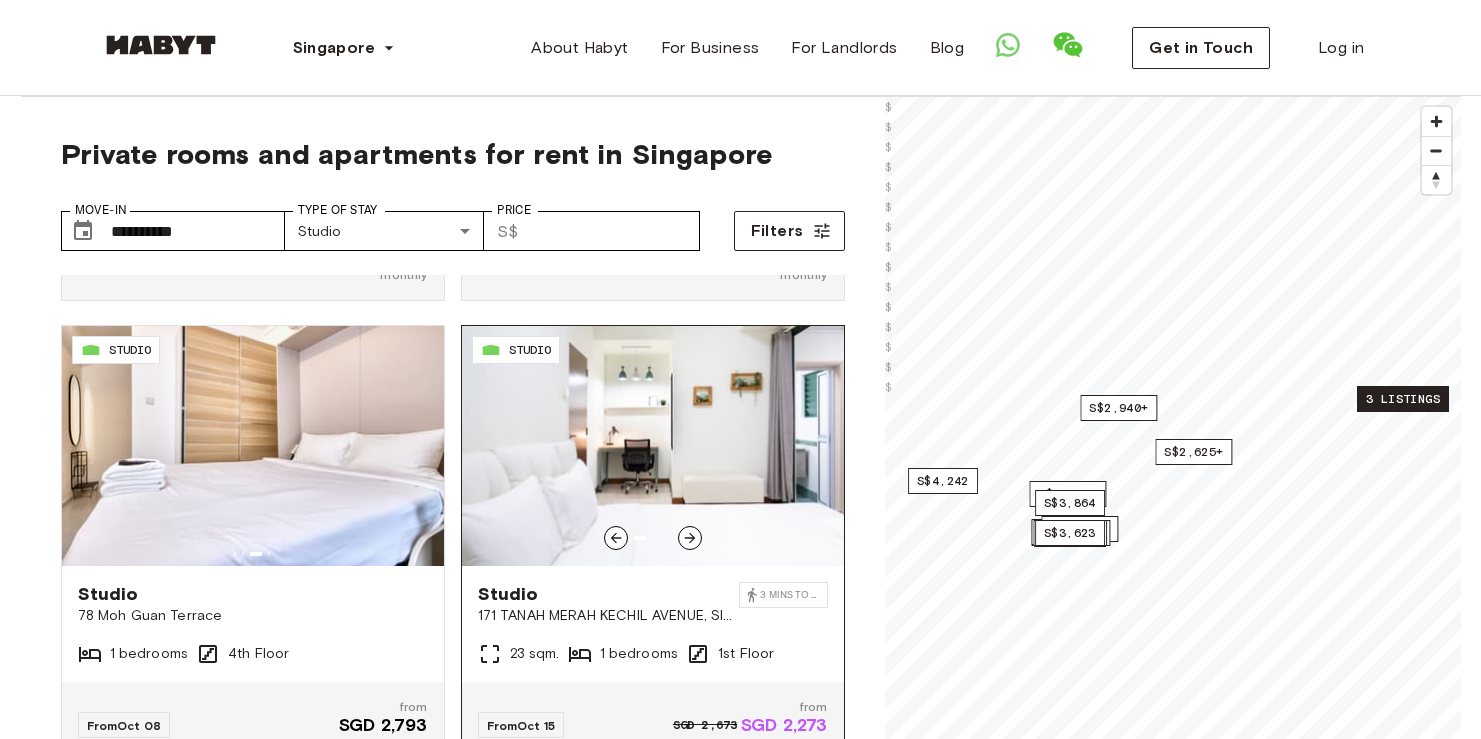 click 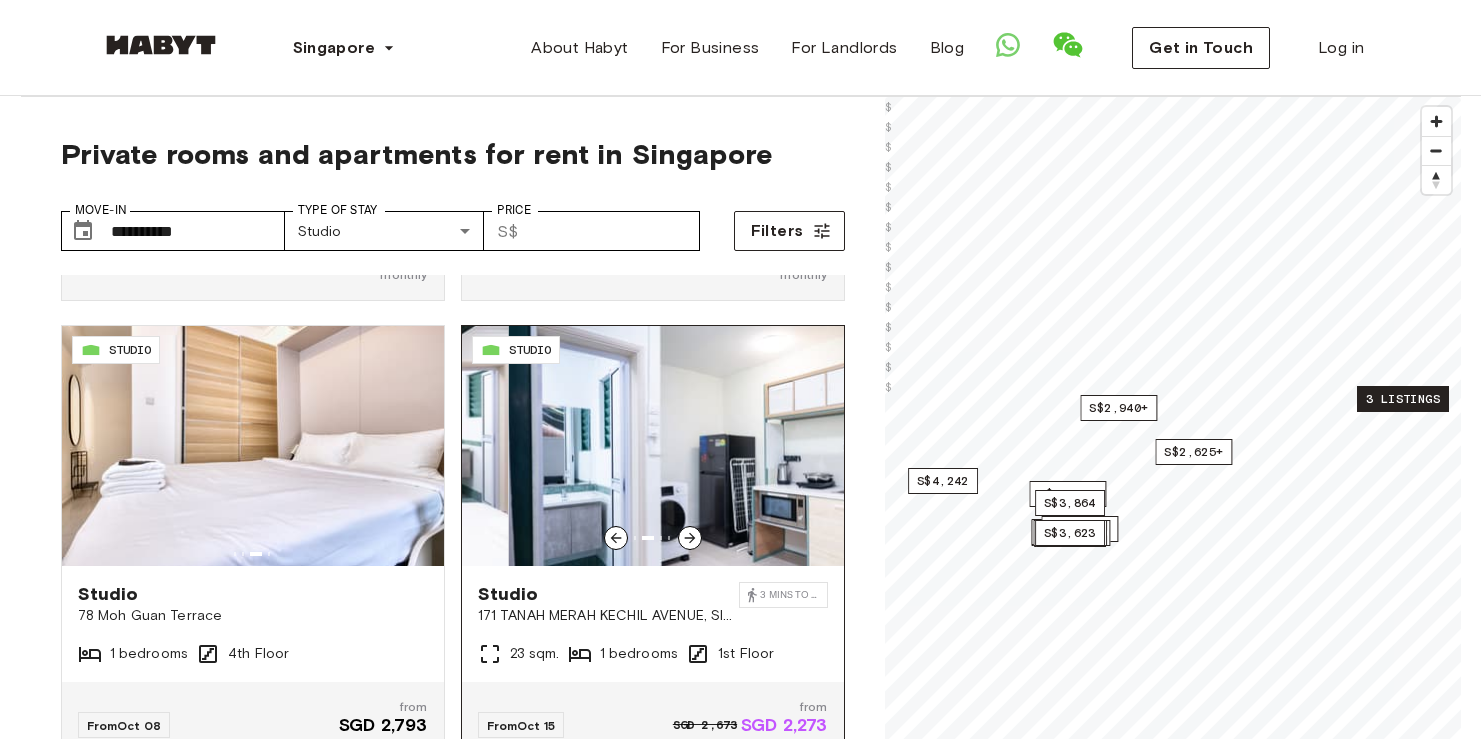 click 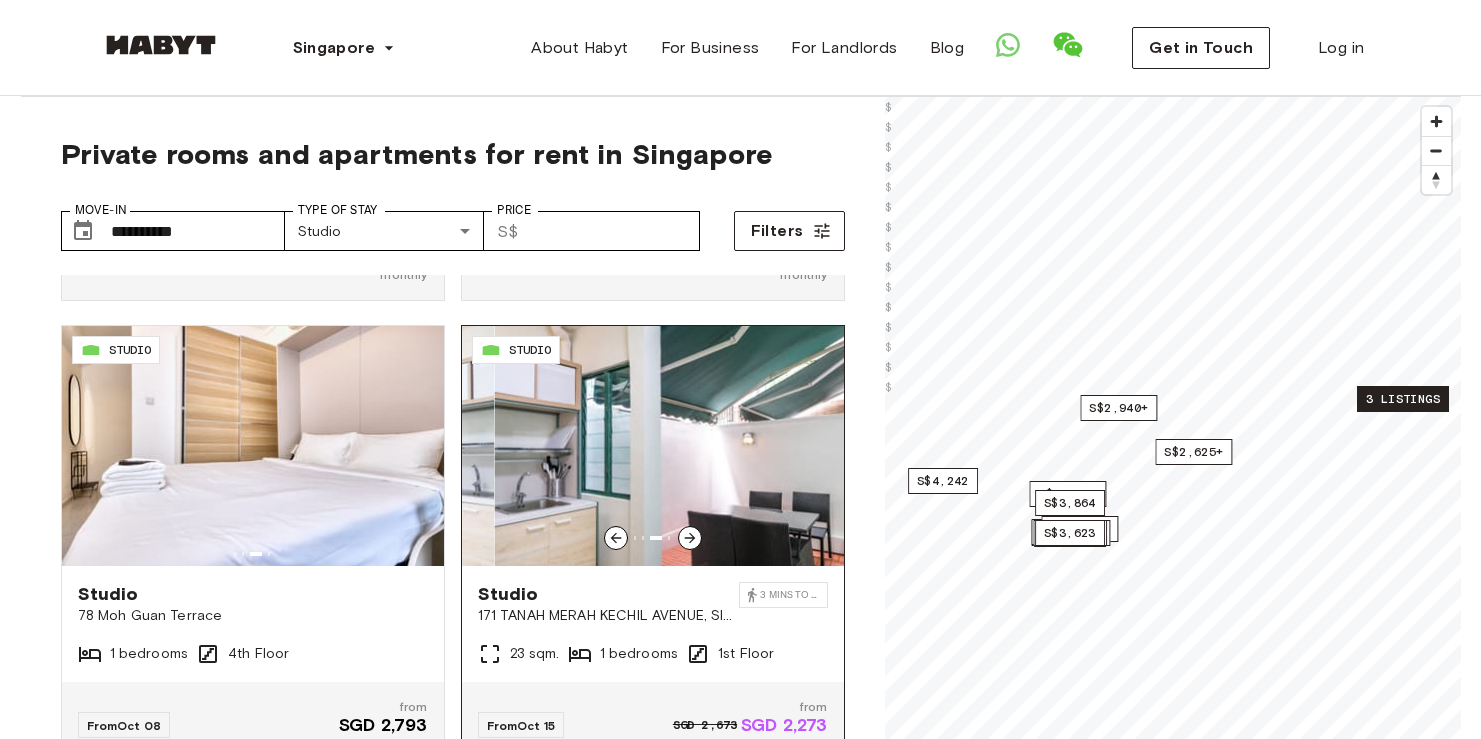 click 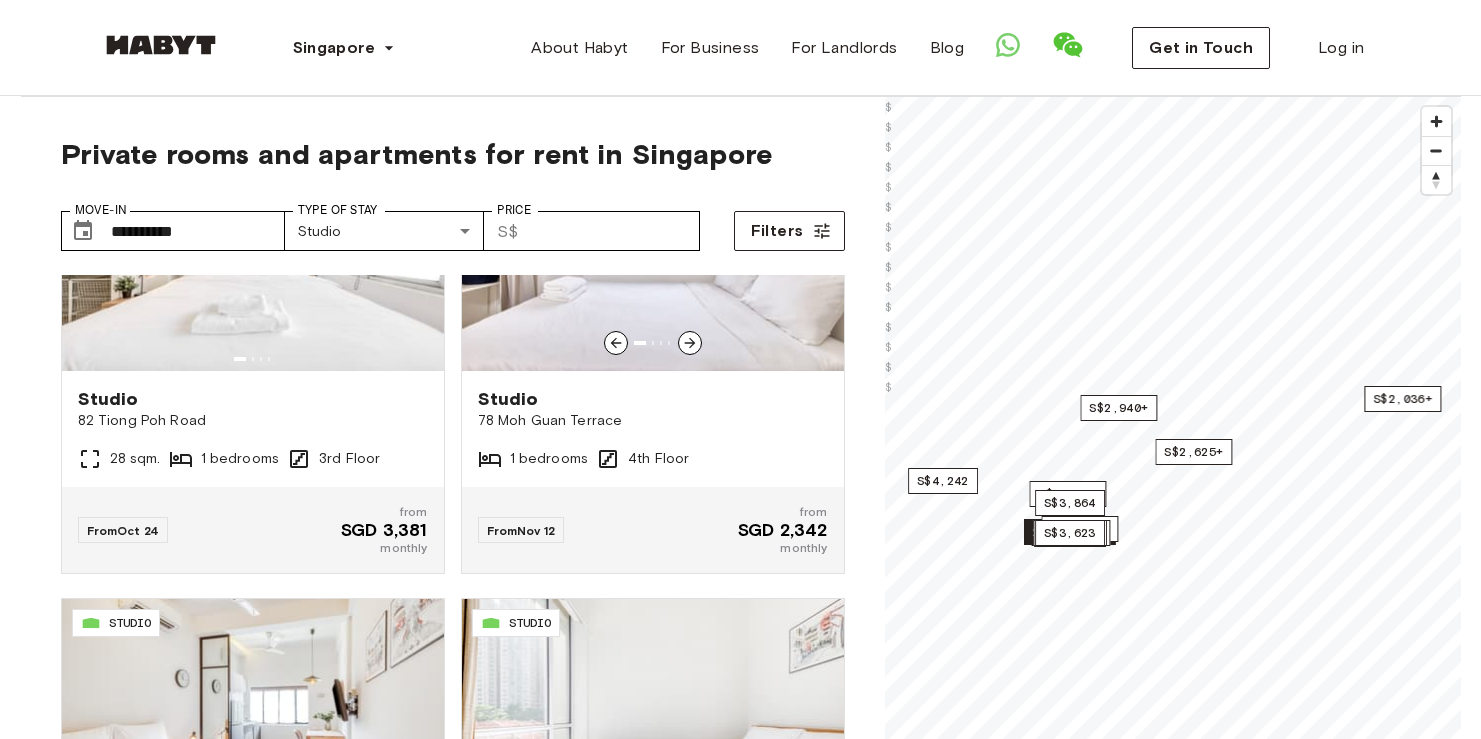 scroll, scrollTop: 2954, scrollLeft: 0, axis: vertical 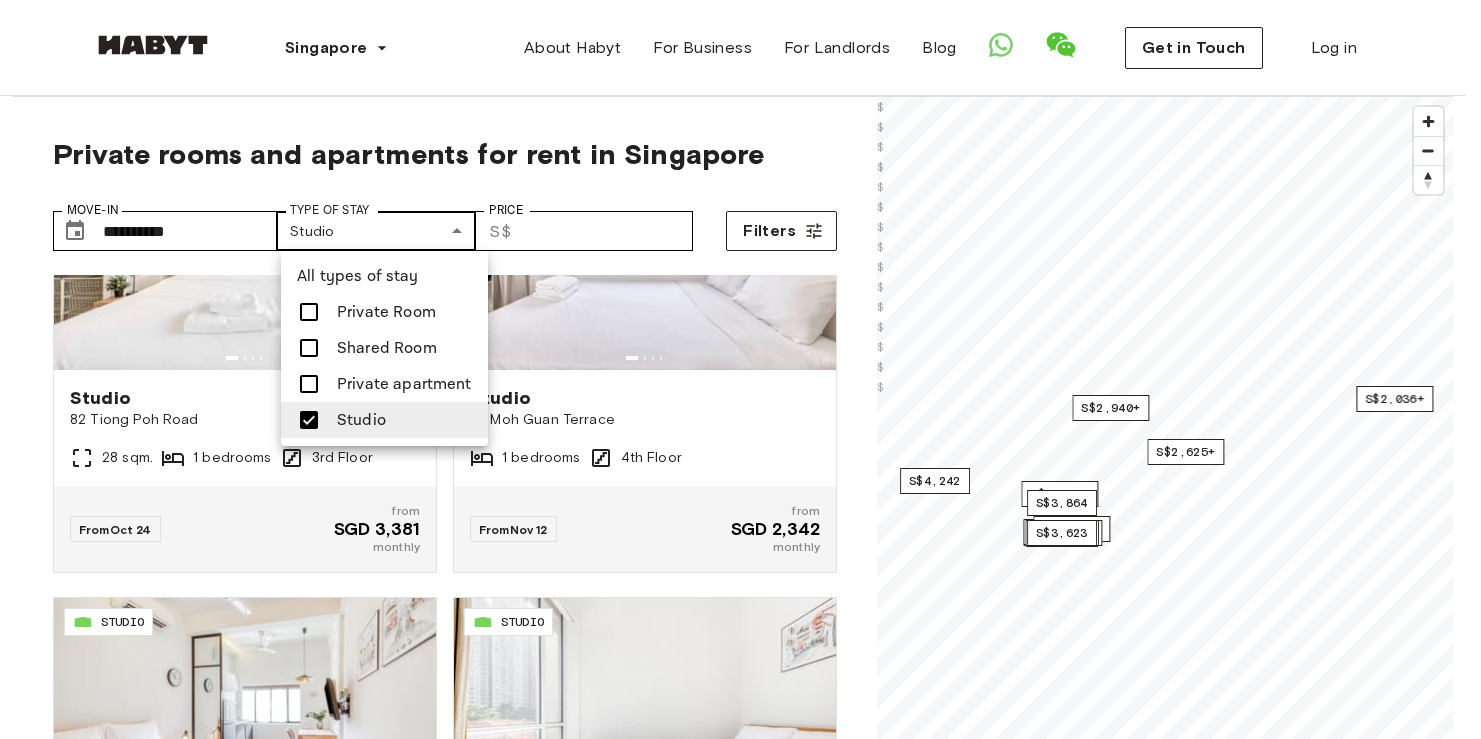 click on "**********" at bounding box center [740, 2315] 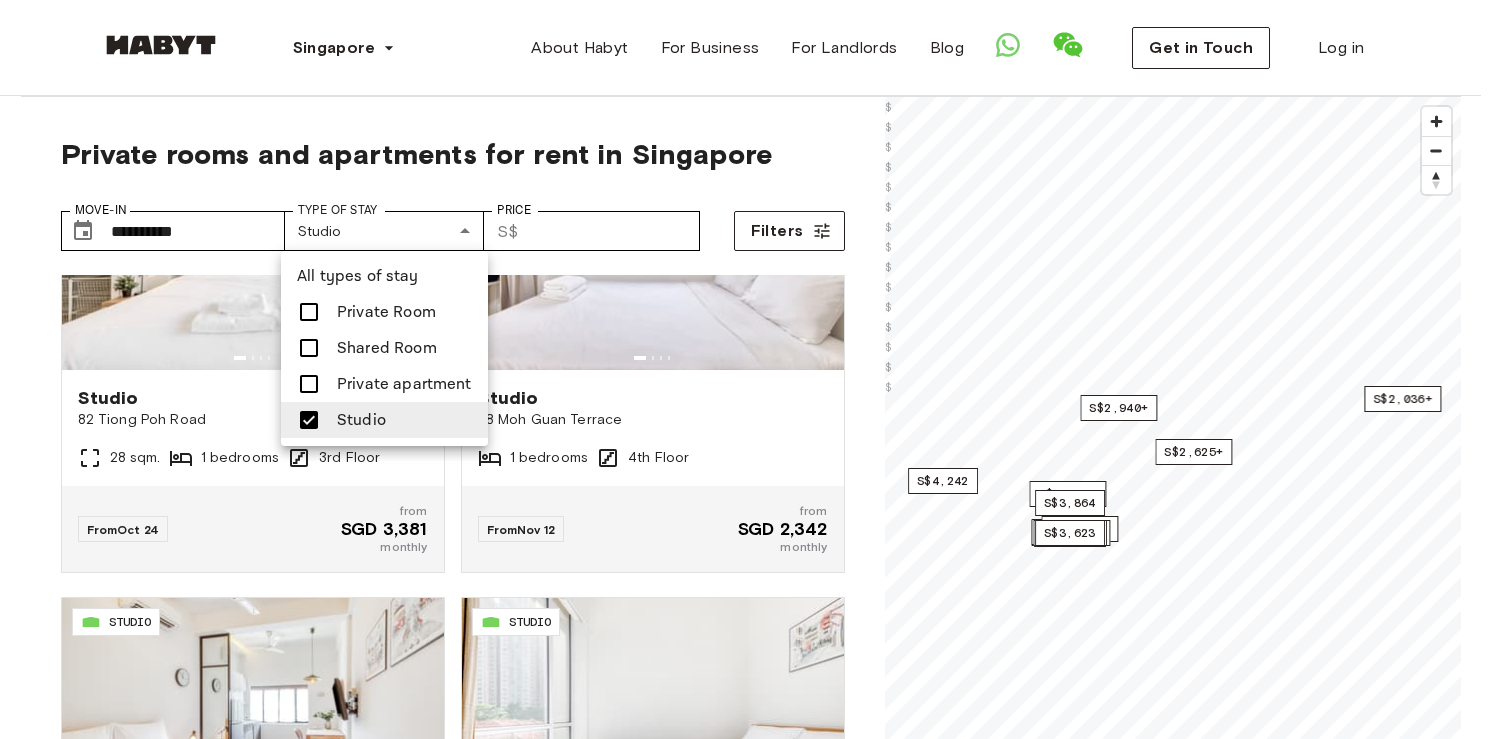 click at bounding box center (315, 384) 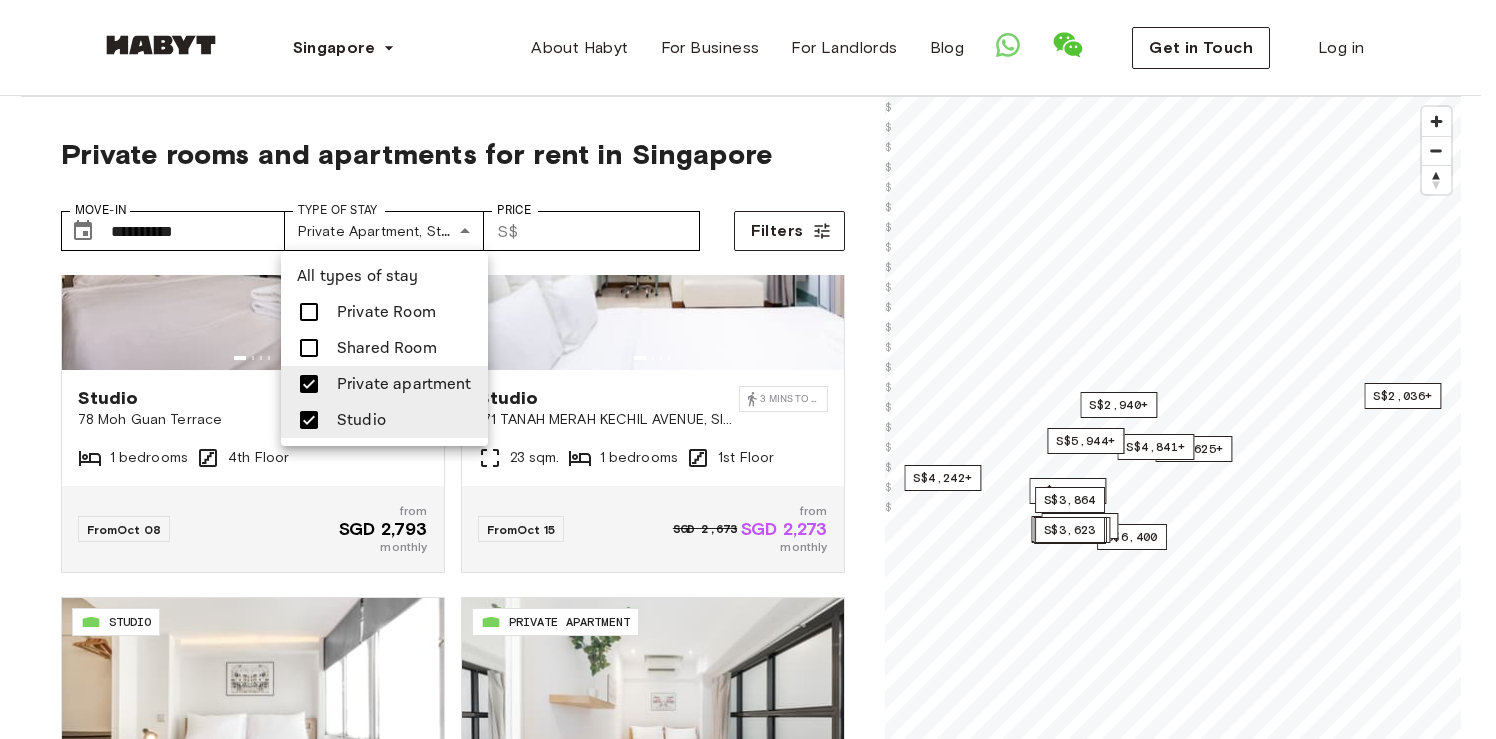 click at bounding box center (748, 369) 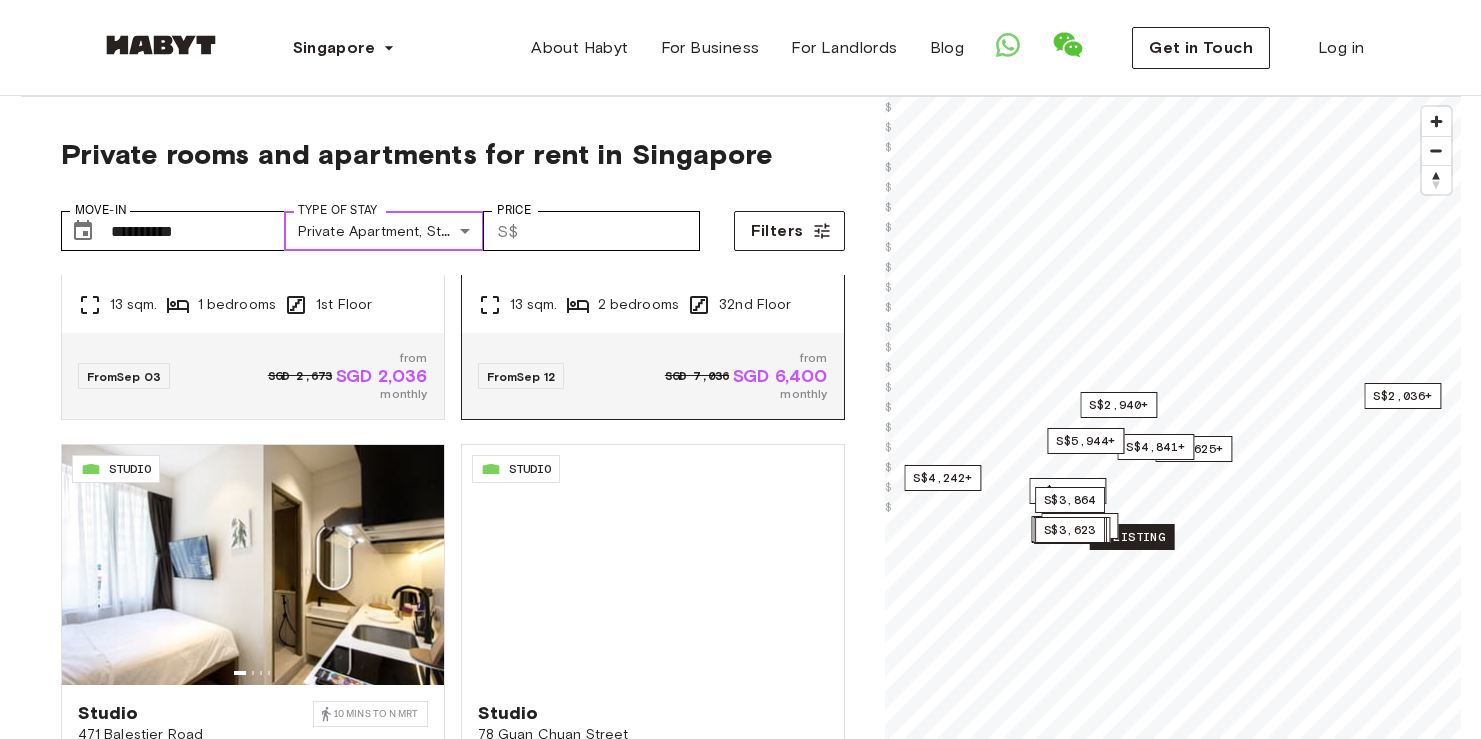 scroll, scrollTop: 1282, scrollLeft: 0, axis: vertical 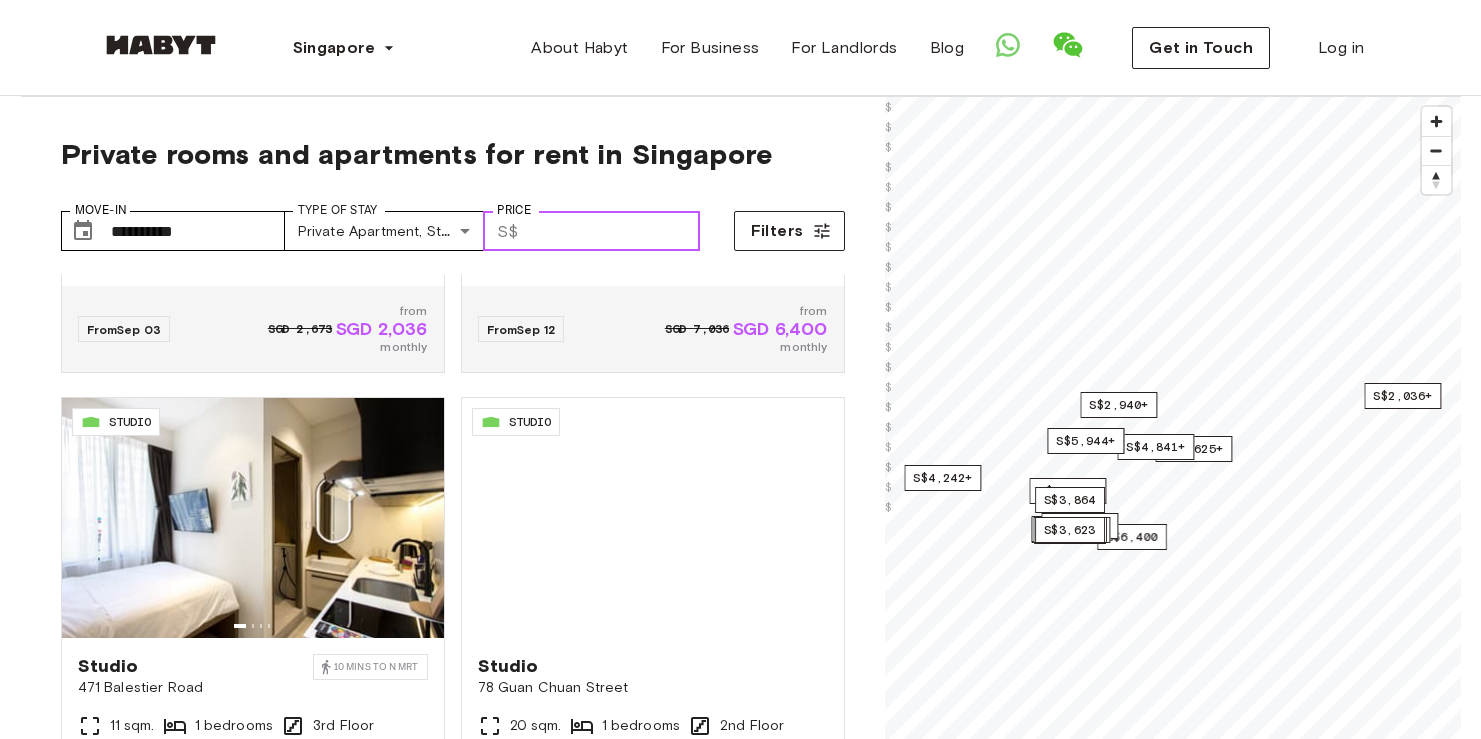 click on "Price" at bounding box center [613, 231] 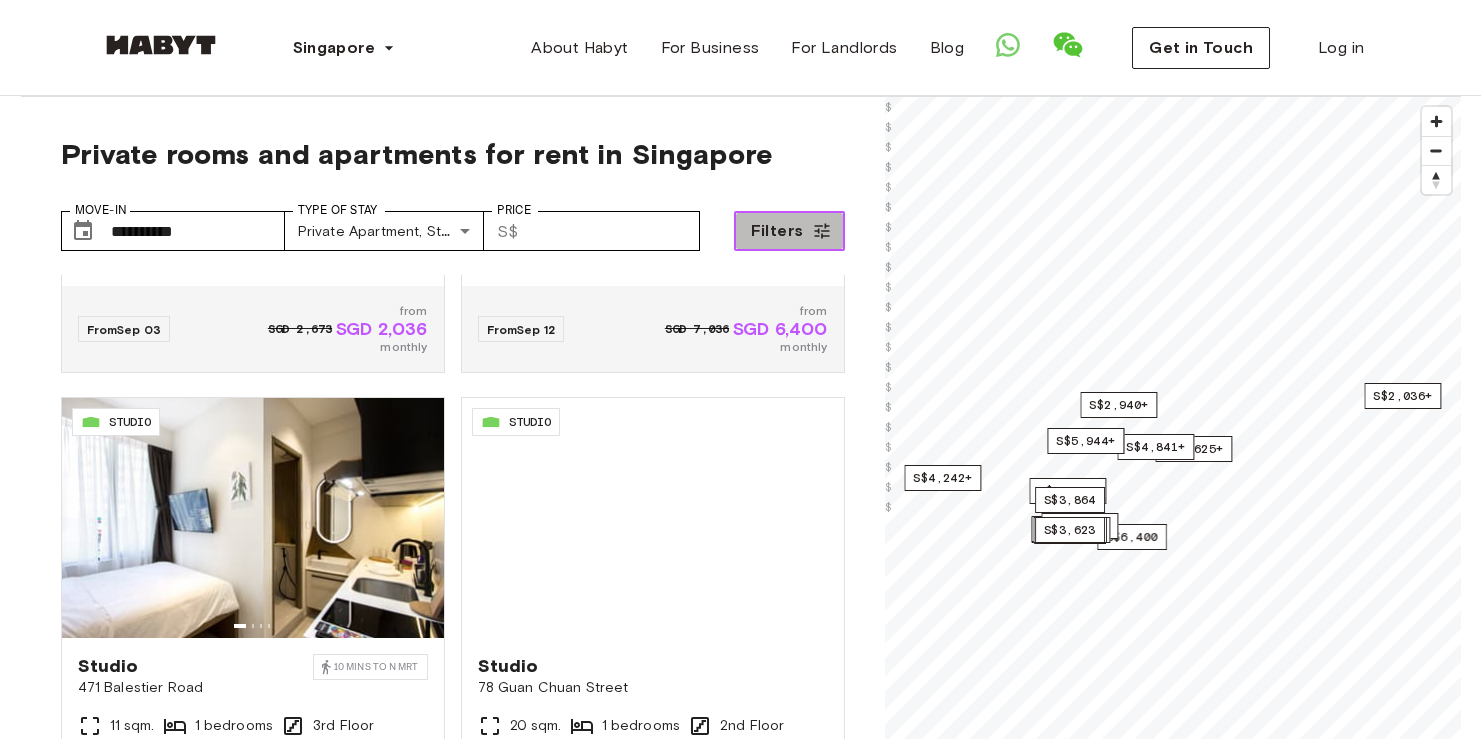 click on "Filters" at bounding box center (789, 231) 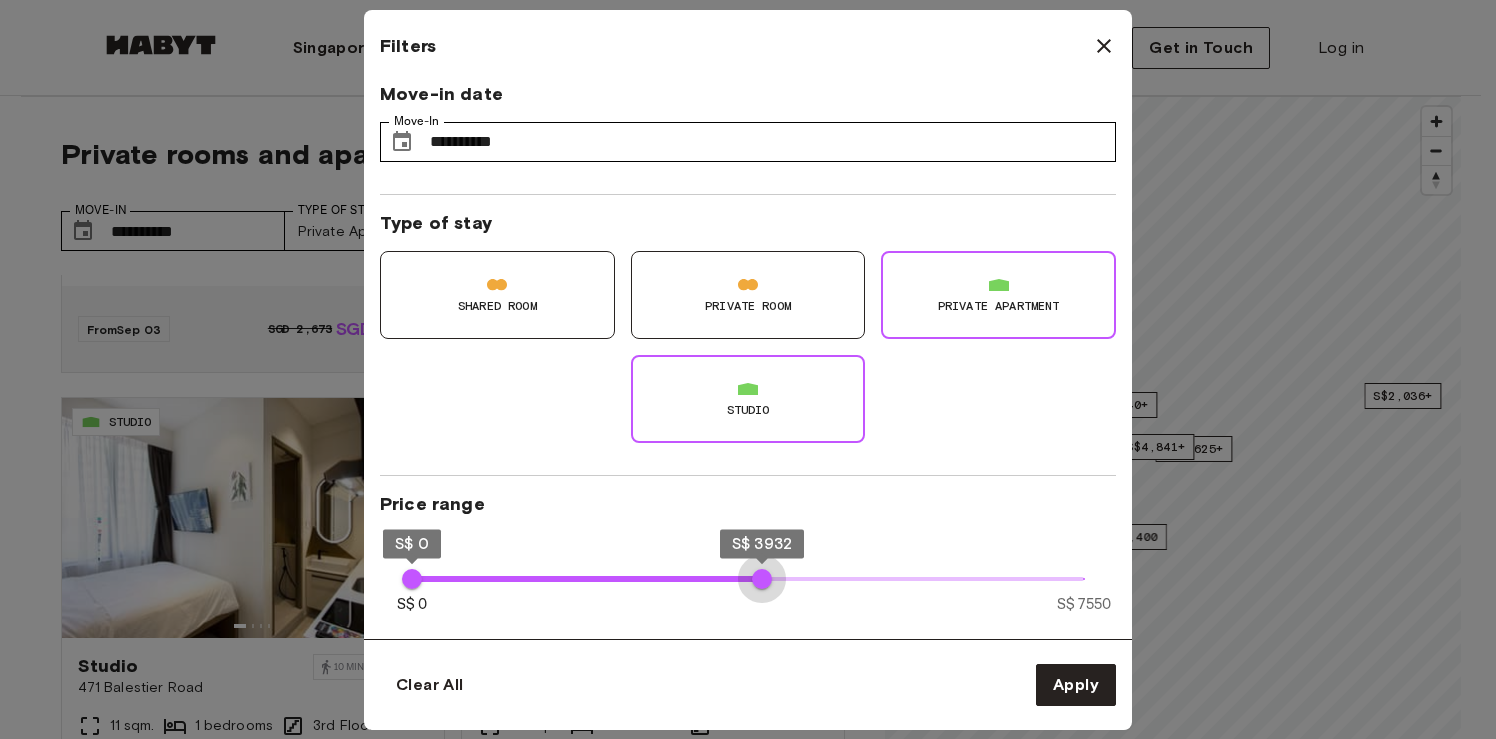 type on "****" 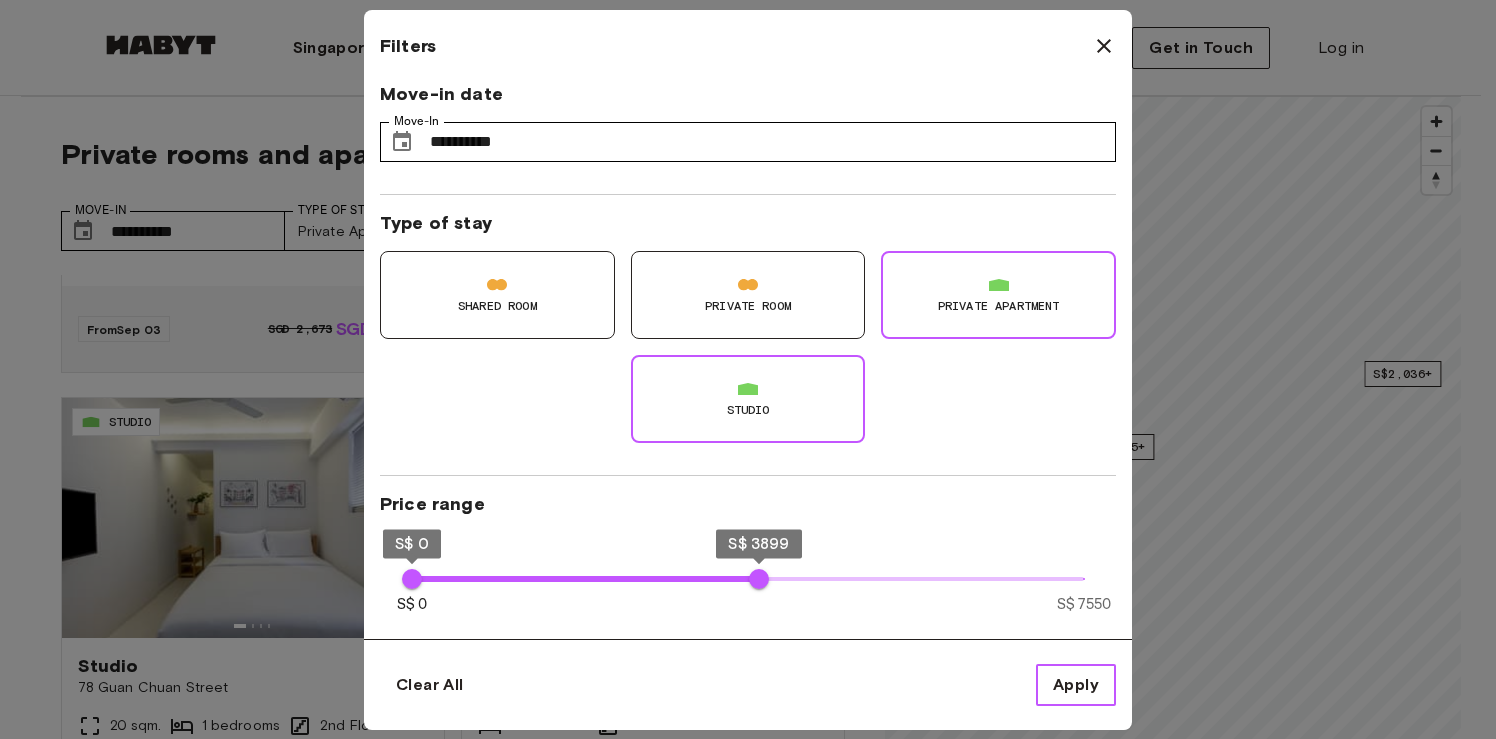 click on "Apply" at bounding box center [1076, 685] 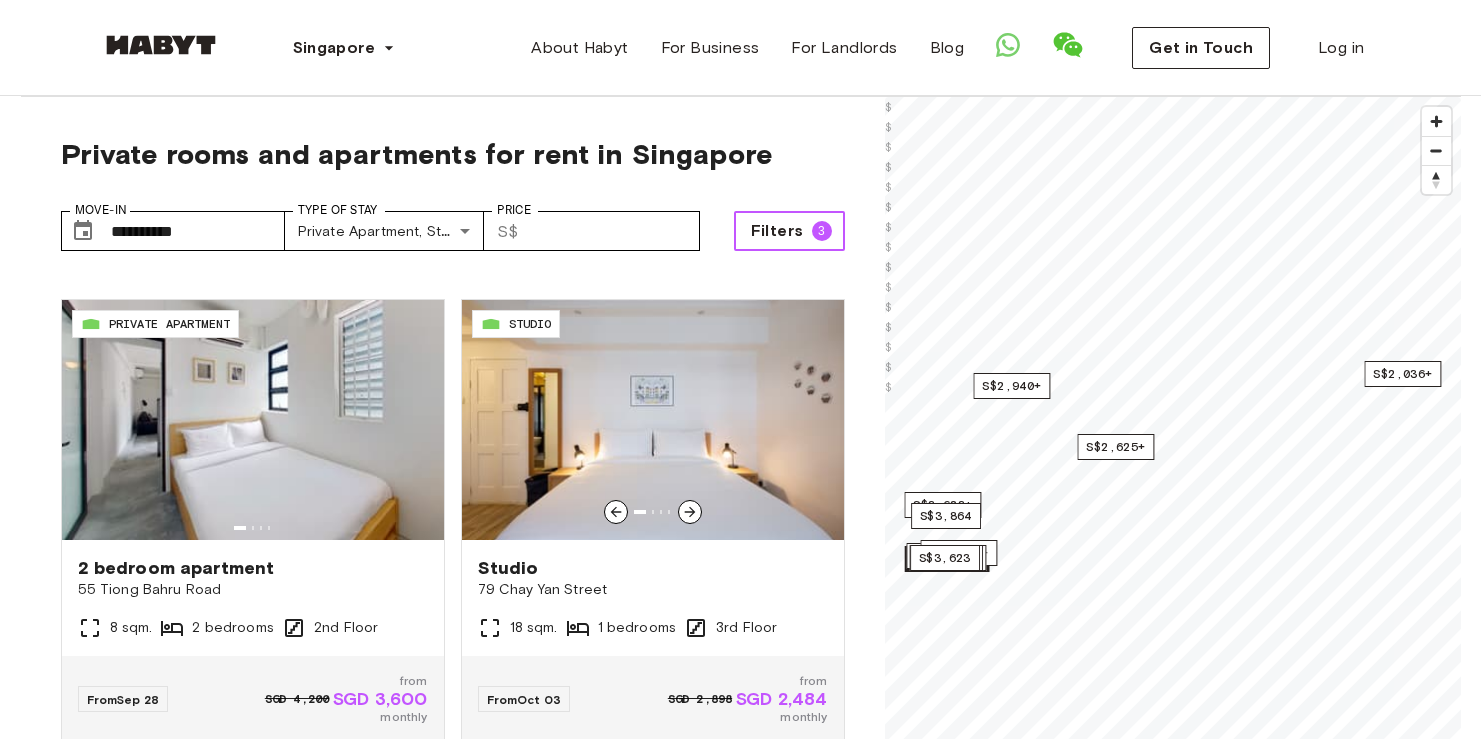 scroll, scrollTop: 1892, scrollLeft: 0, axis: vertical 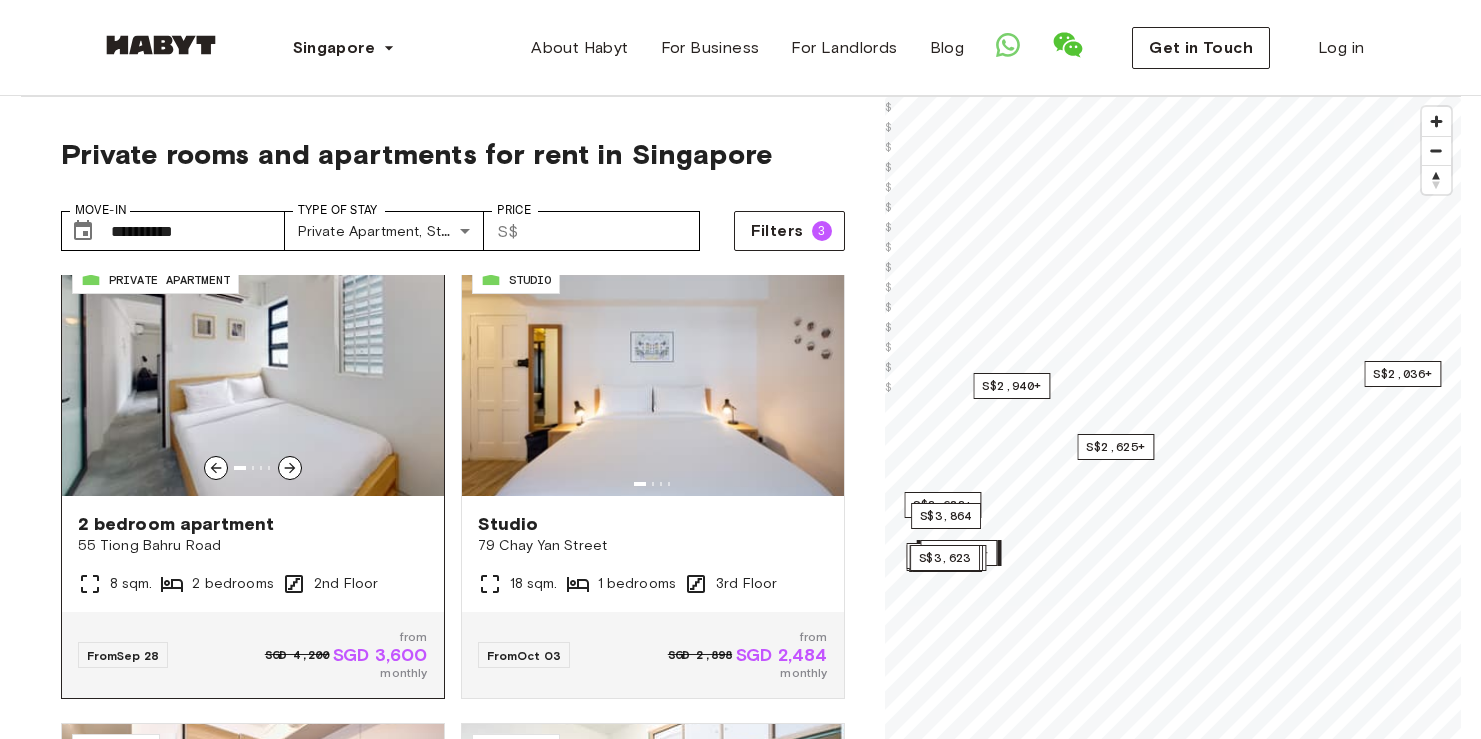 click 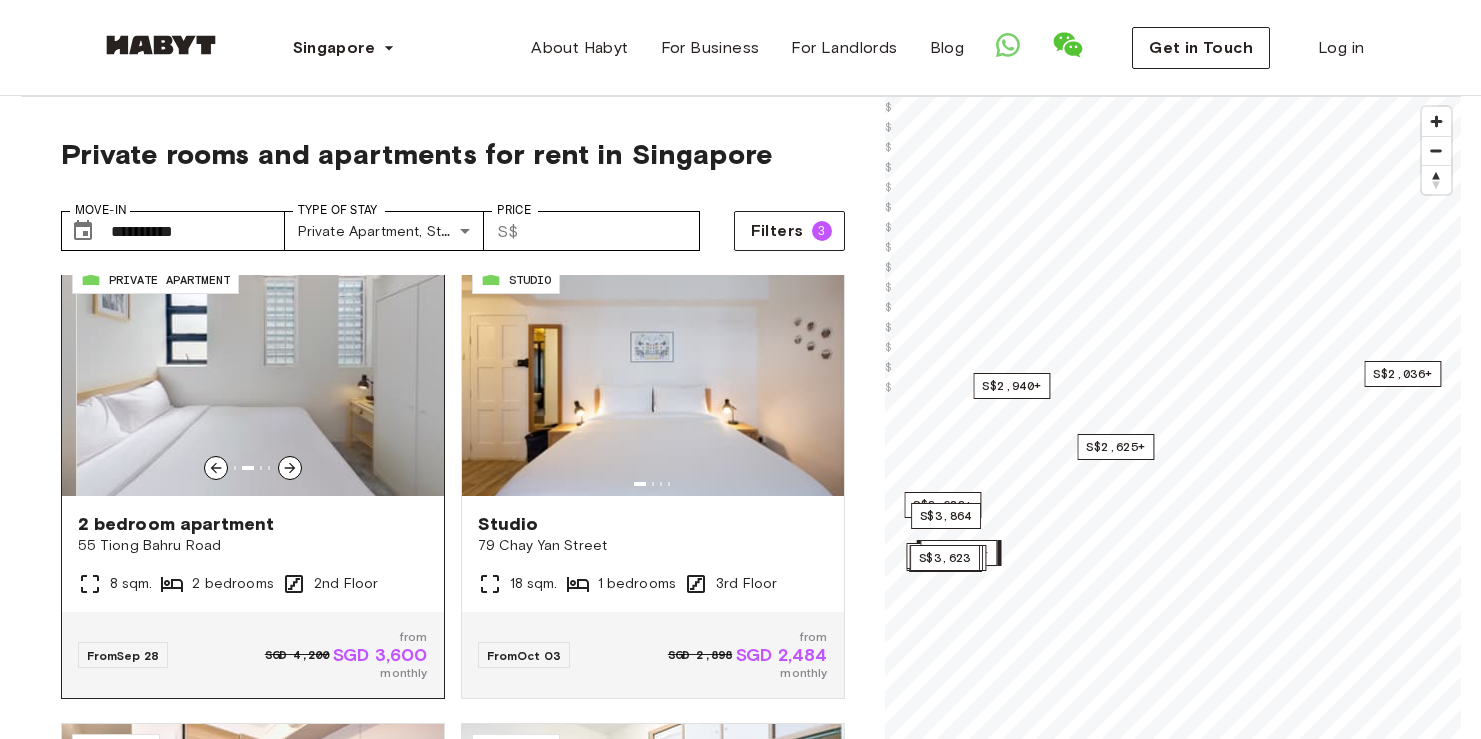 click 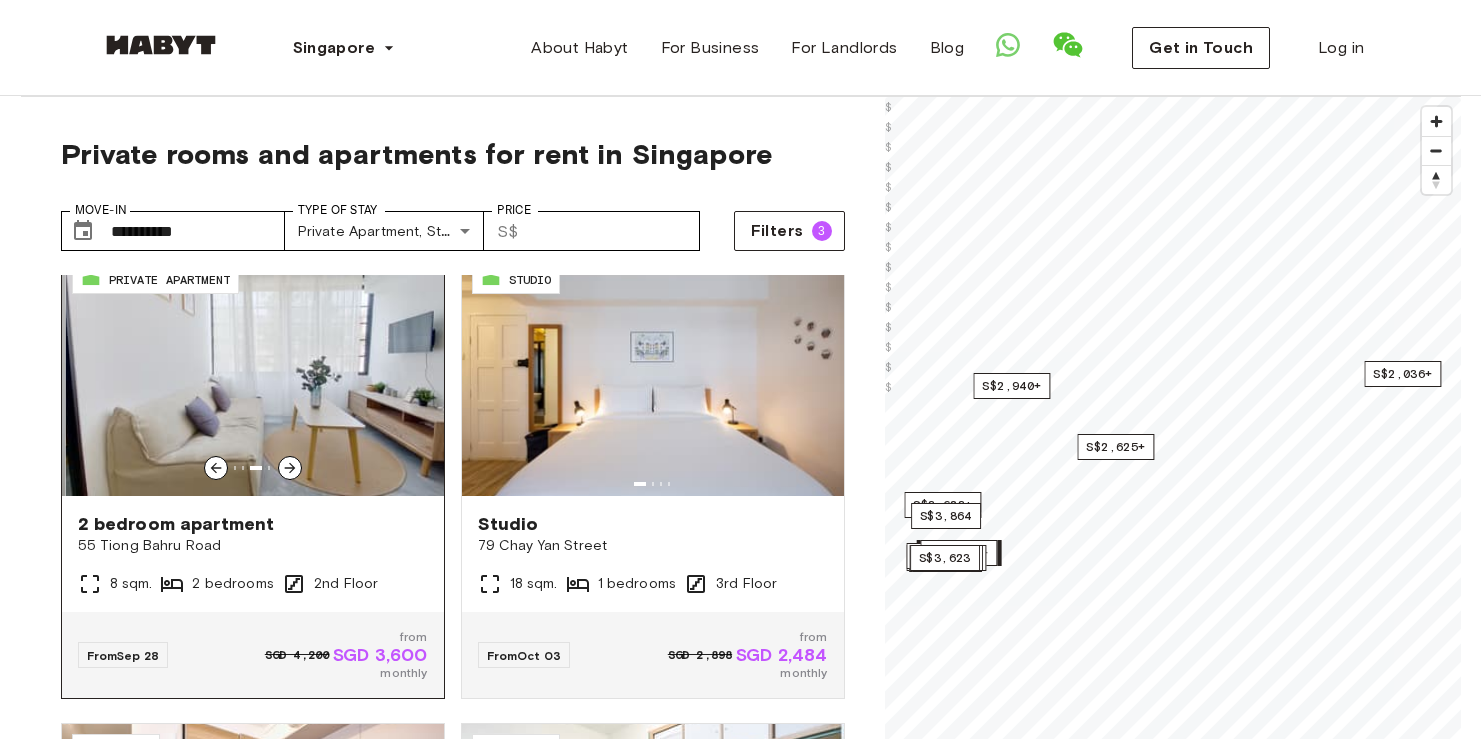 click 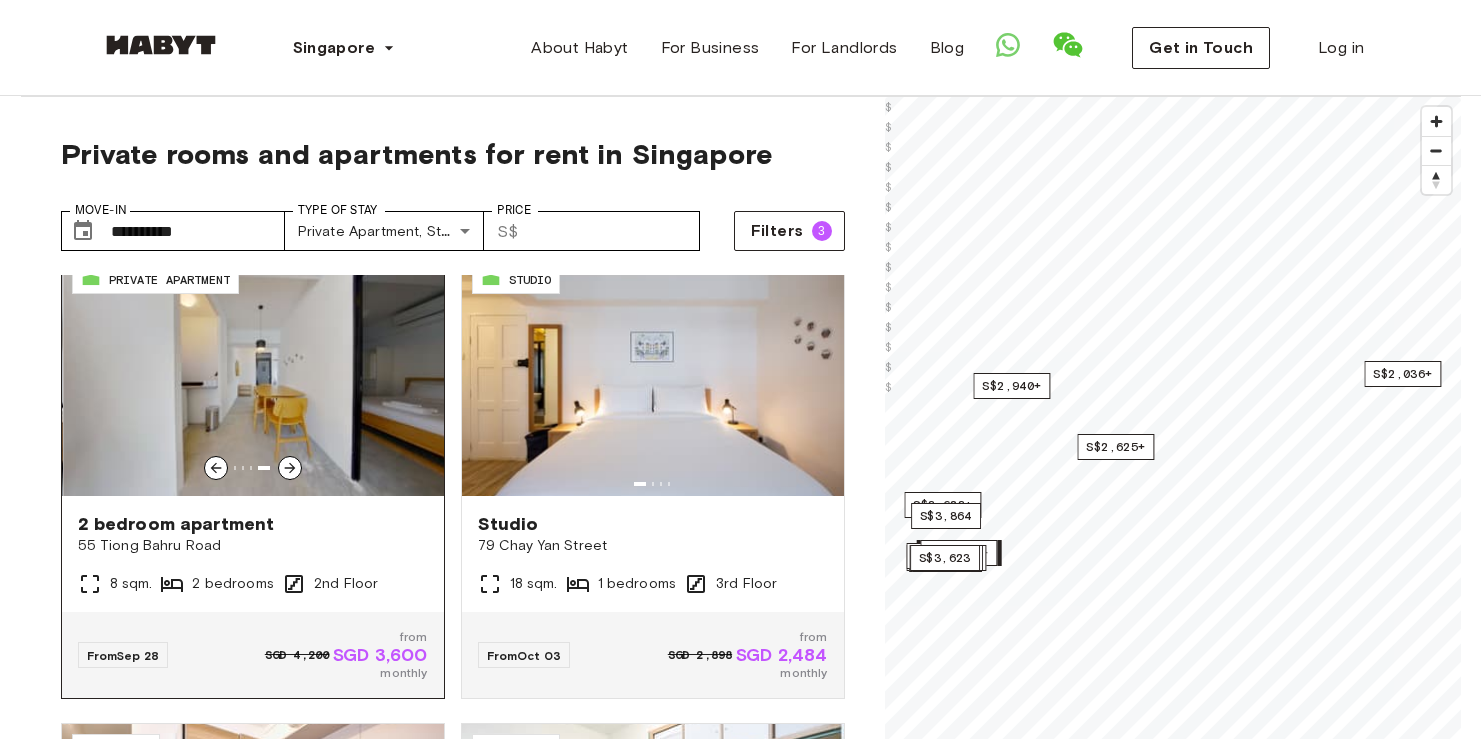 click 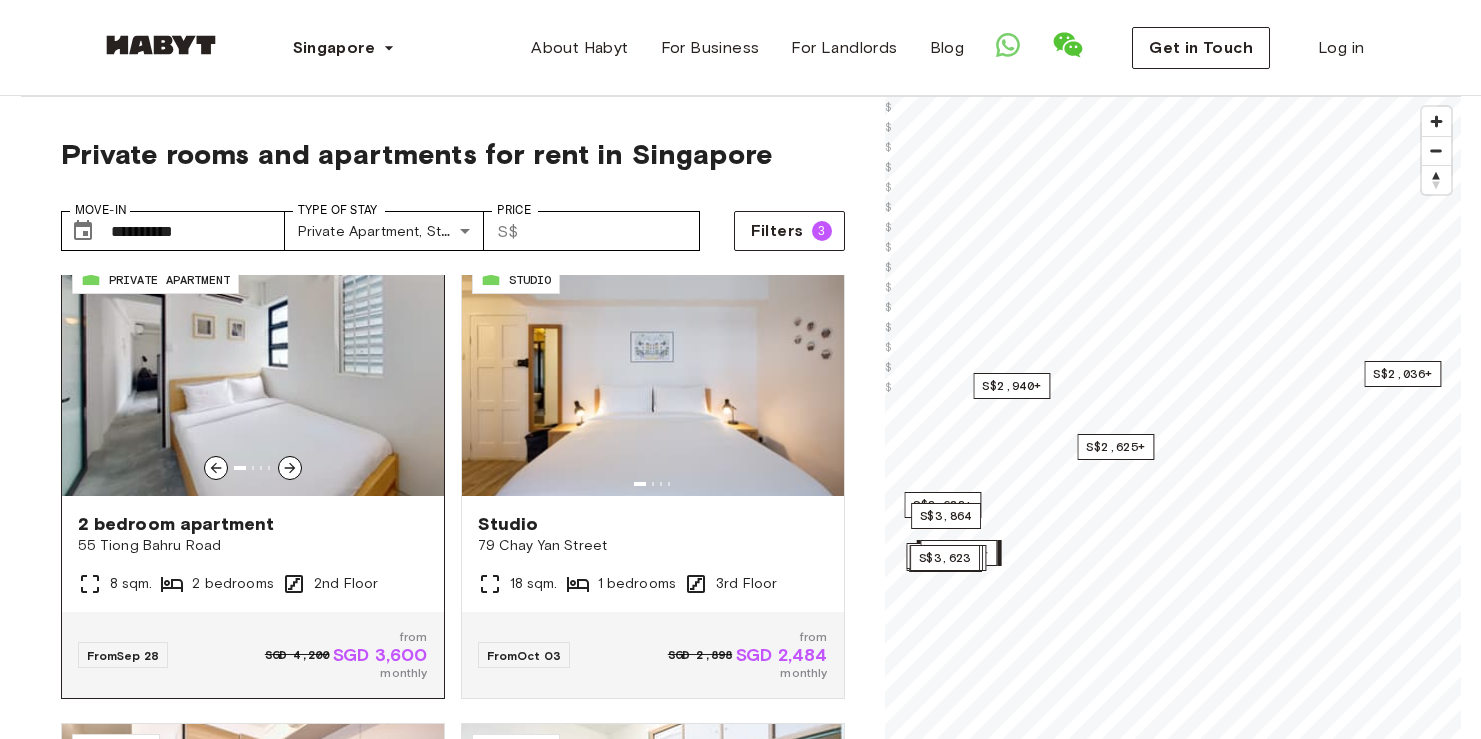 click 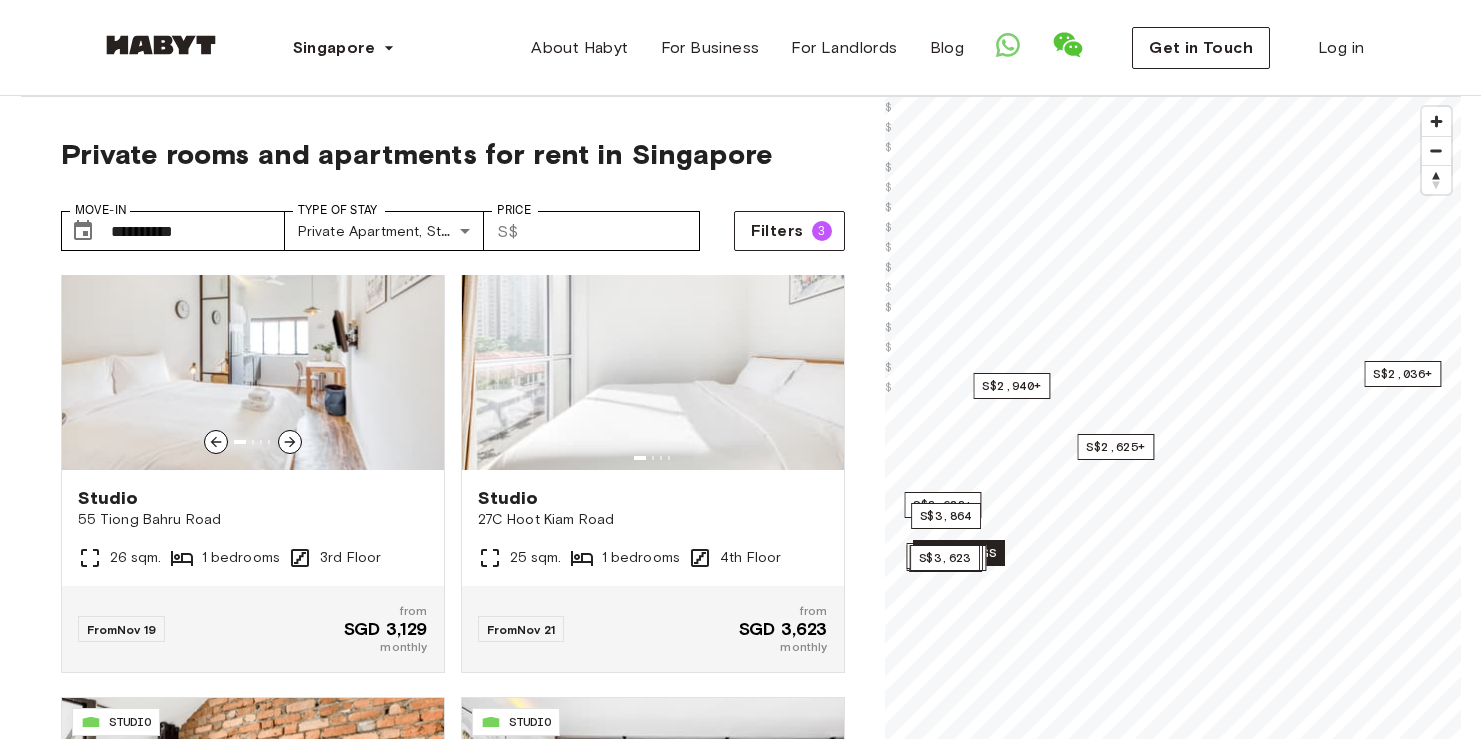 scroll, scrollTop: 3351, scrollLeft: 0, axis: vertical 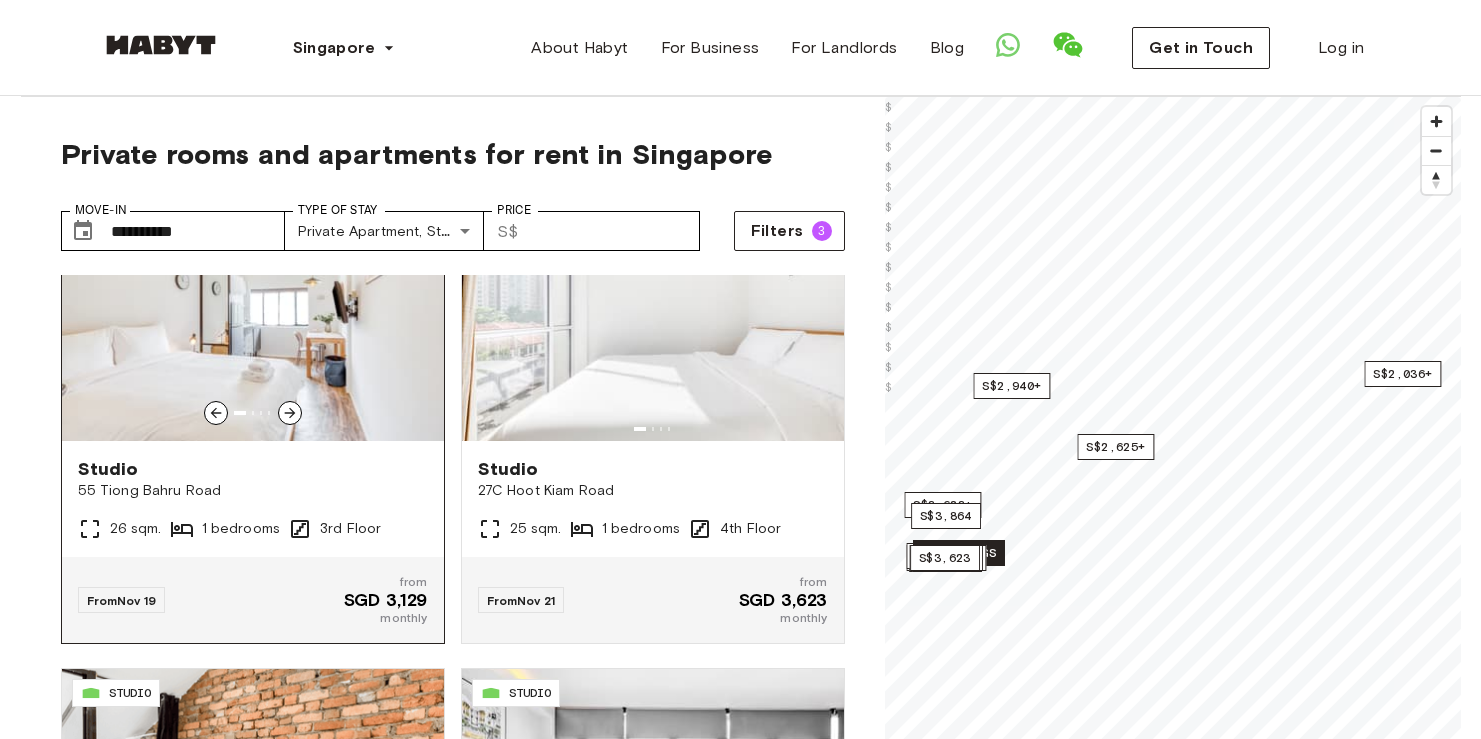 click 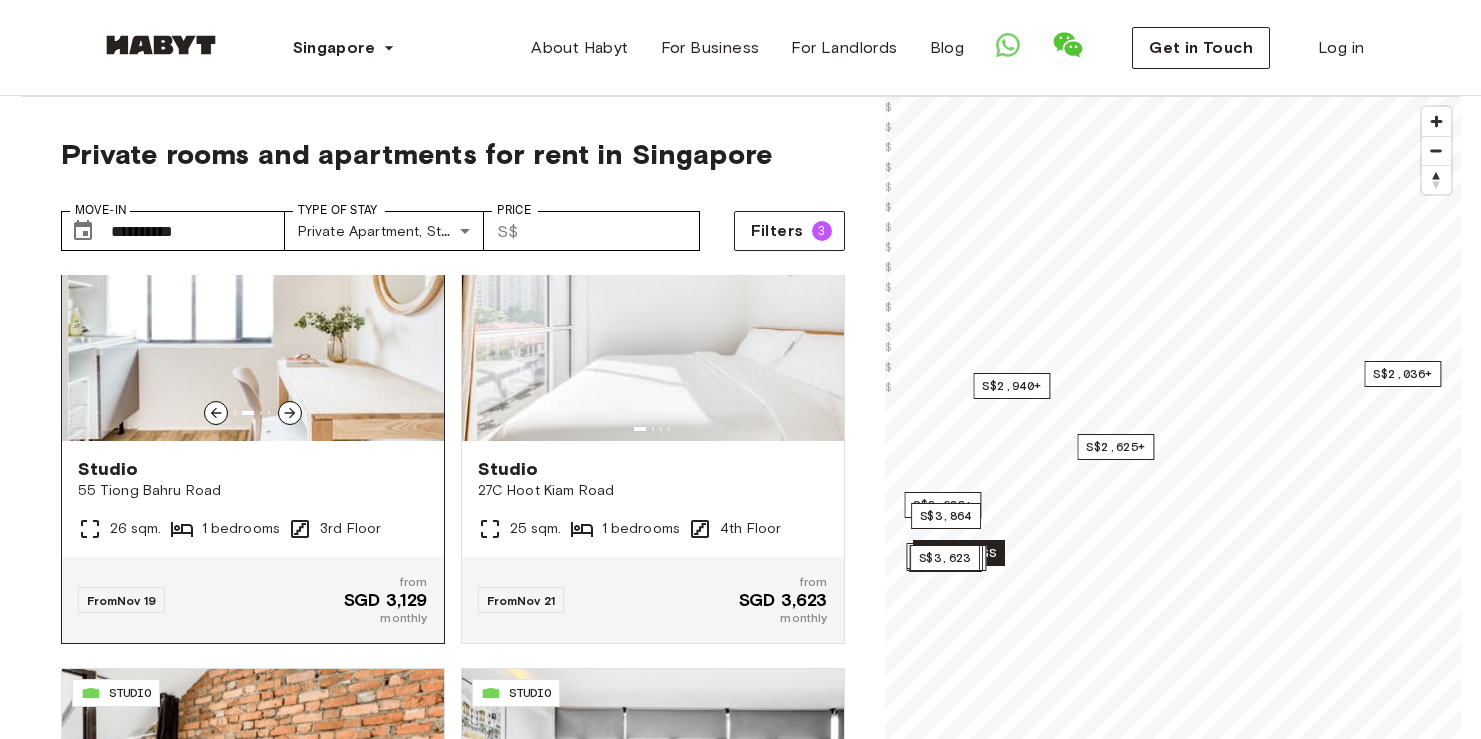 click 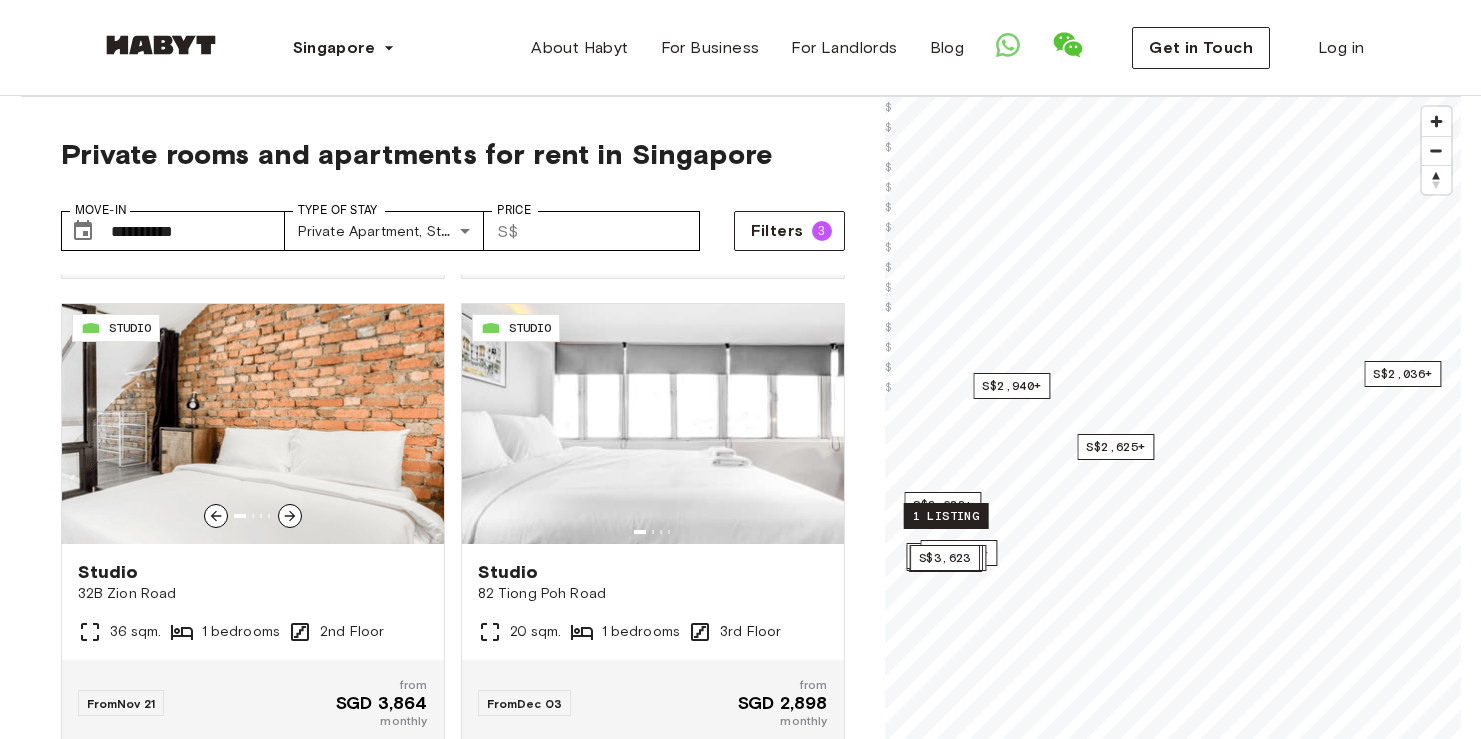 scroll, scrollTop: 3739, scrollLeft: 0, axis: vertical 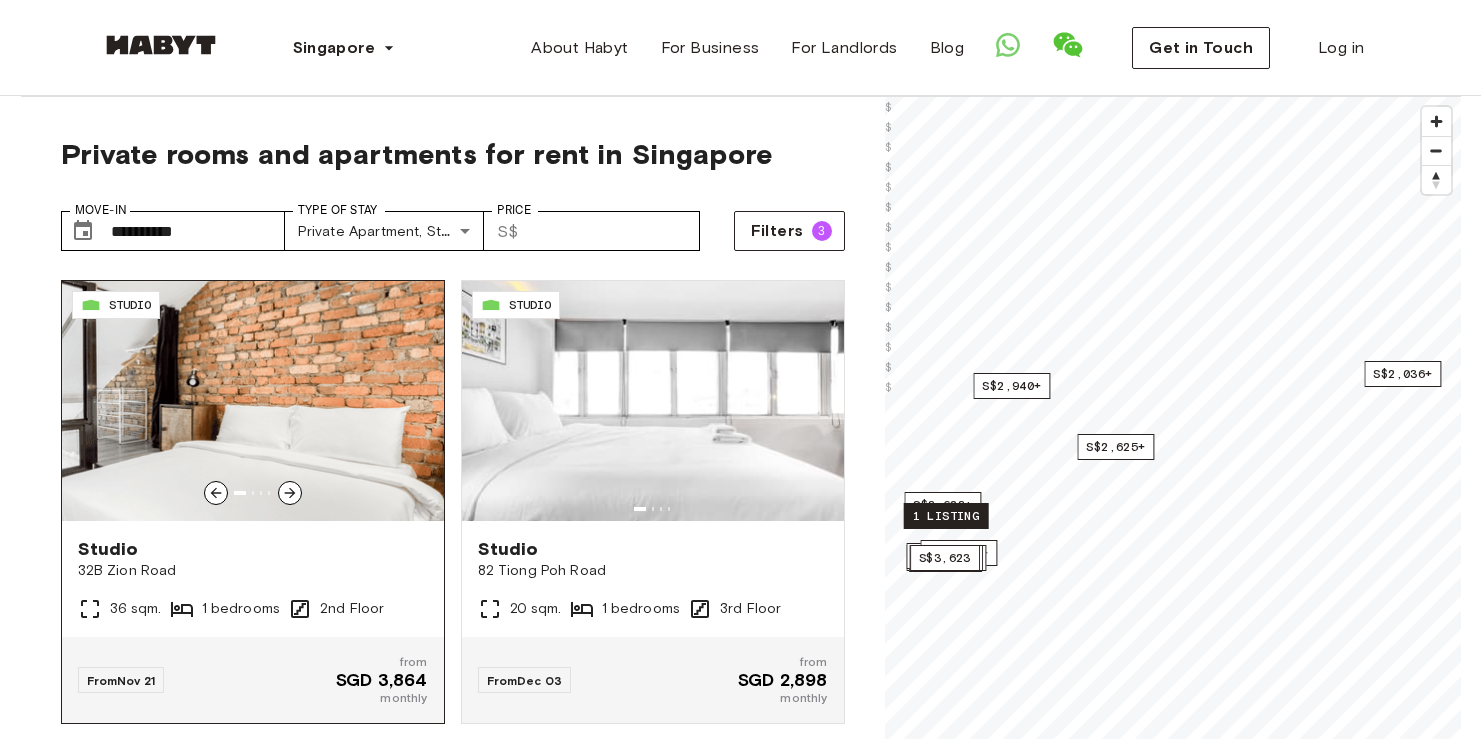 click 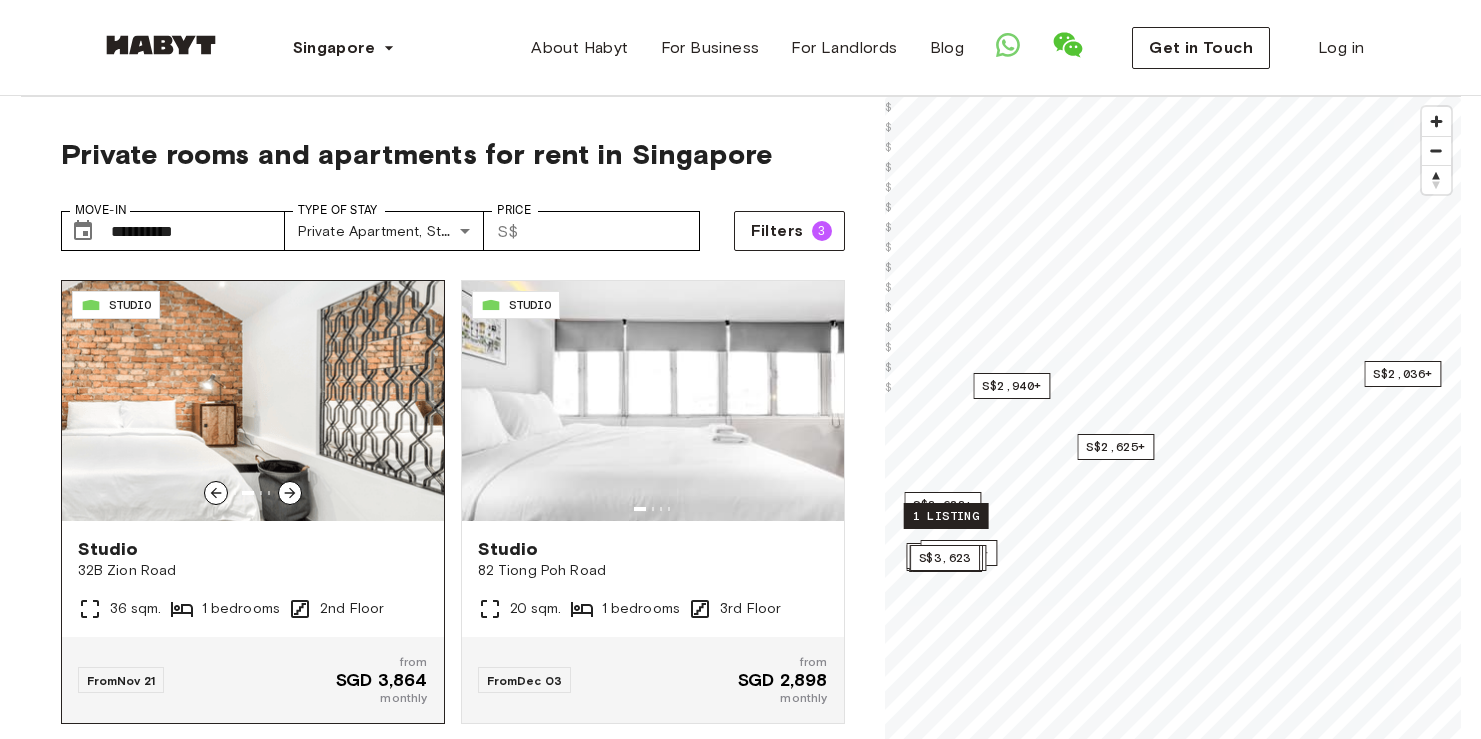 click 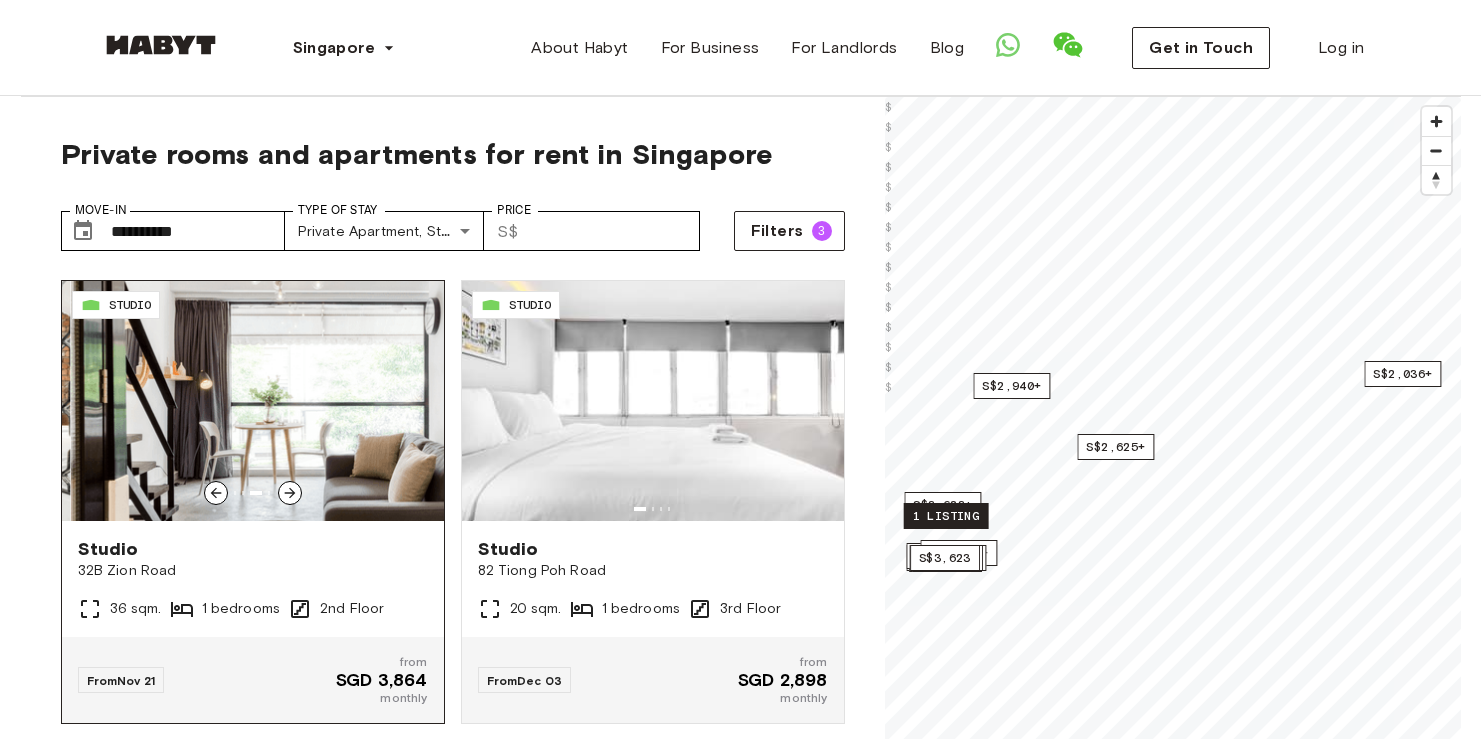 click 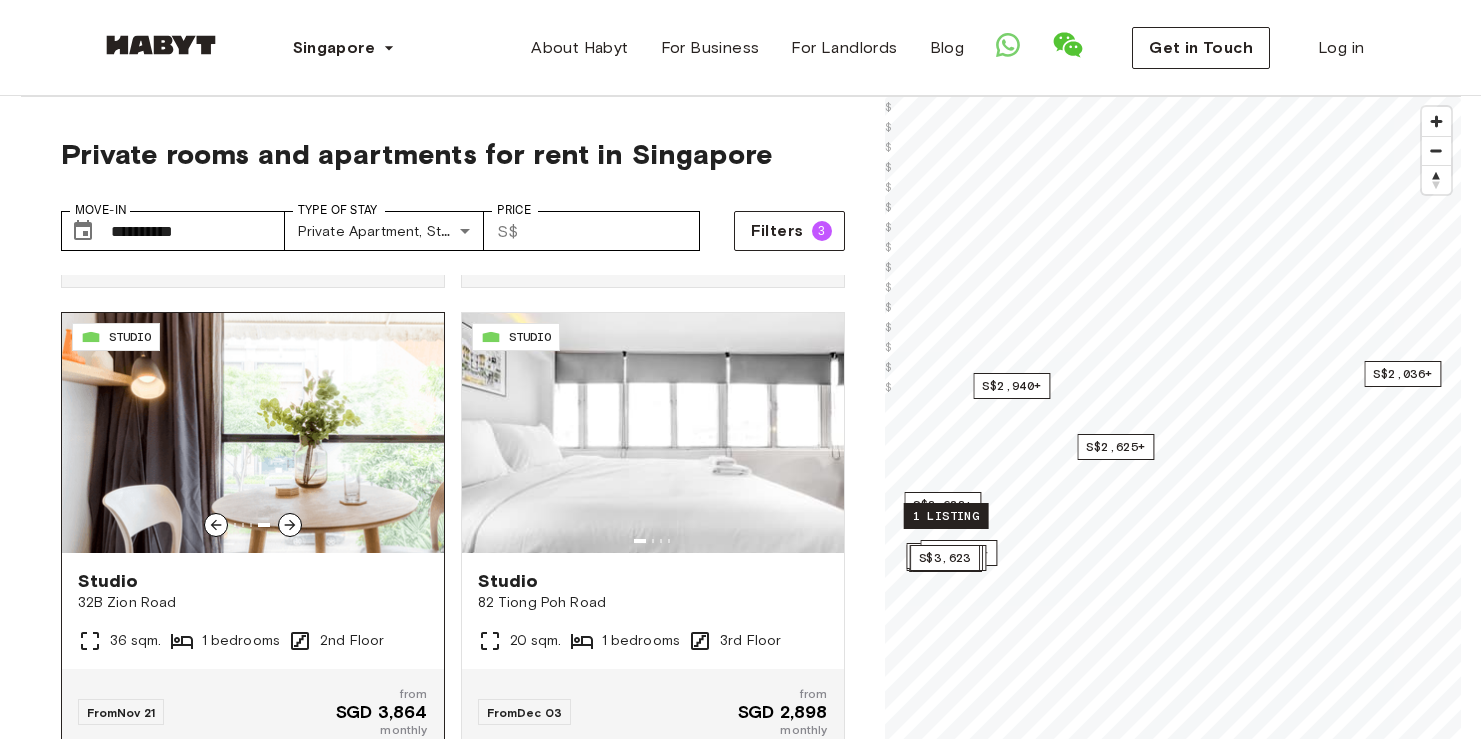 scroll, scrollTop: 3705, scrollLeft: 0, axis: vertical 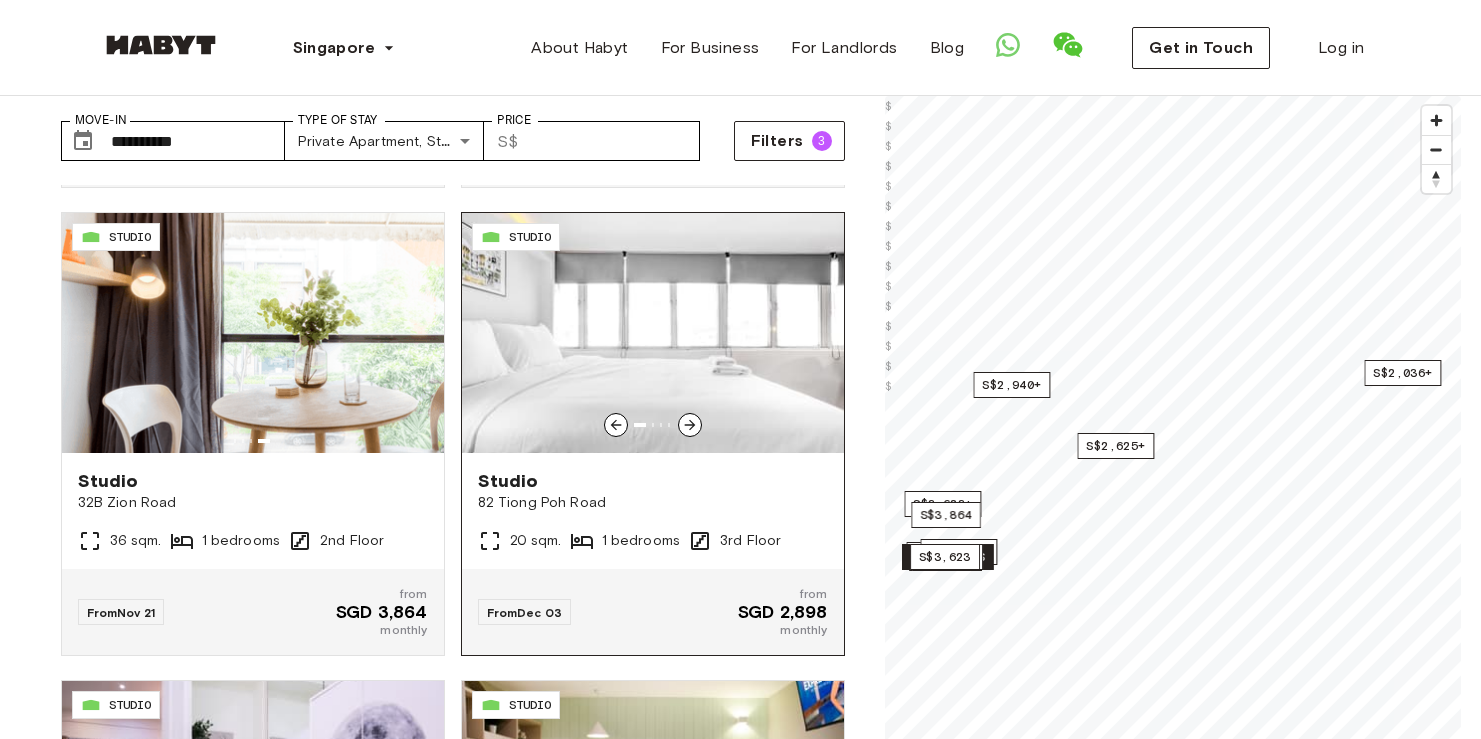 click 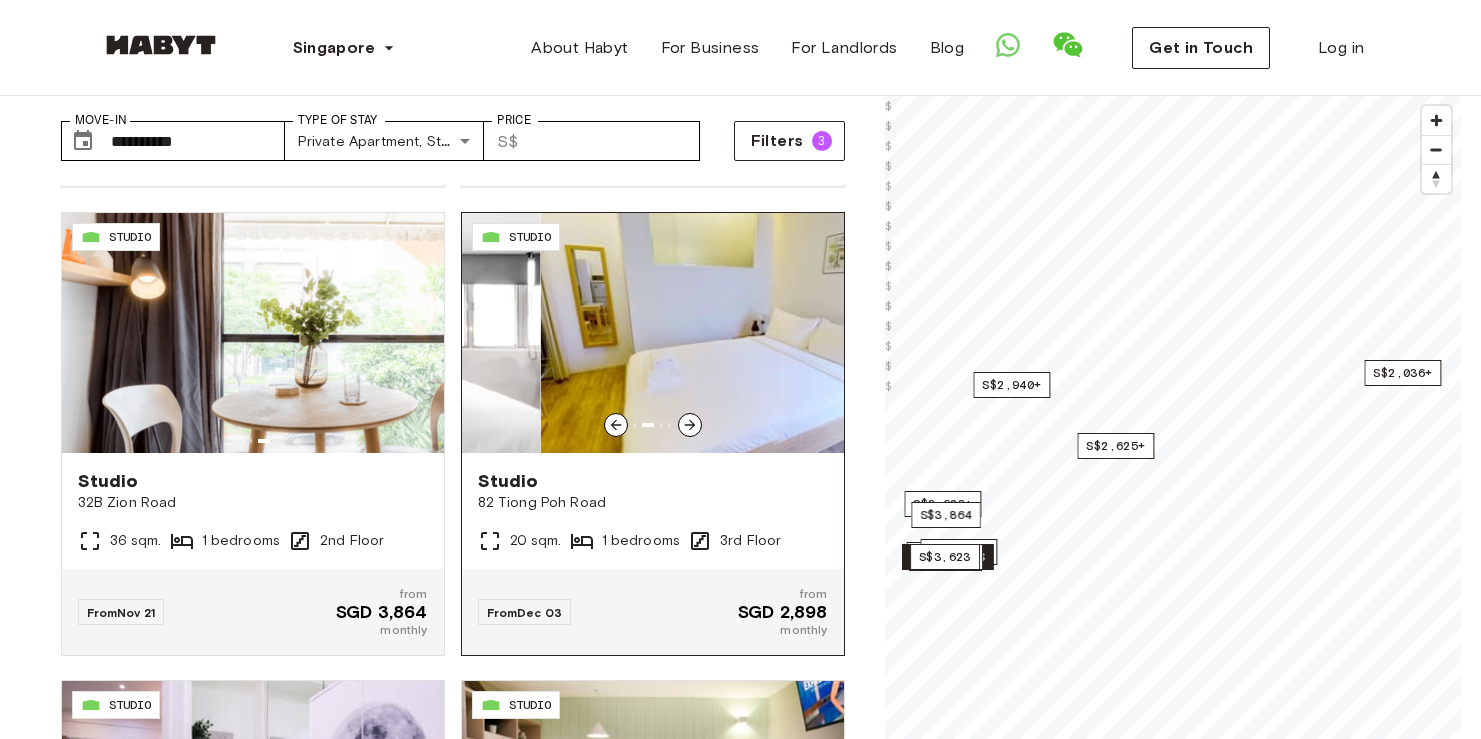 click 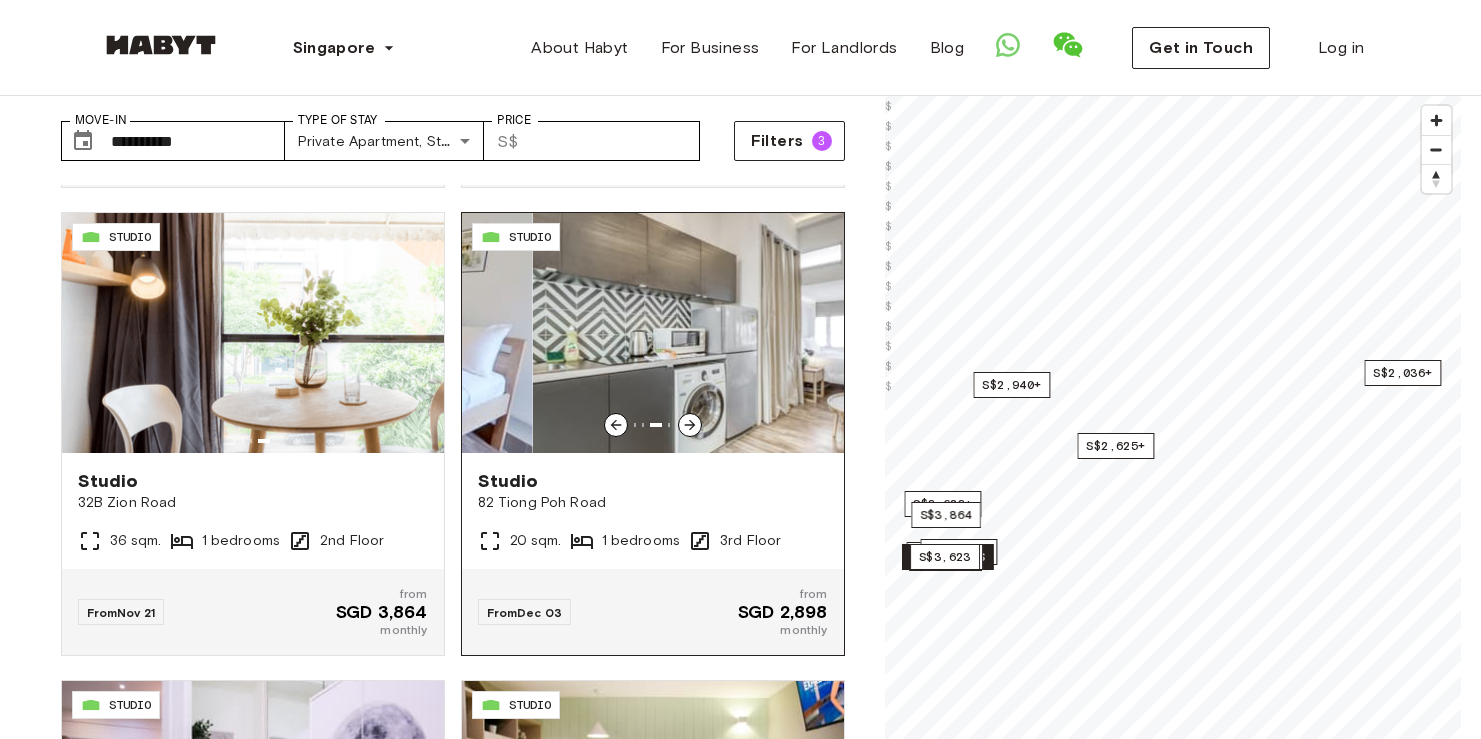 click 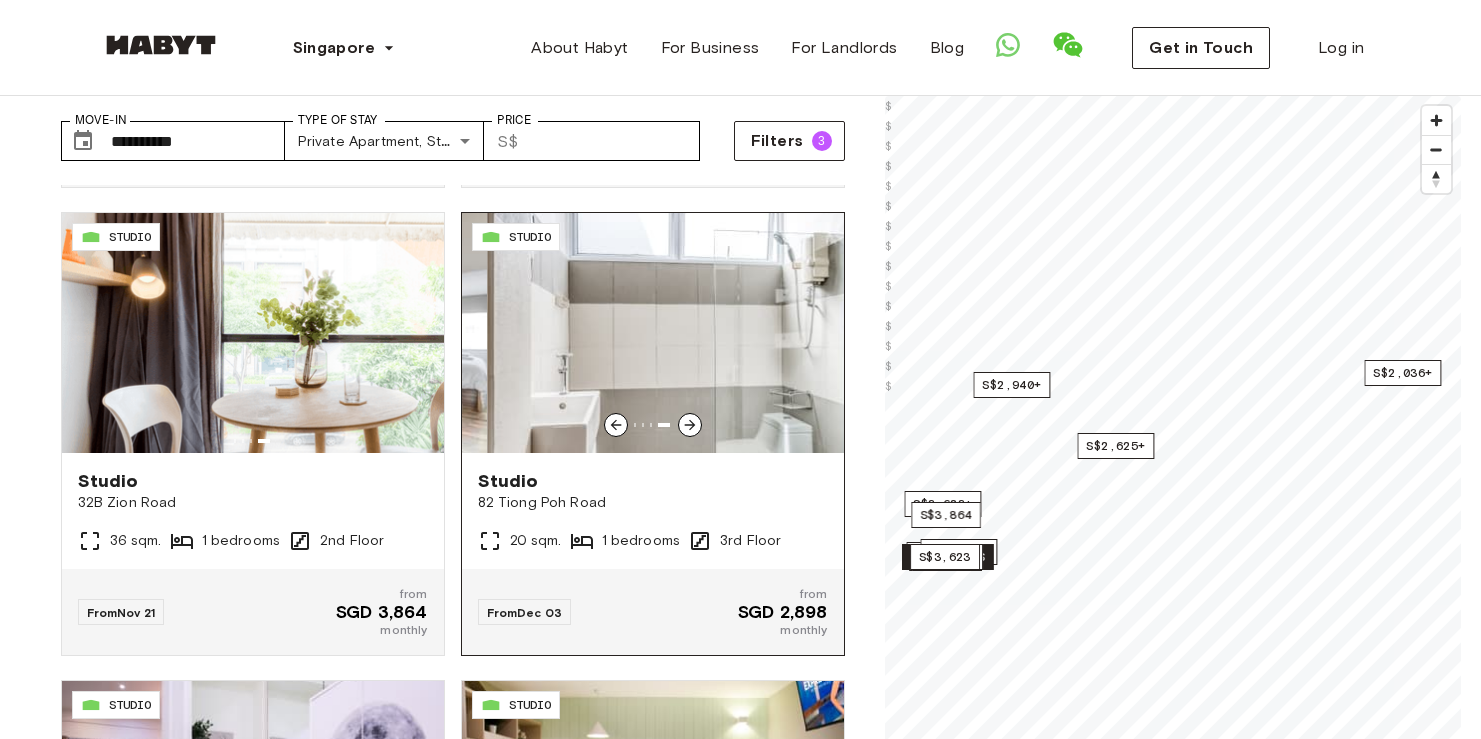 click 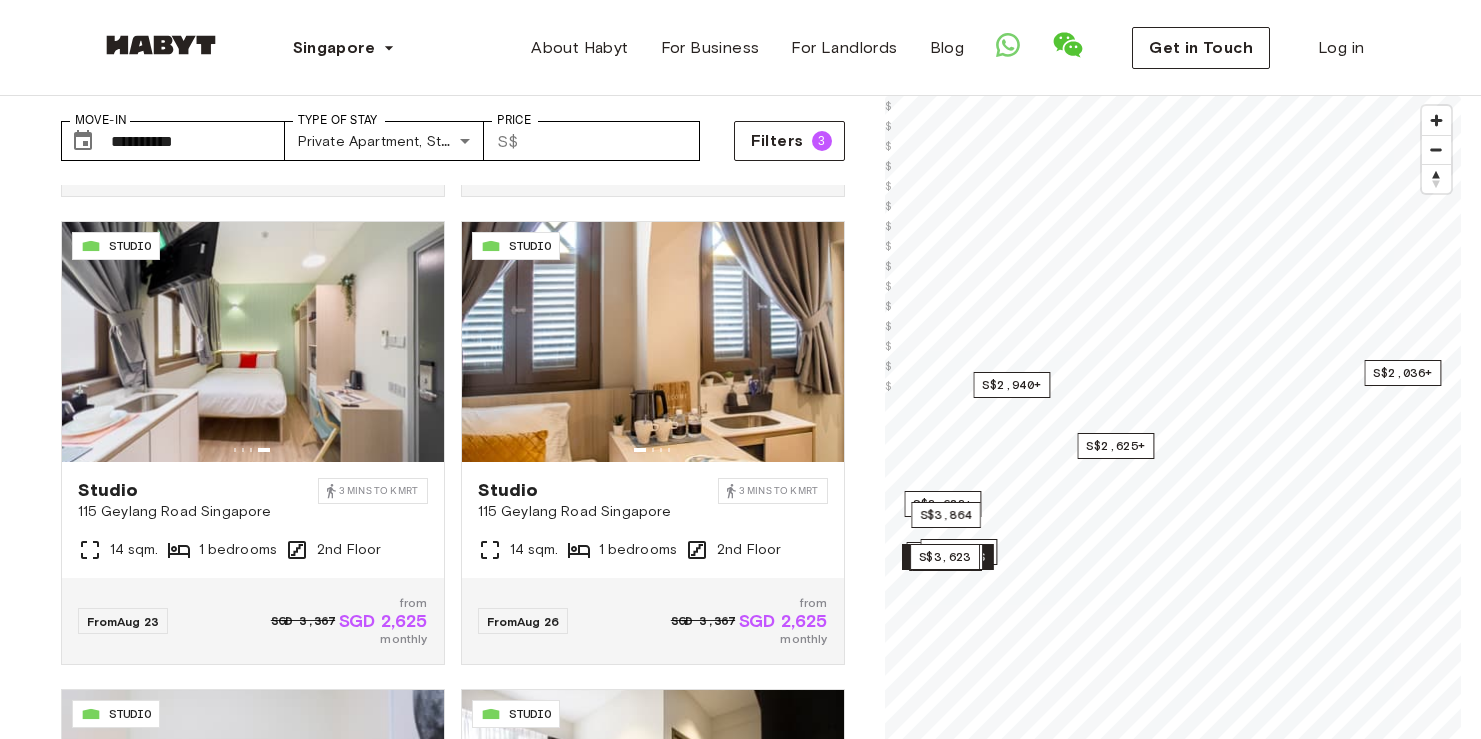 scroll, scrollTop: 0, scrollLeft: 0, axis: both 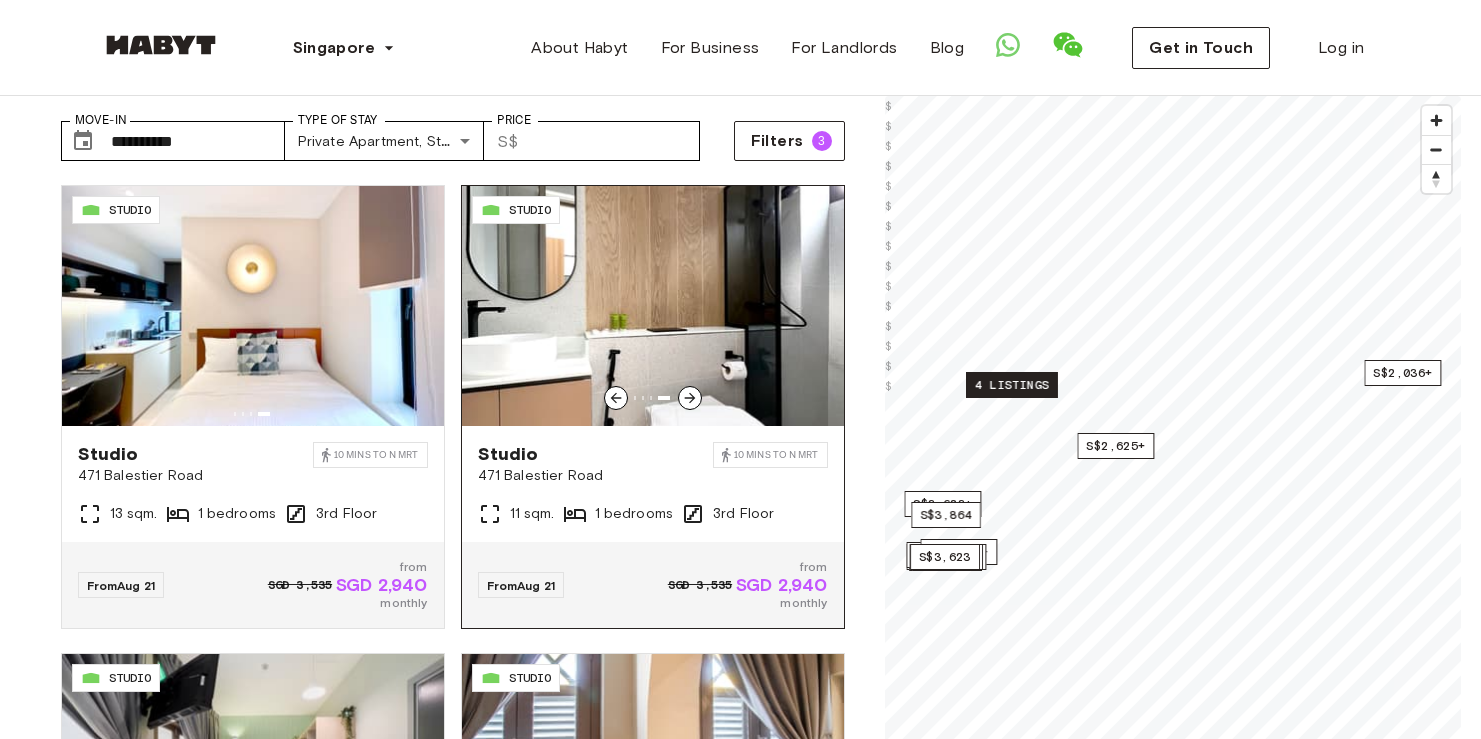 click 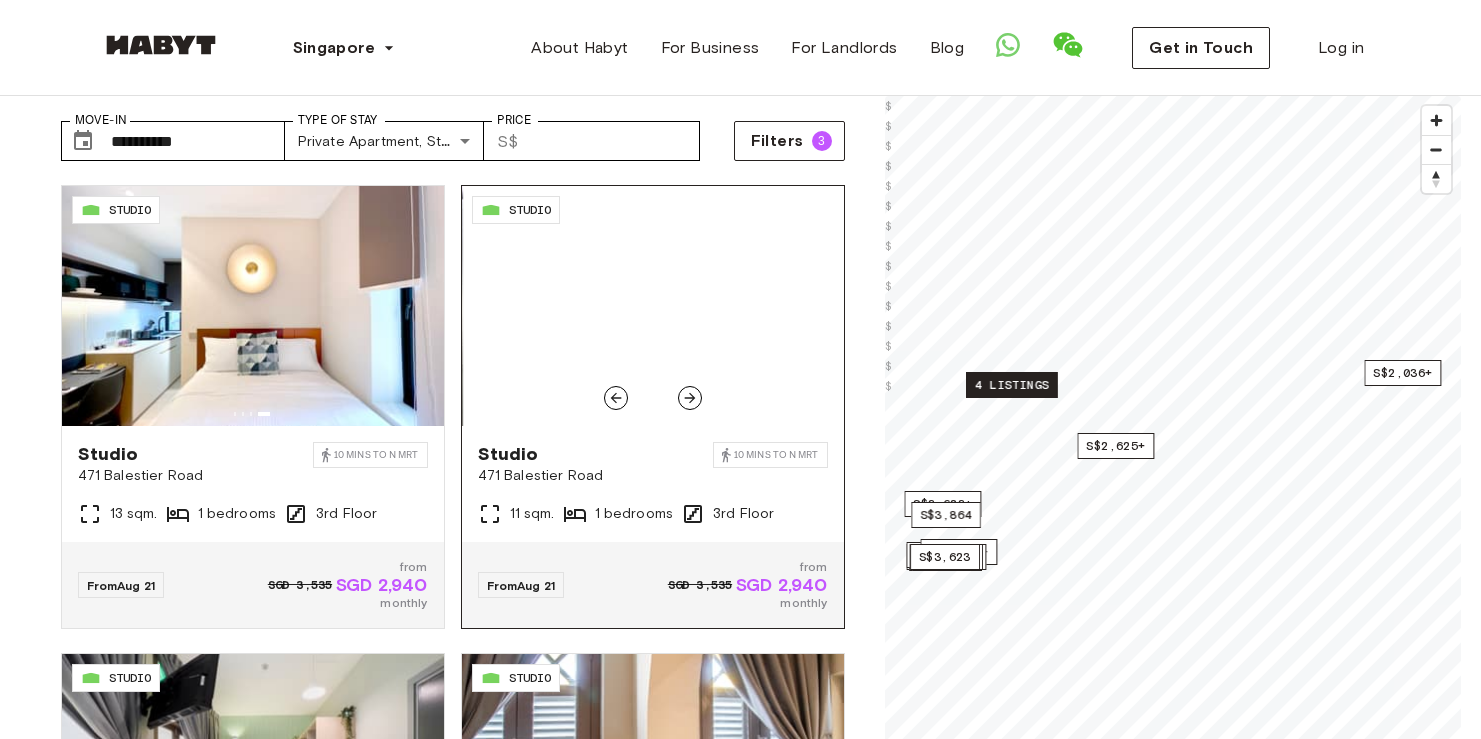 click 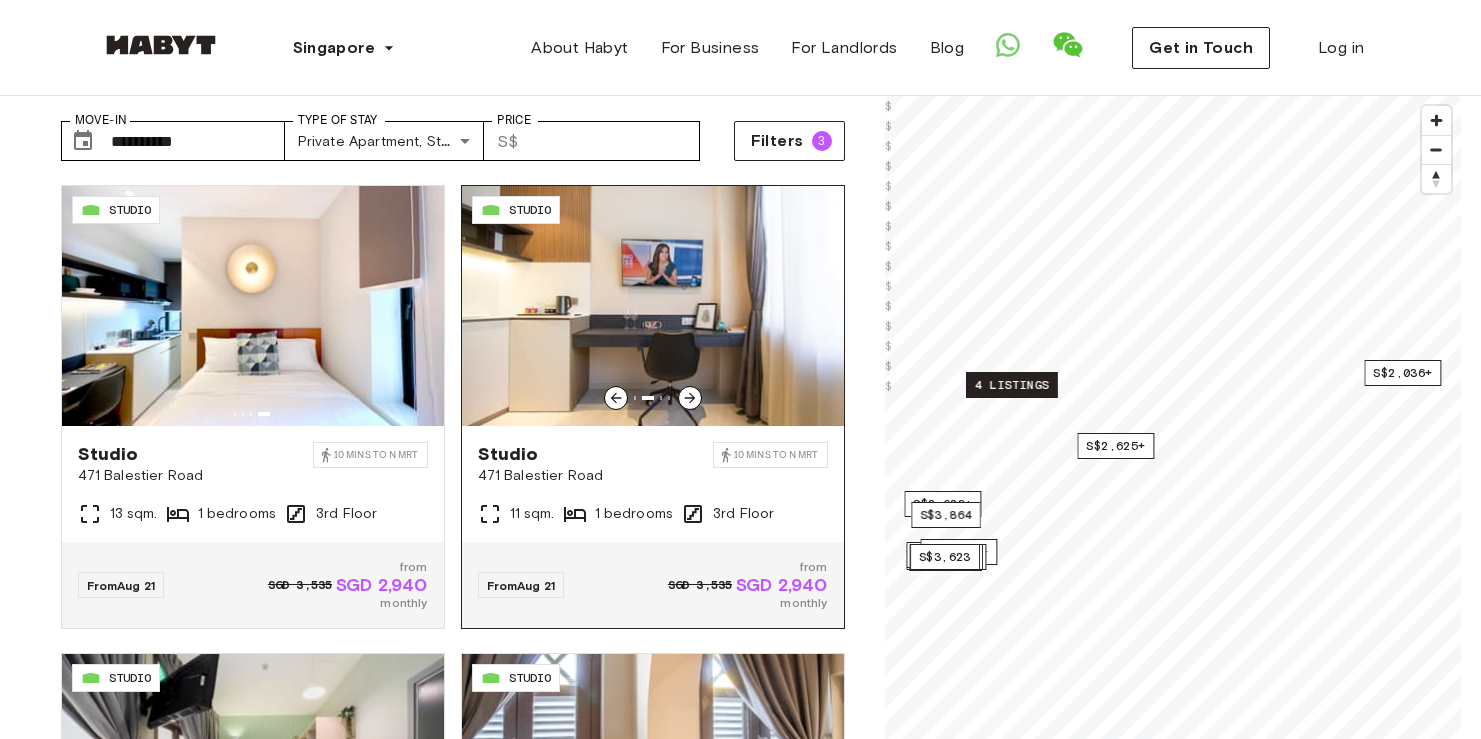 click 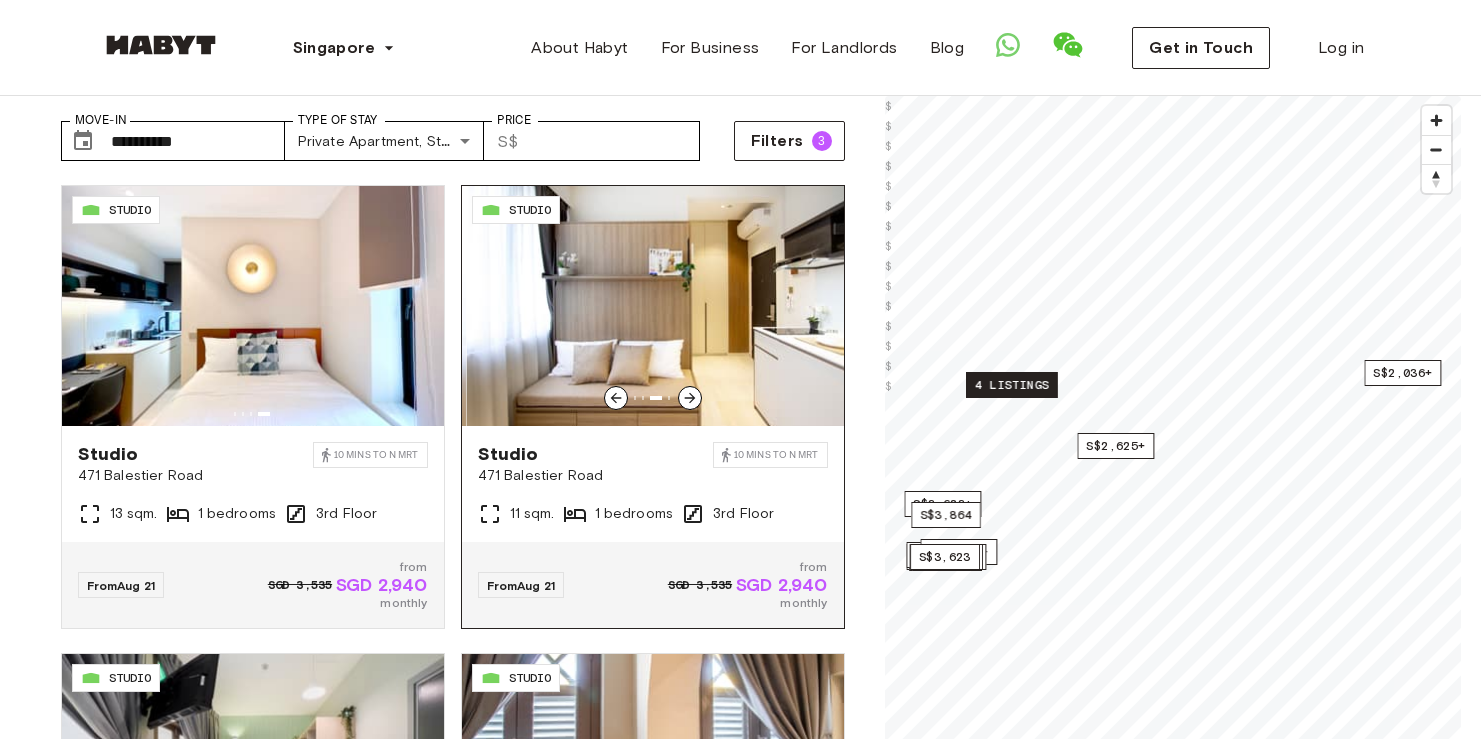 click 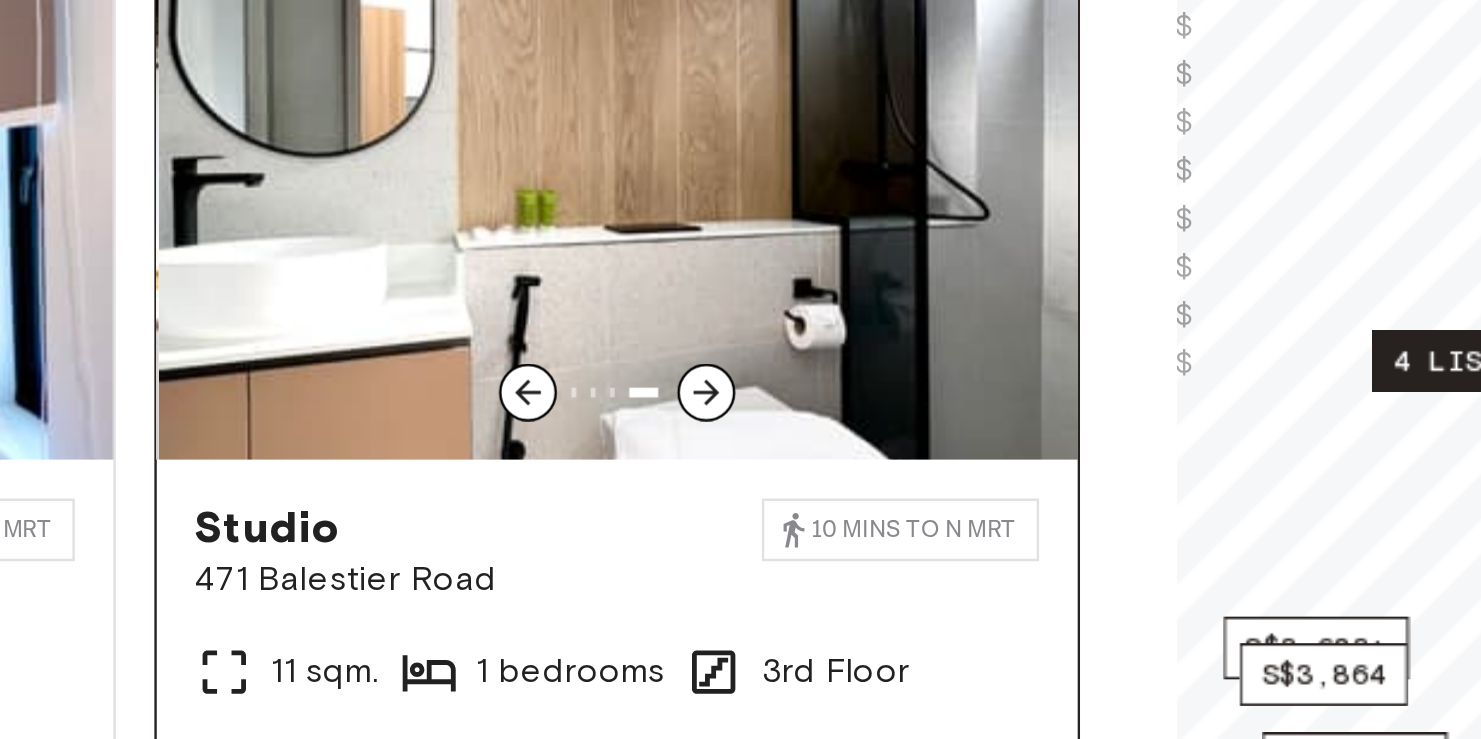 click 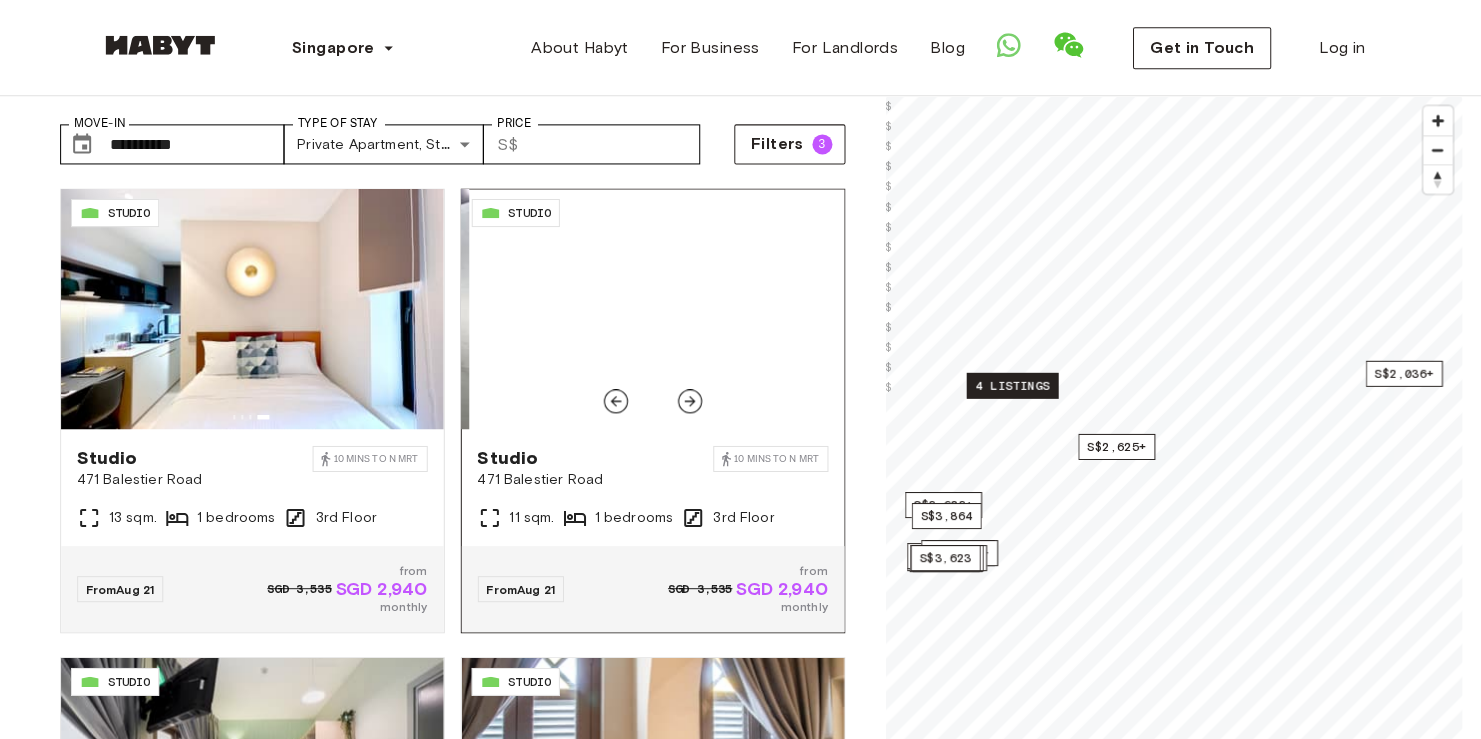 scroll, scrollTop: 86, scrollLeft: 0, axis: vertical 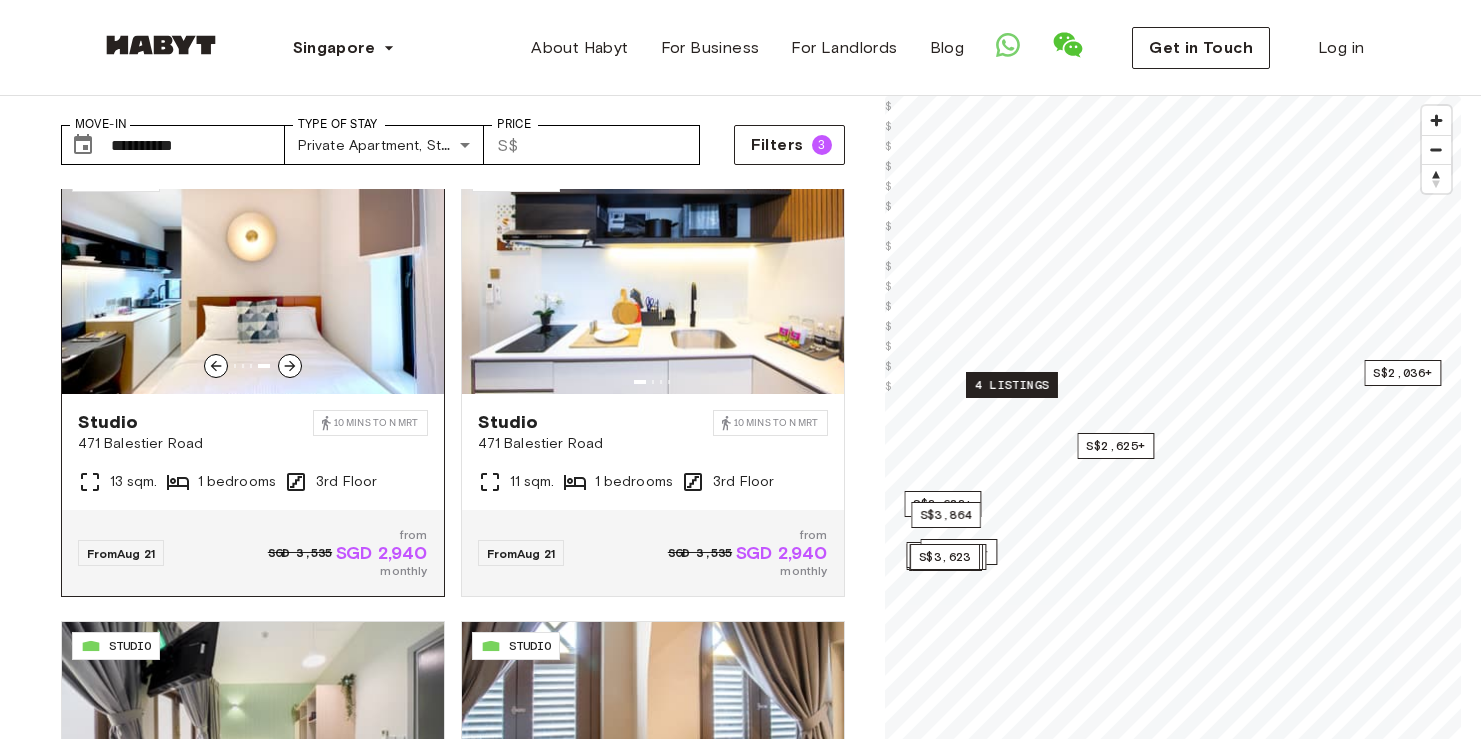 click 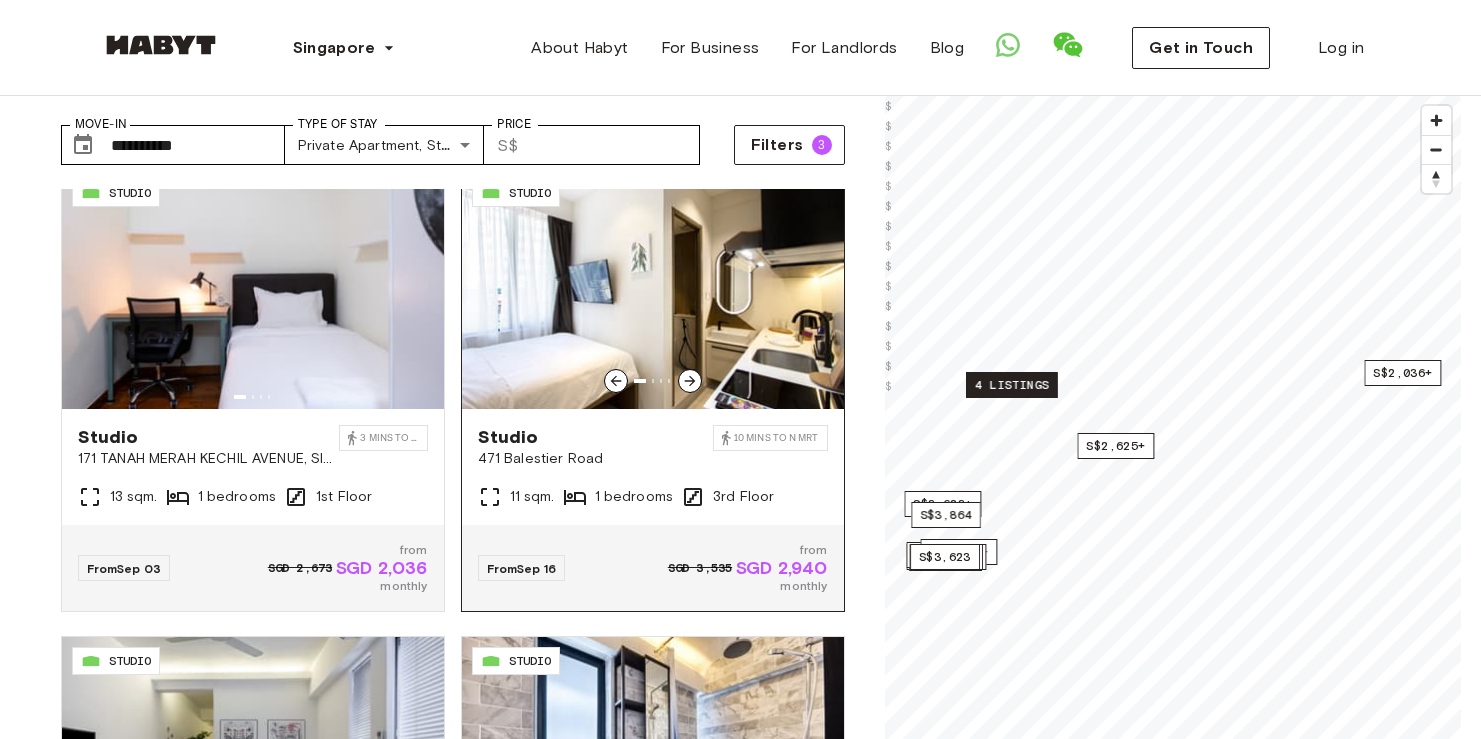 scroll, scrollTop: 943, scrollLeft: 0, axis: vertical 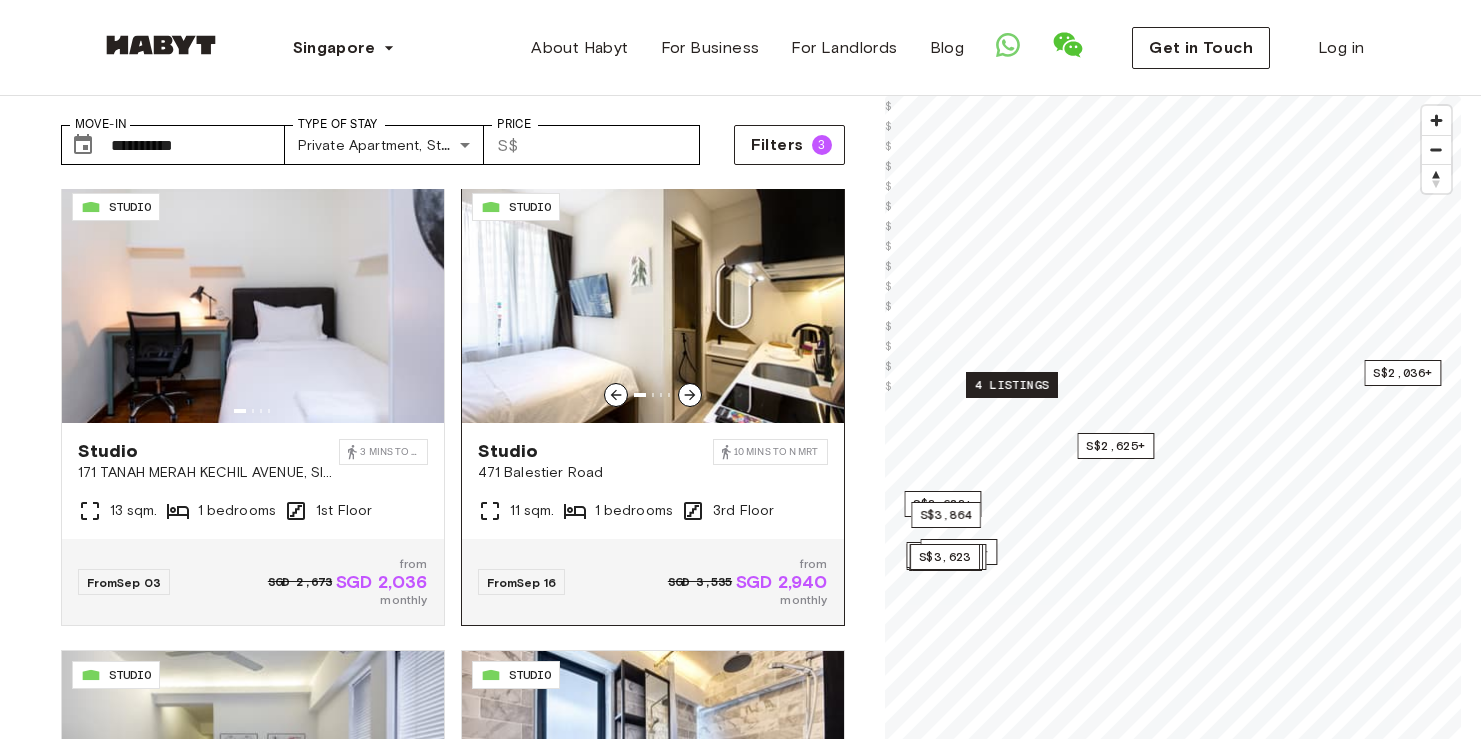click 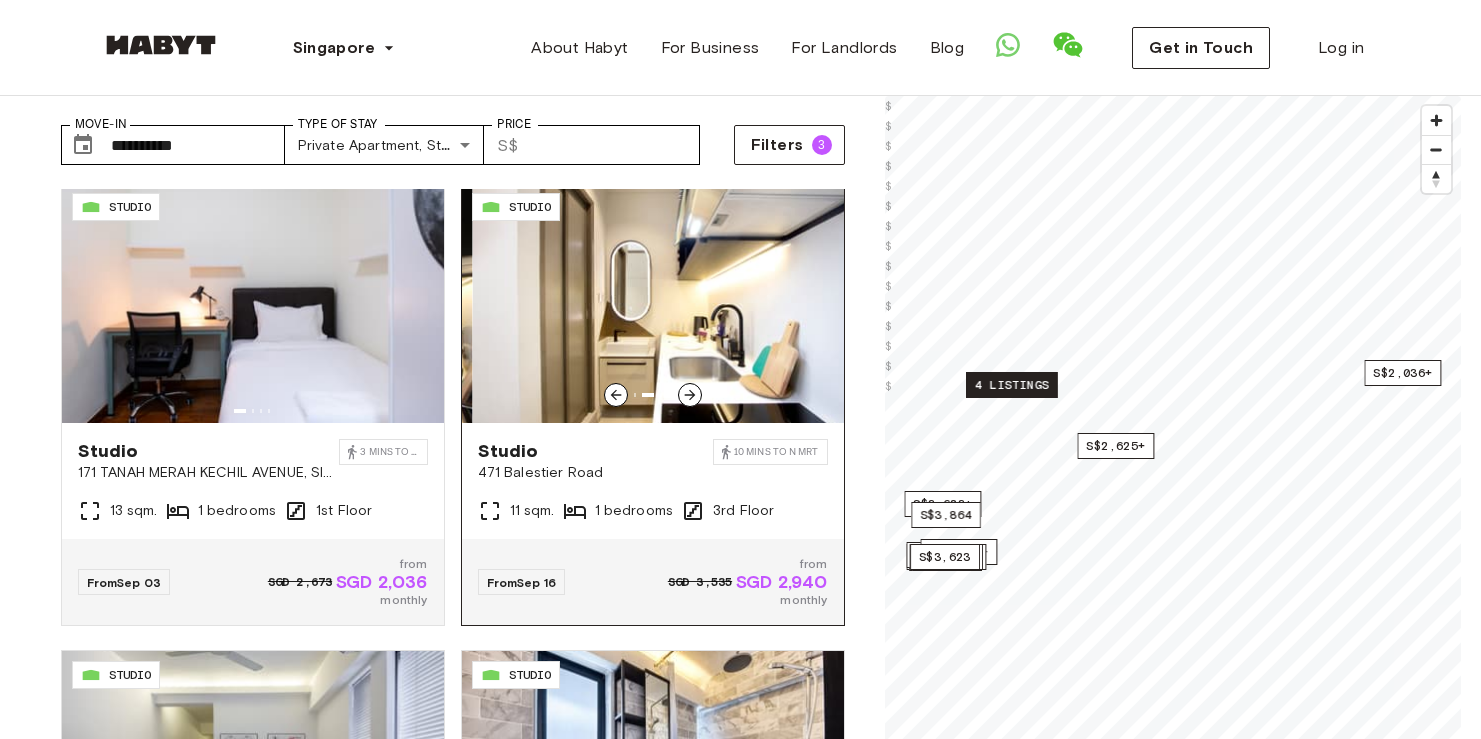 click 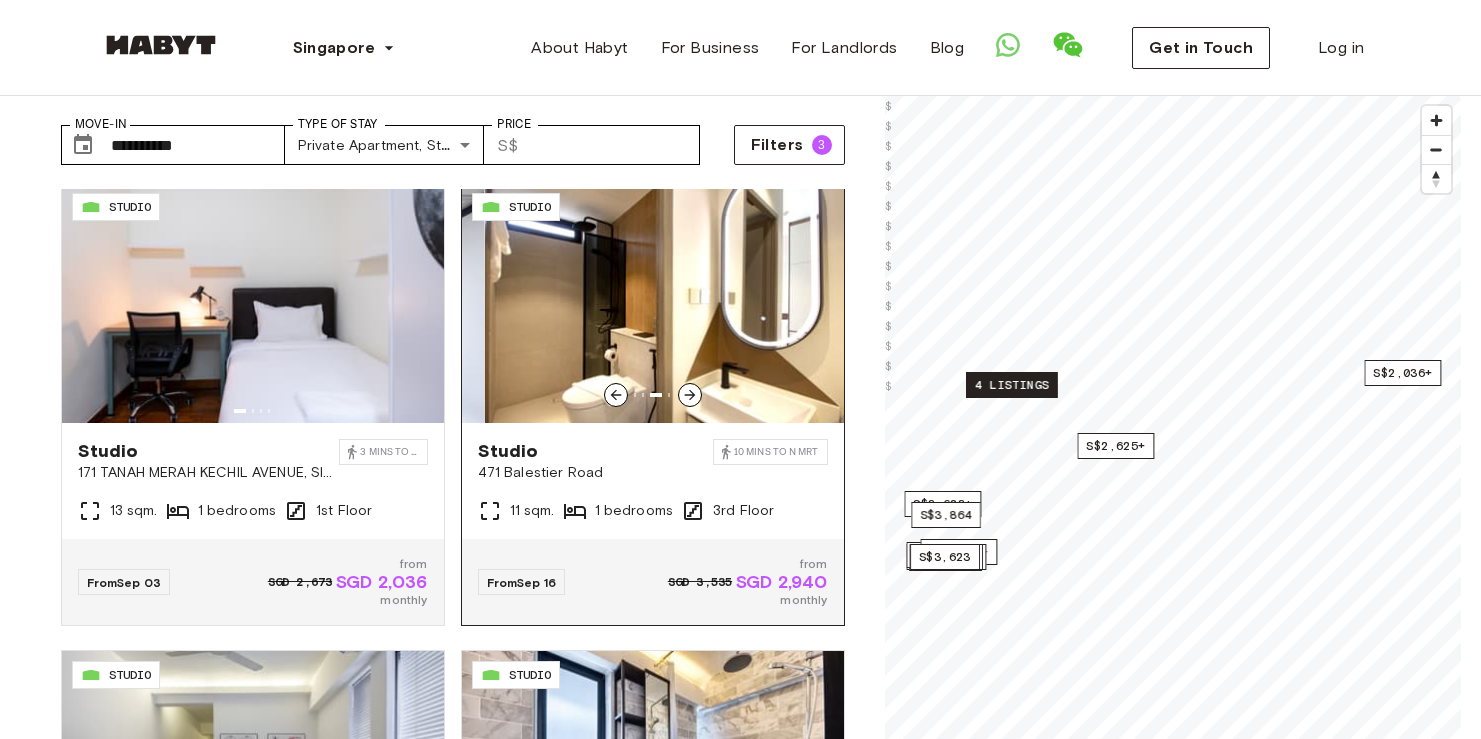click 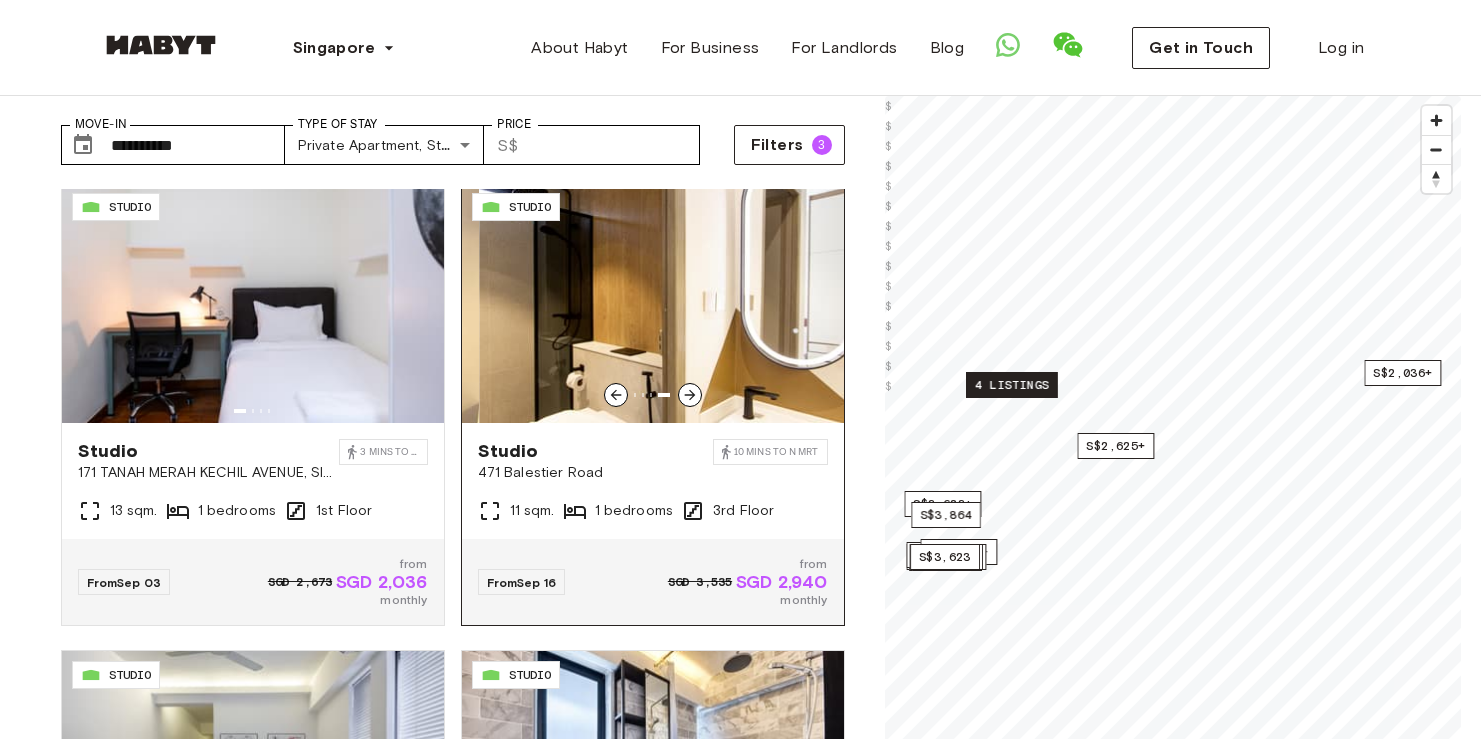 click 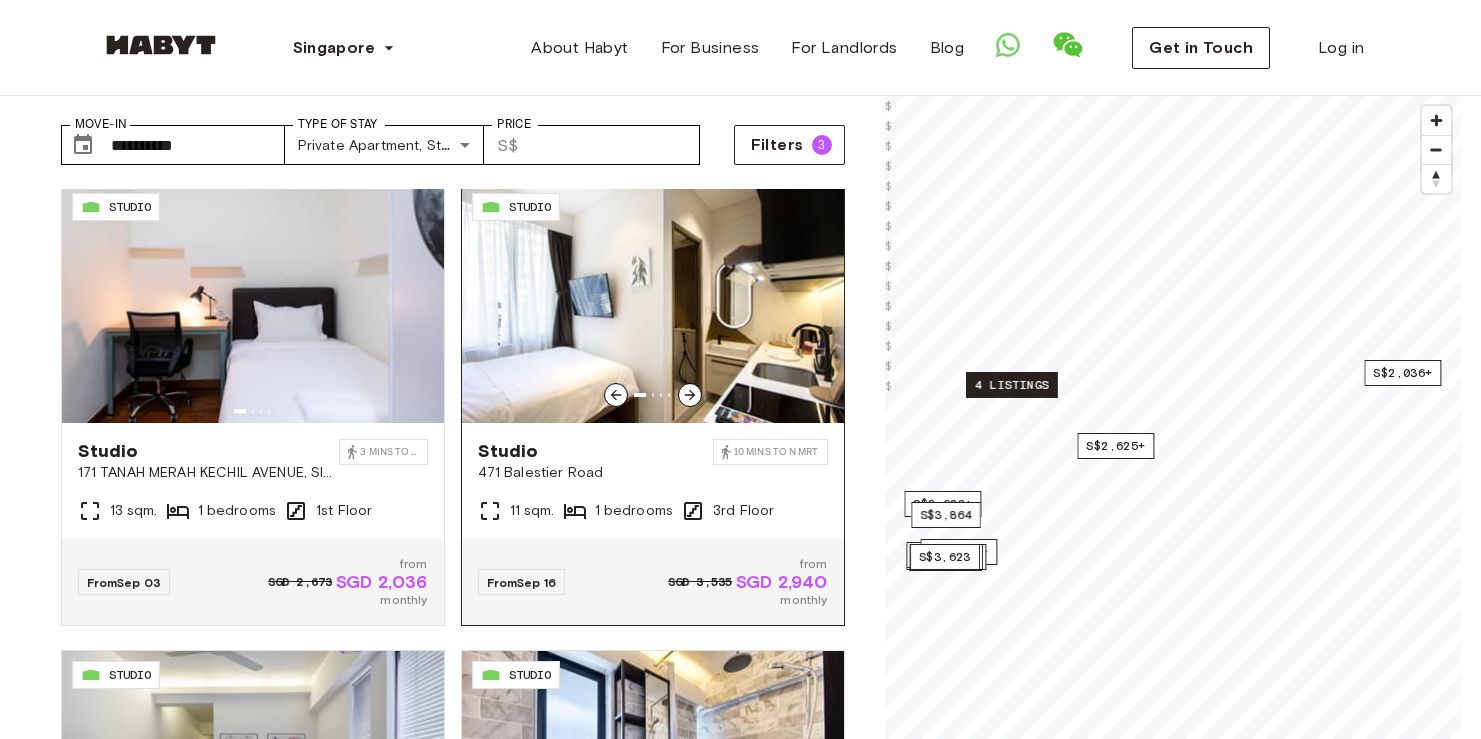 click at bounding box center [690, 395] 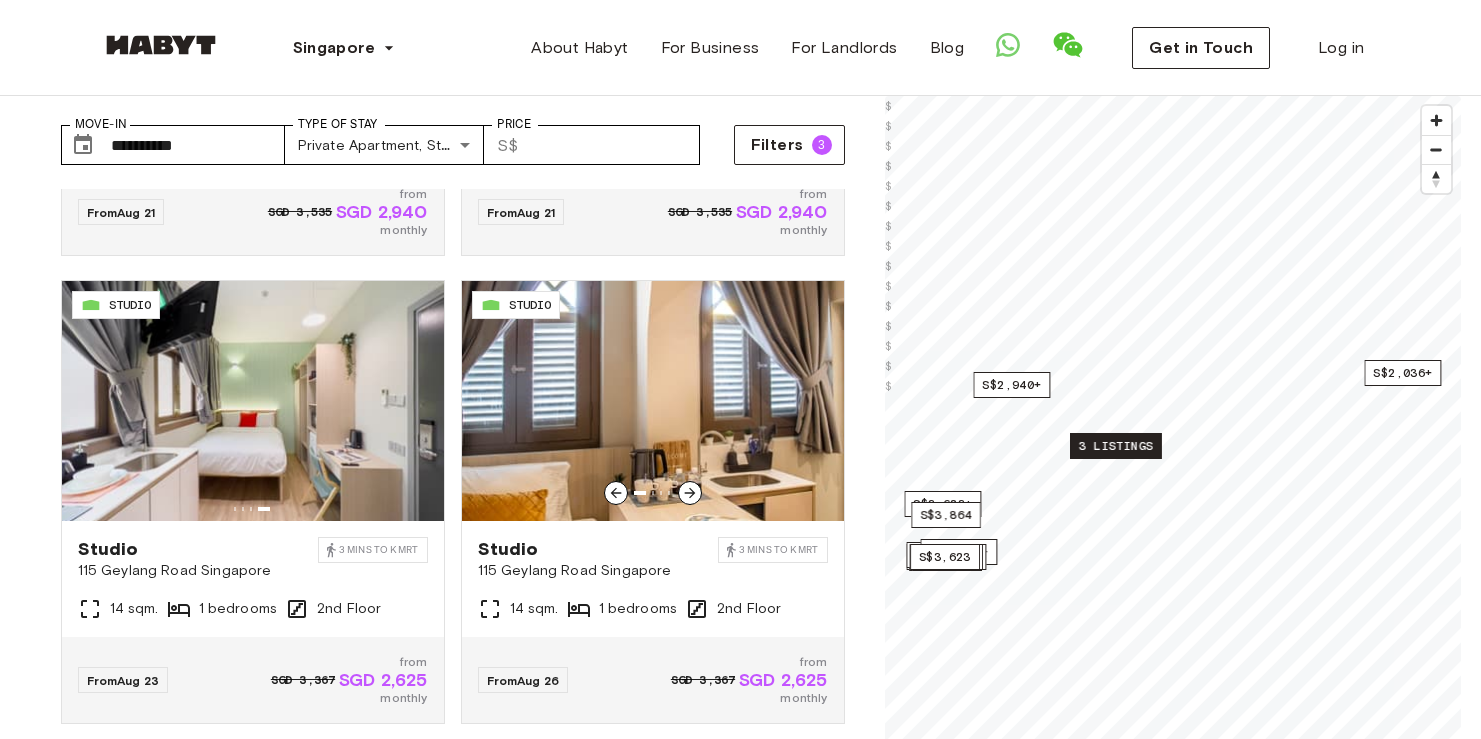 scroll, scrollTop: 402, scrollLeft: 0, axis: vertical 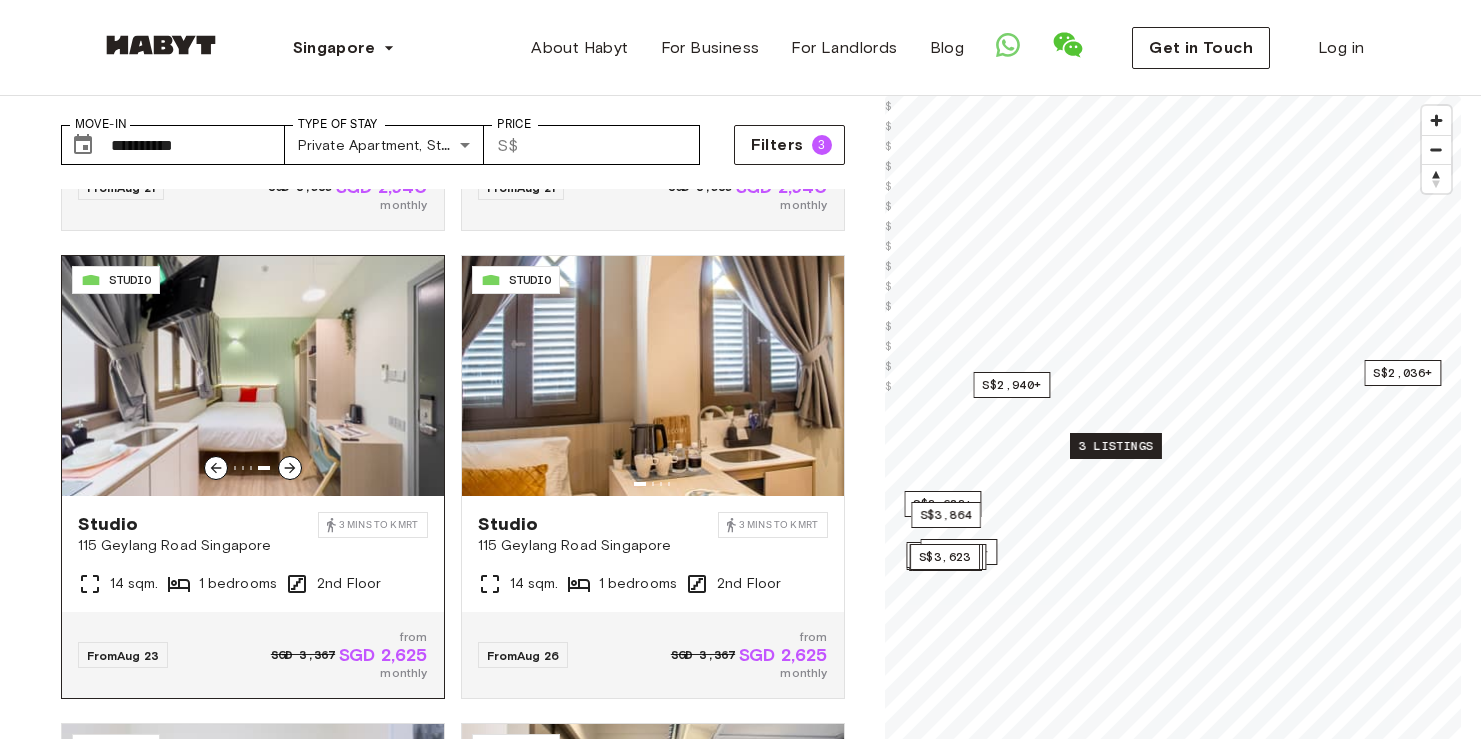 click at bounding box center (253, 376) 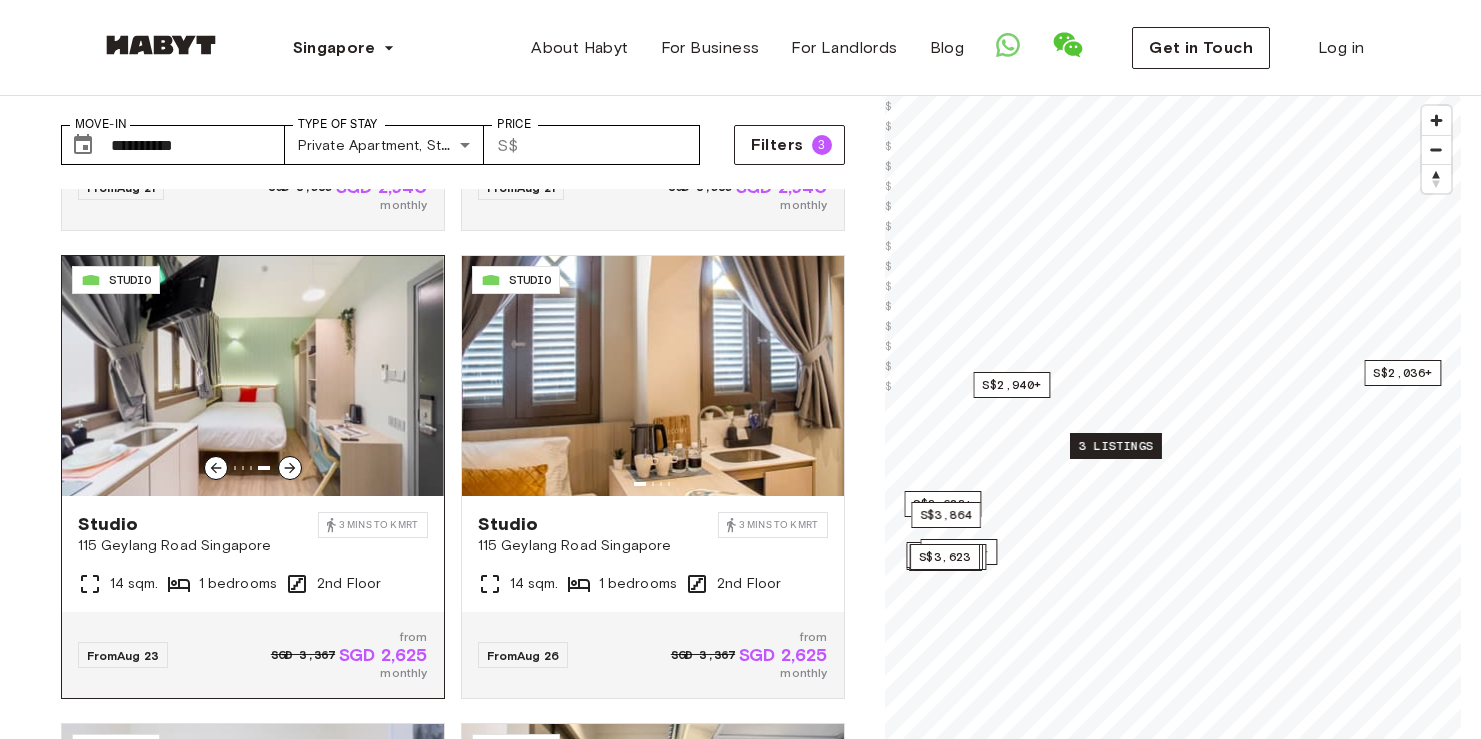 click at bounding box center (252, 376) 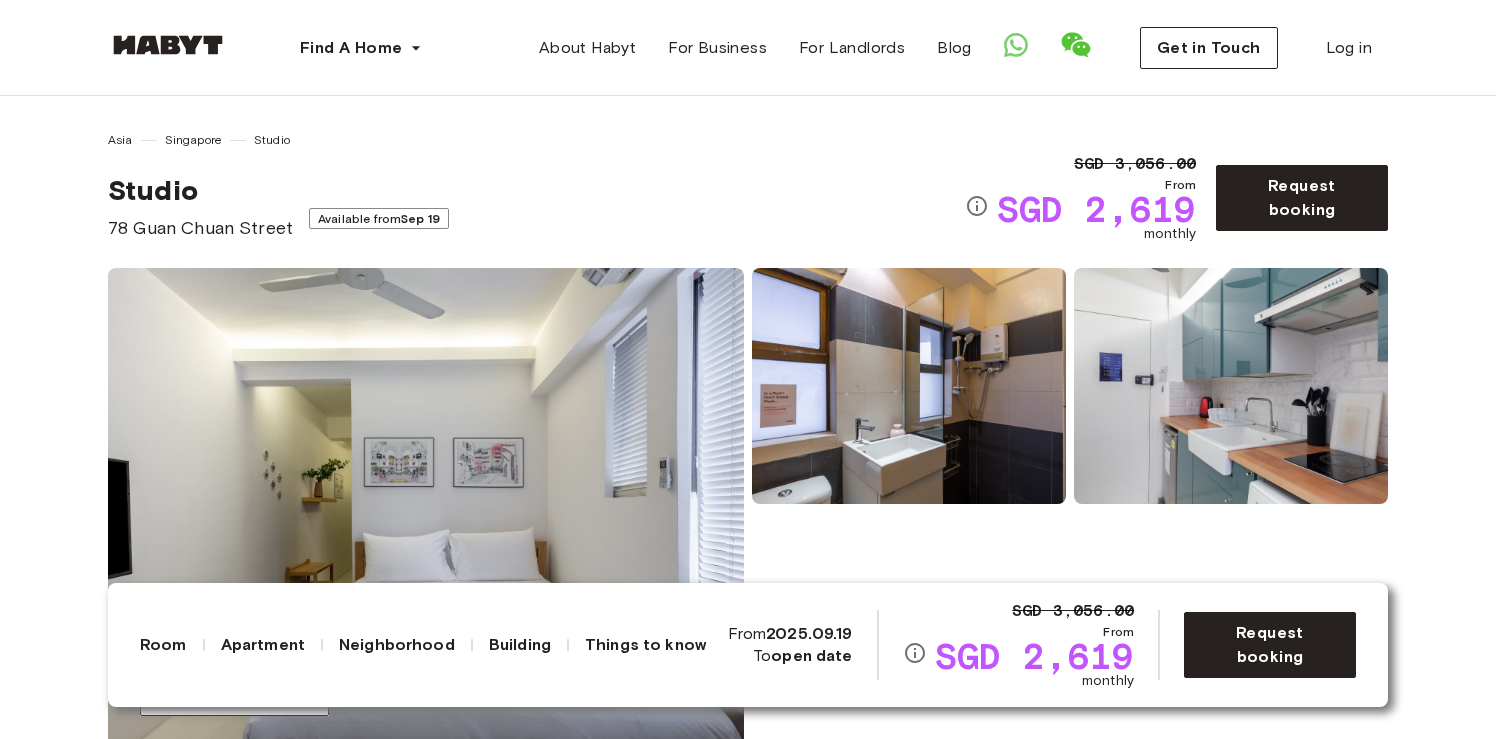 scroll, scrollTop: 193, scrollLeft: 0, axis: vertical 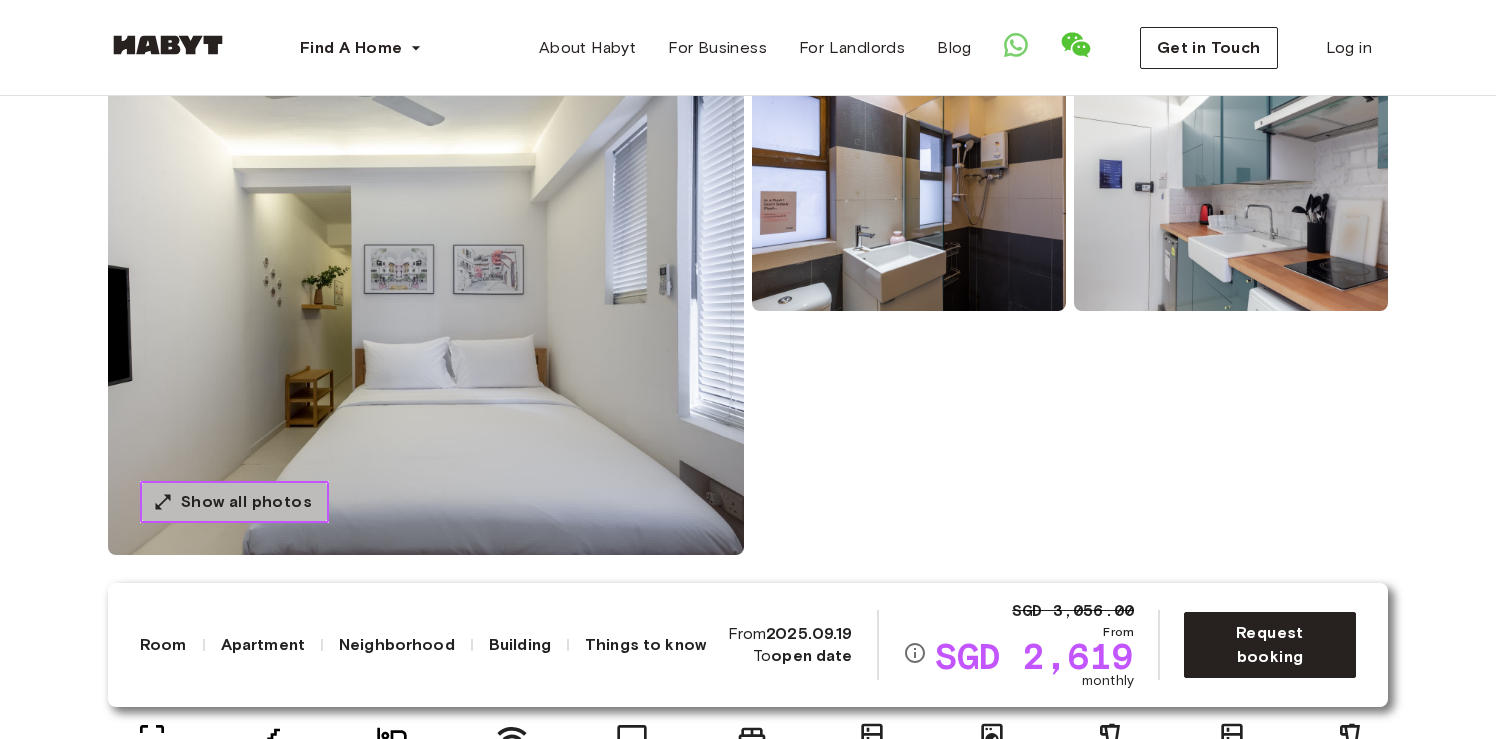 click on "Show all photos" at bounding box center (234, 502) 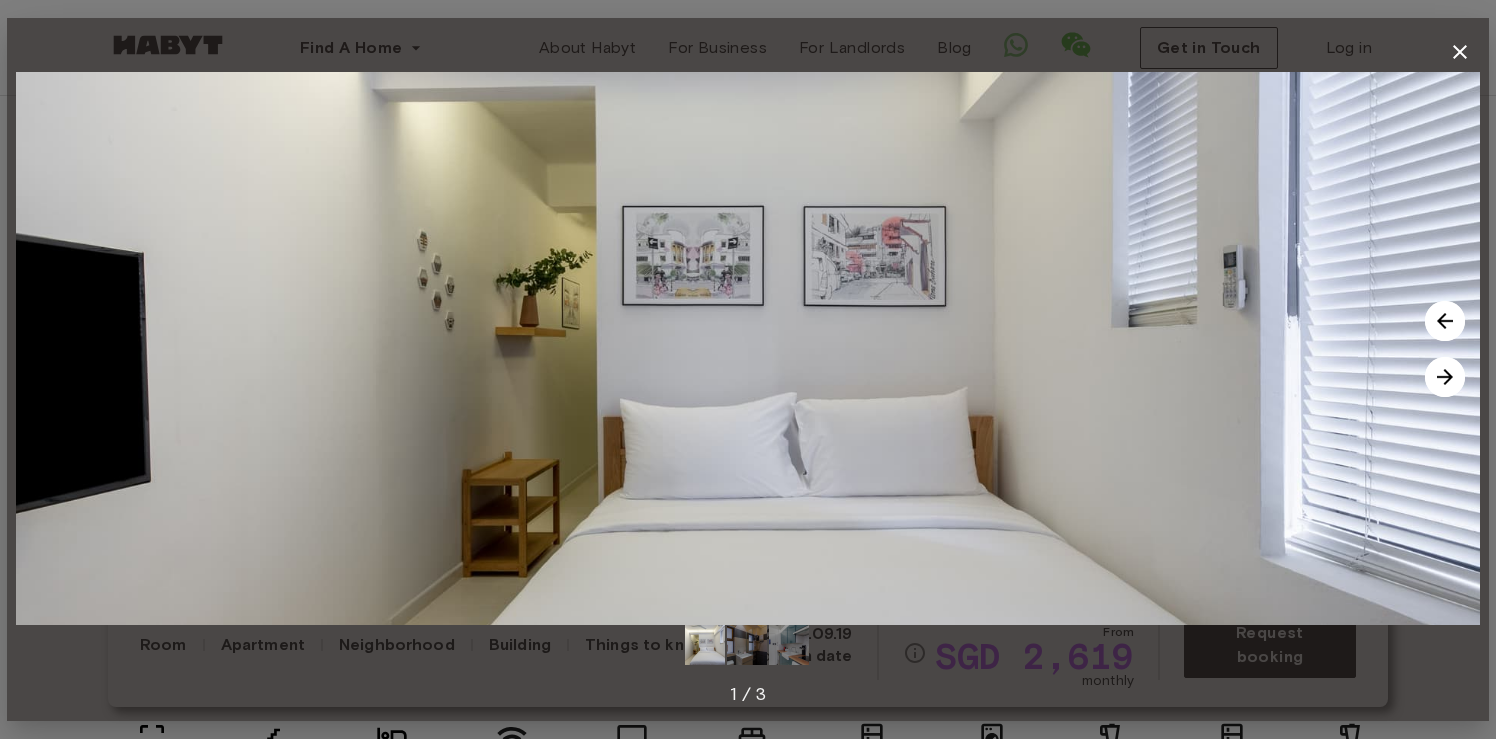 click at bounding box center [1445, 377] 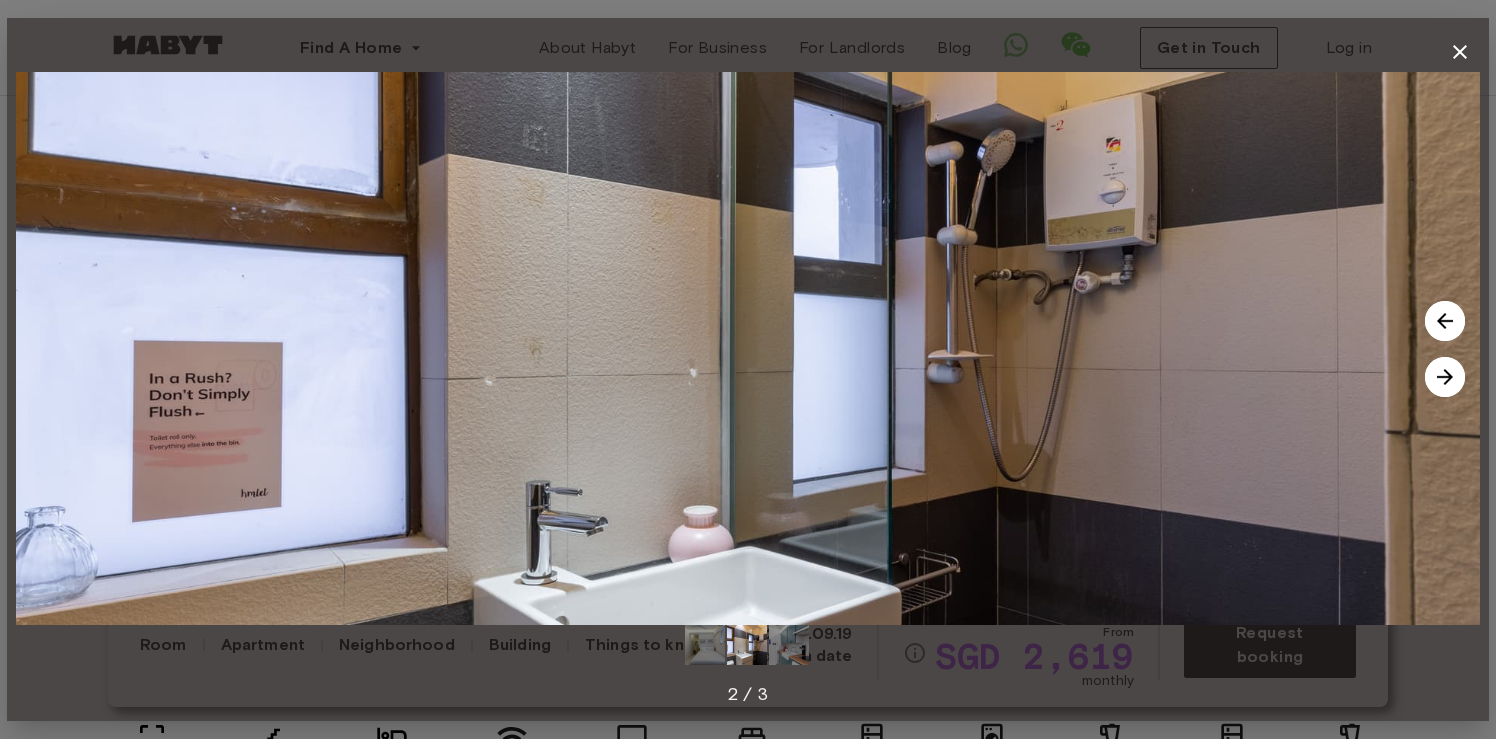 click at bounding box center (1445, 377) 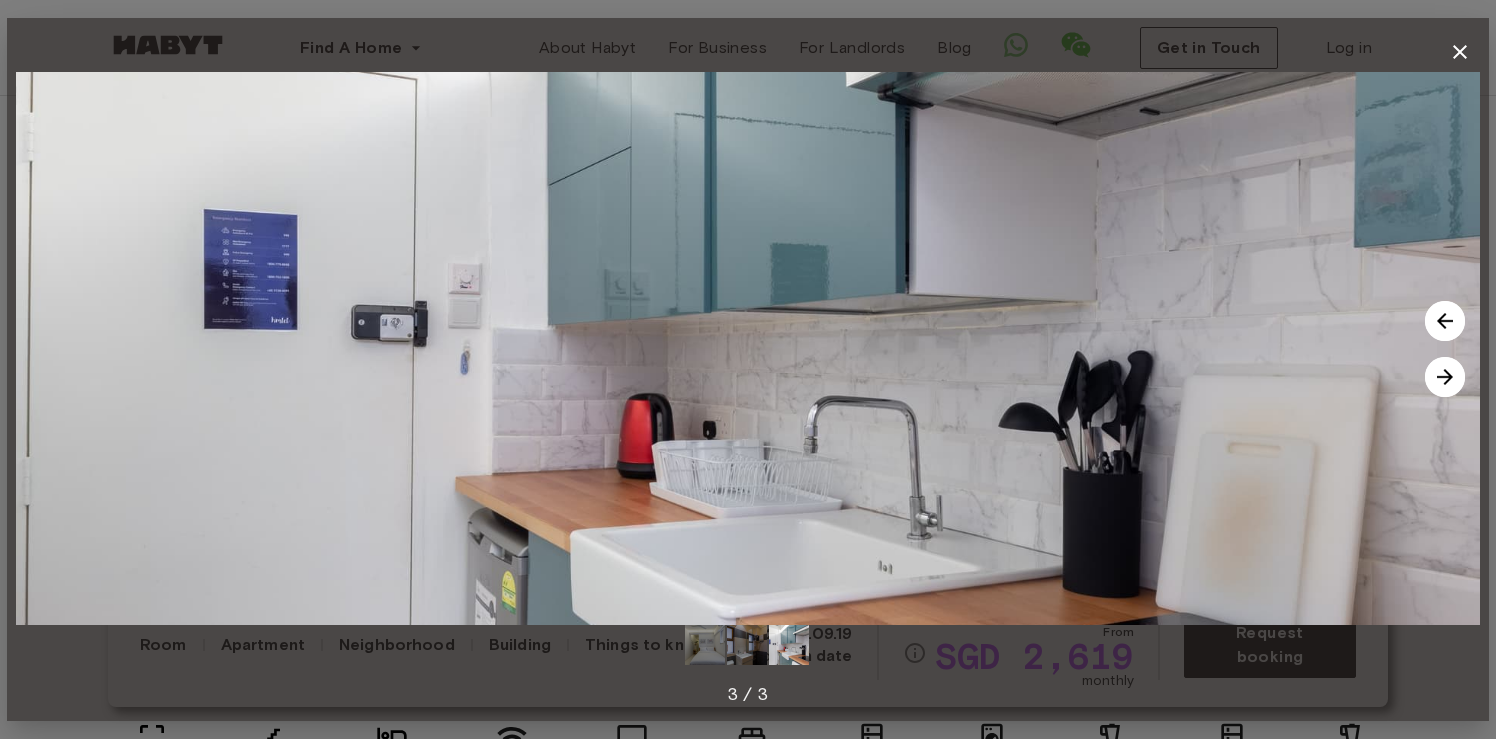 click at bounding box center [1445, 377] 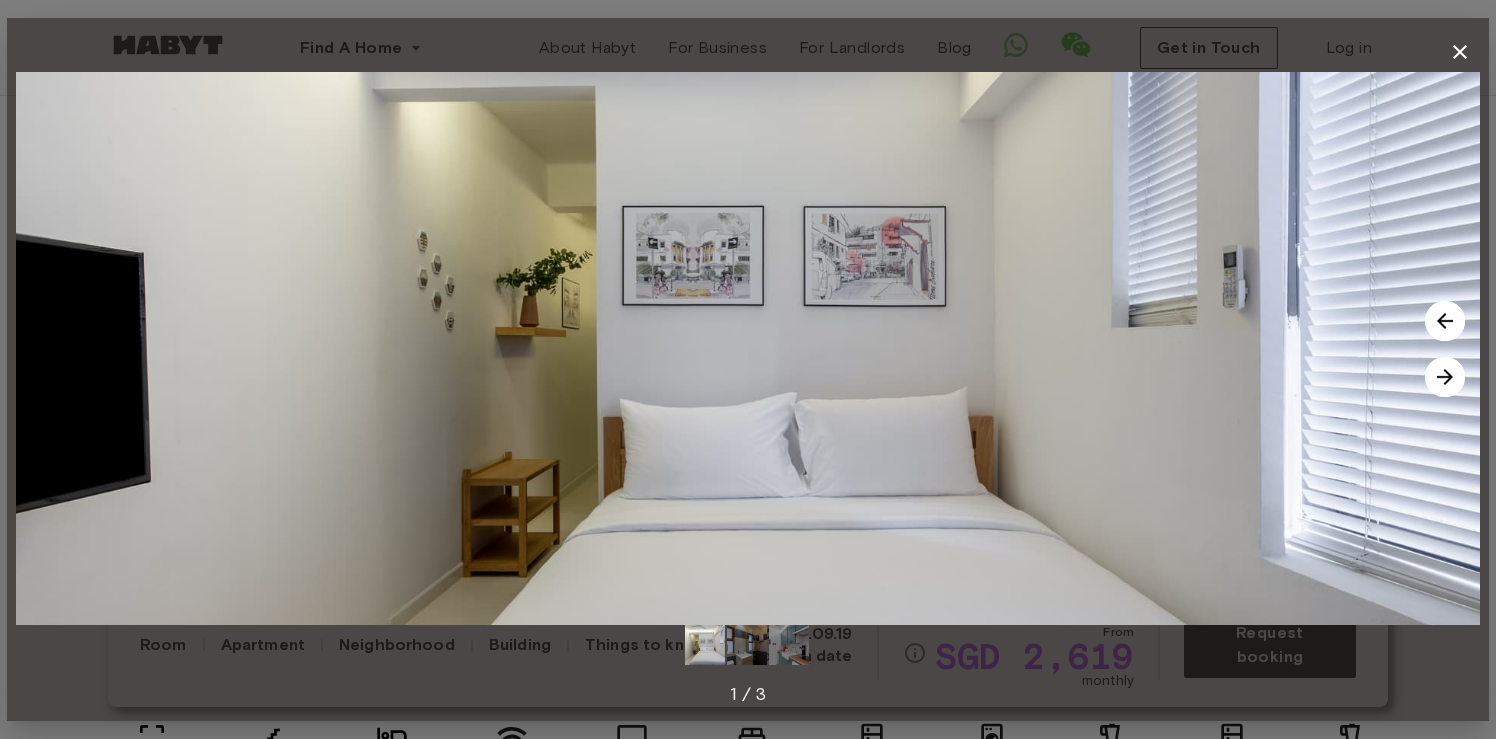 click at bounding box center [1445, 377] 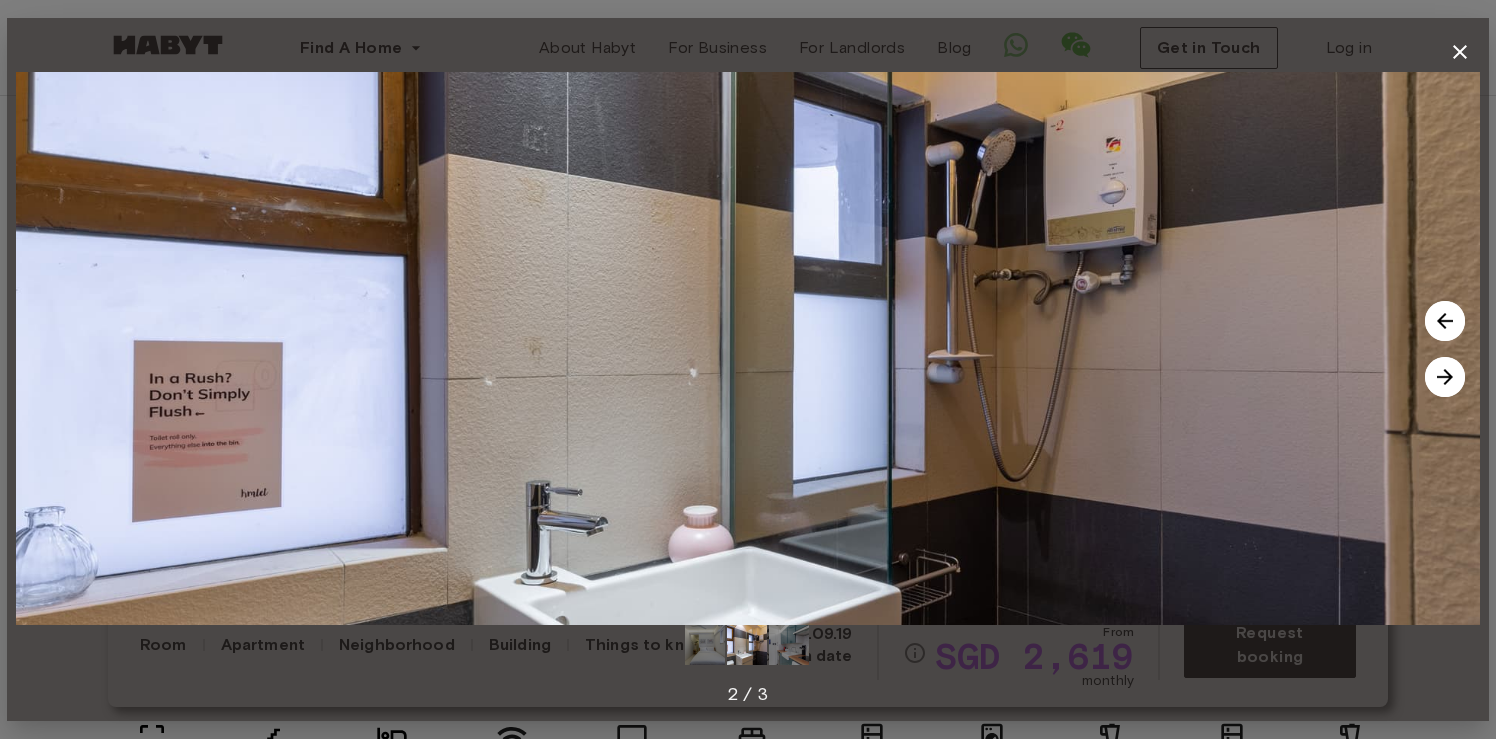 click at bounding box center [1445, 377] 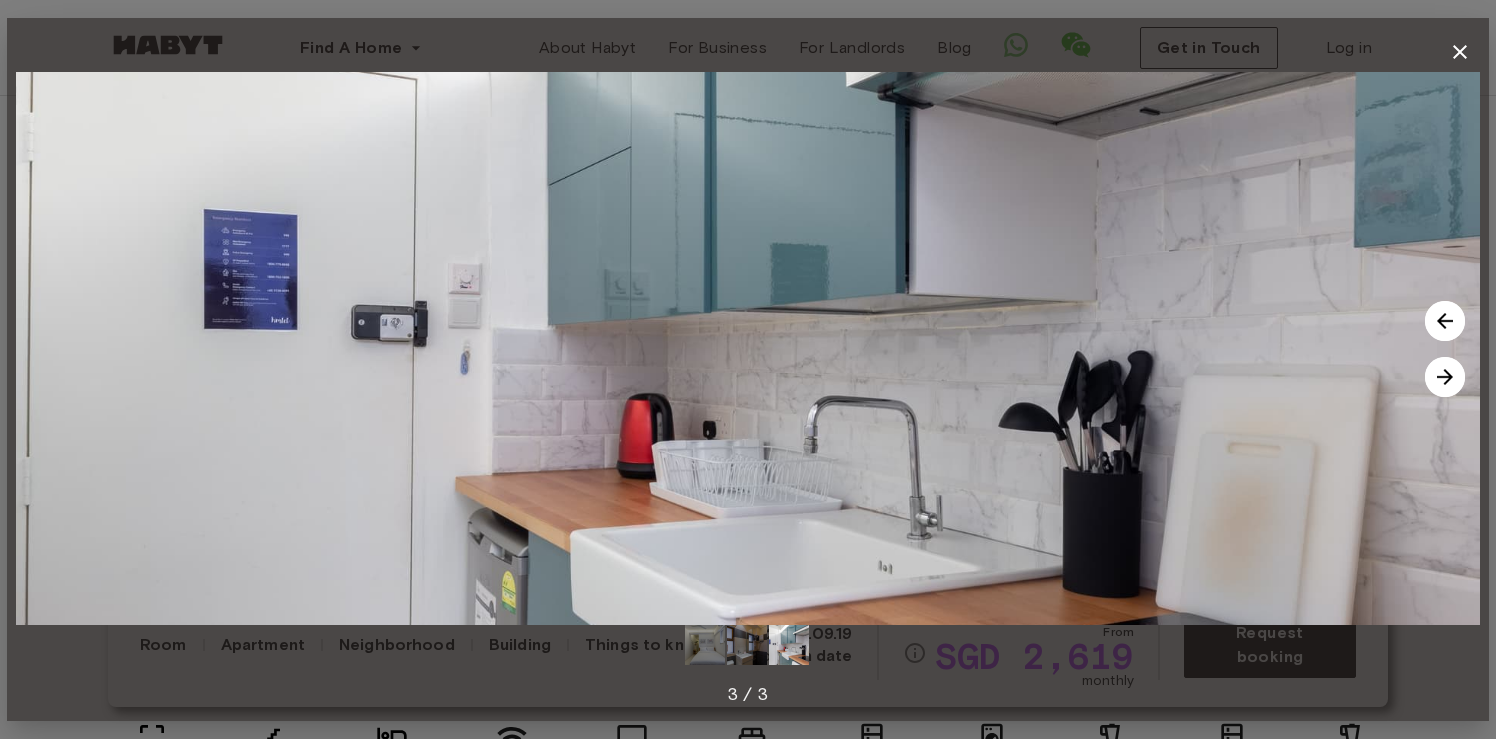 click 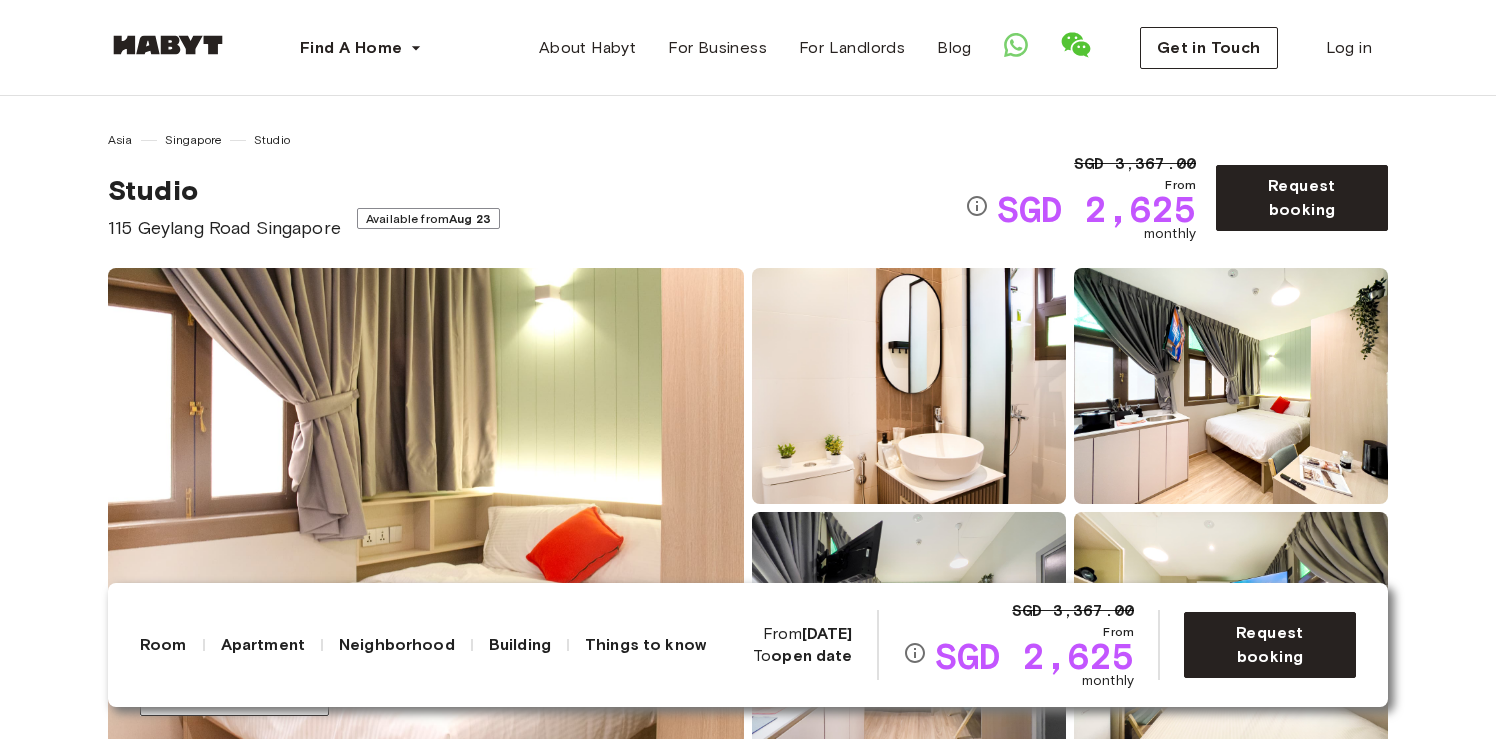 scroll, scrollTop: 207, scrollLeft: 0, axis: vertical 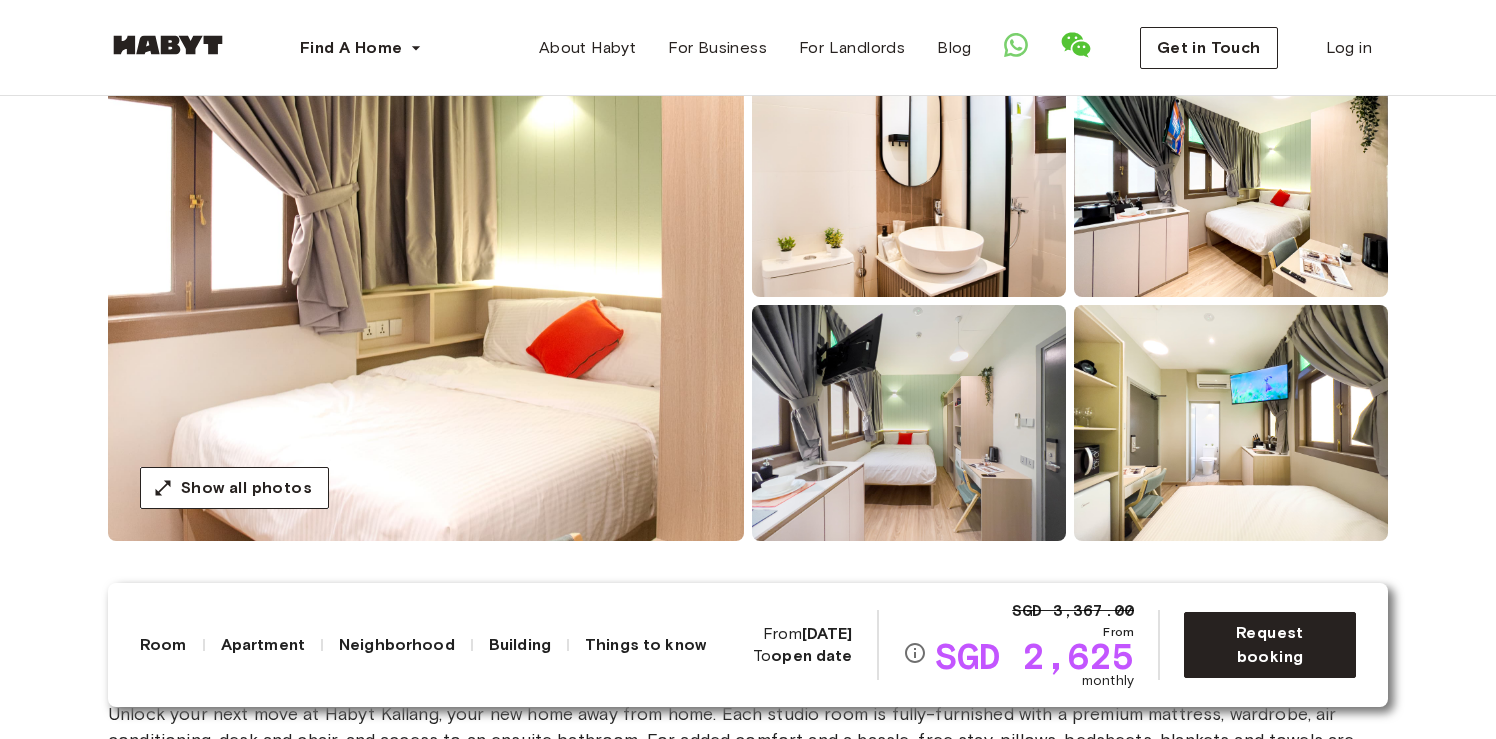 click at bounding box center (426, 301) 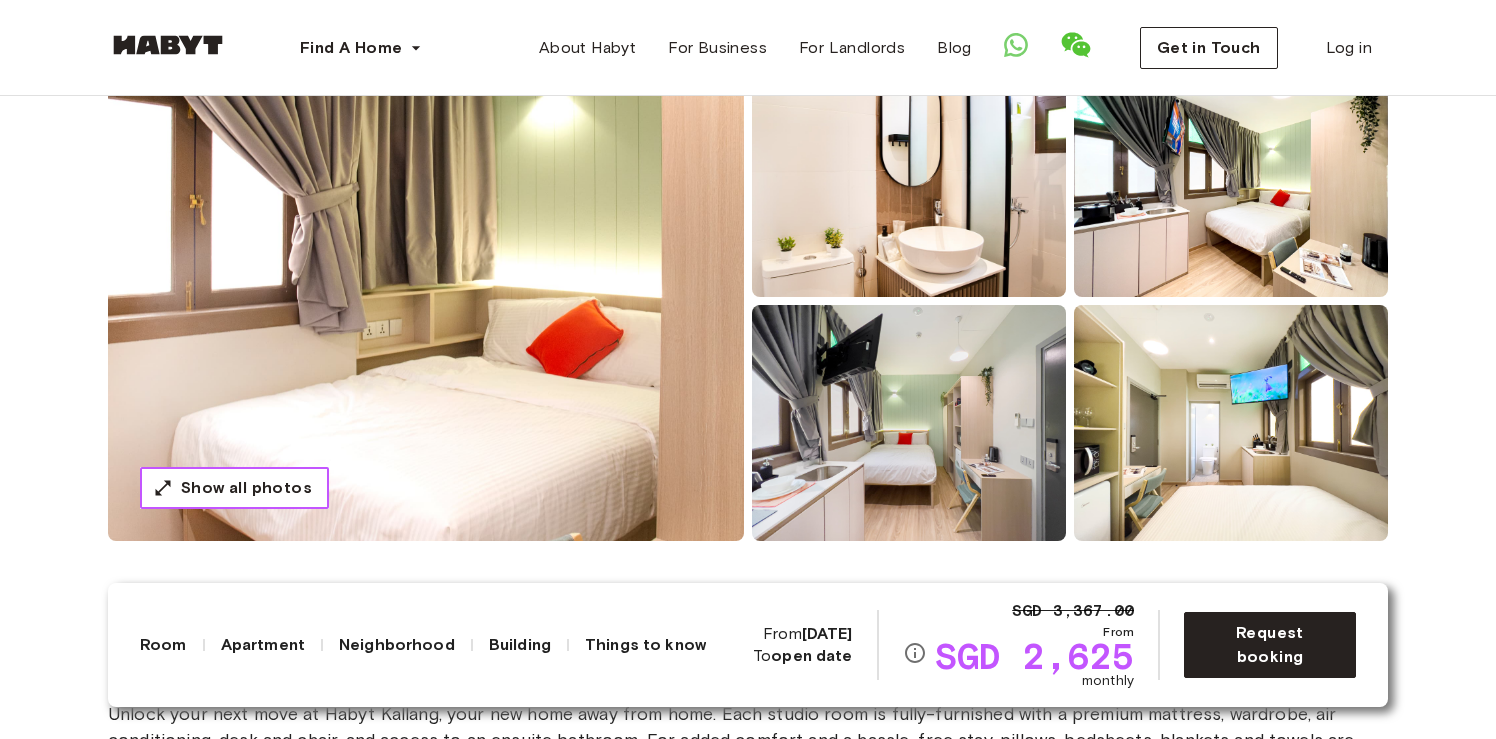 click on "Show all photos" at bounding box center (234, 488) 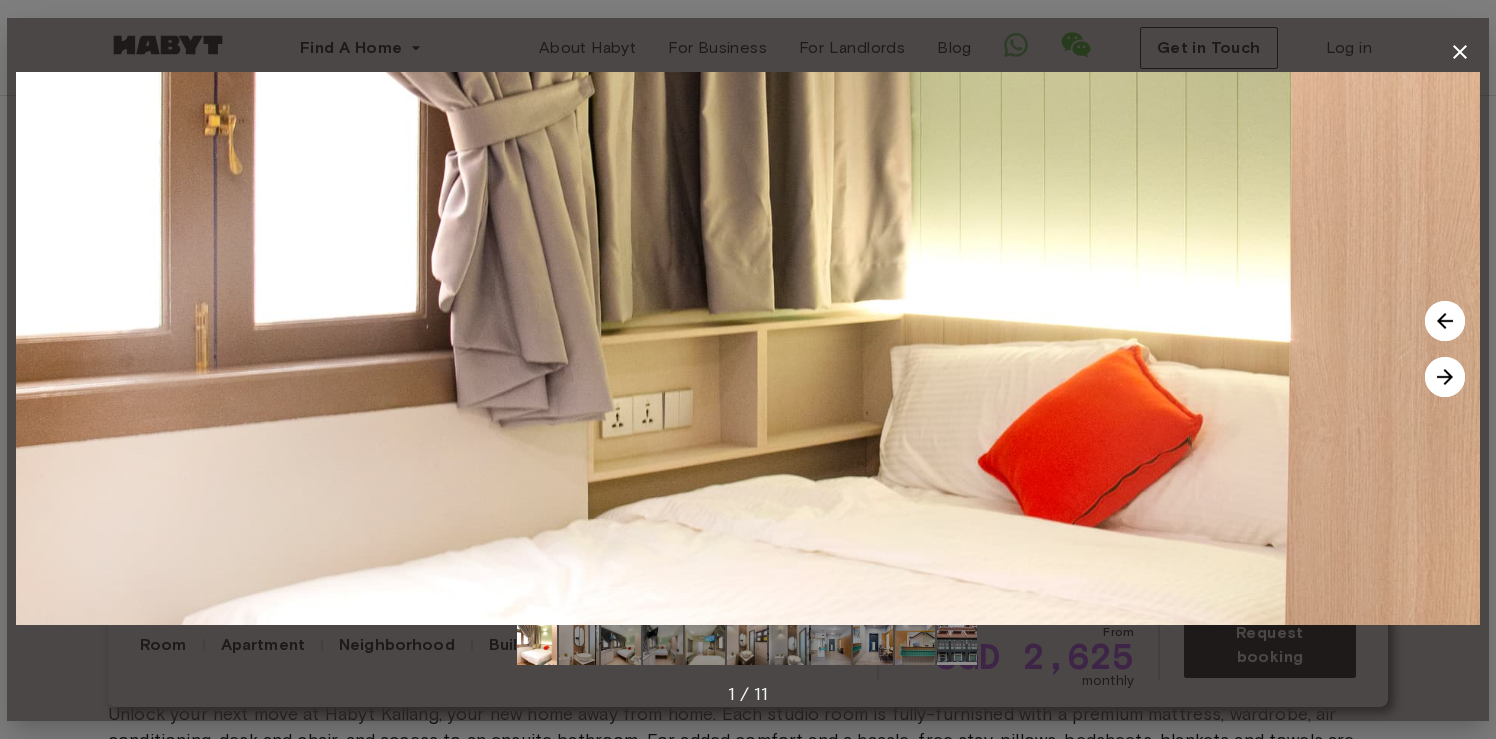 click at bounding box center [748, 348] 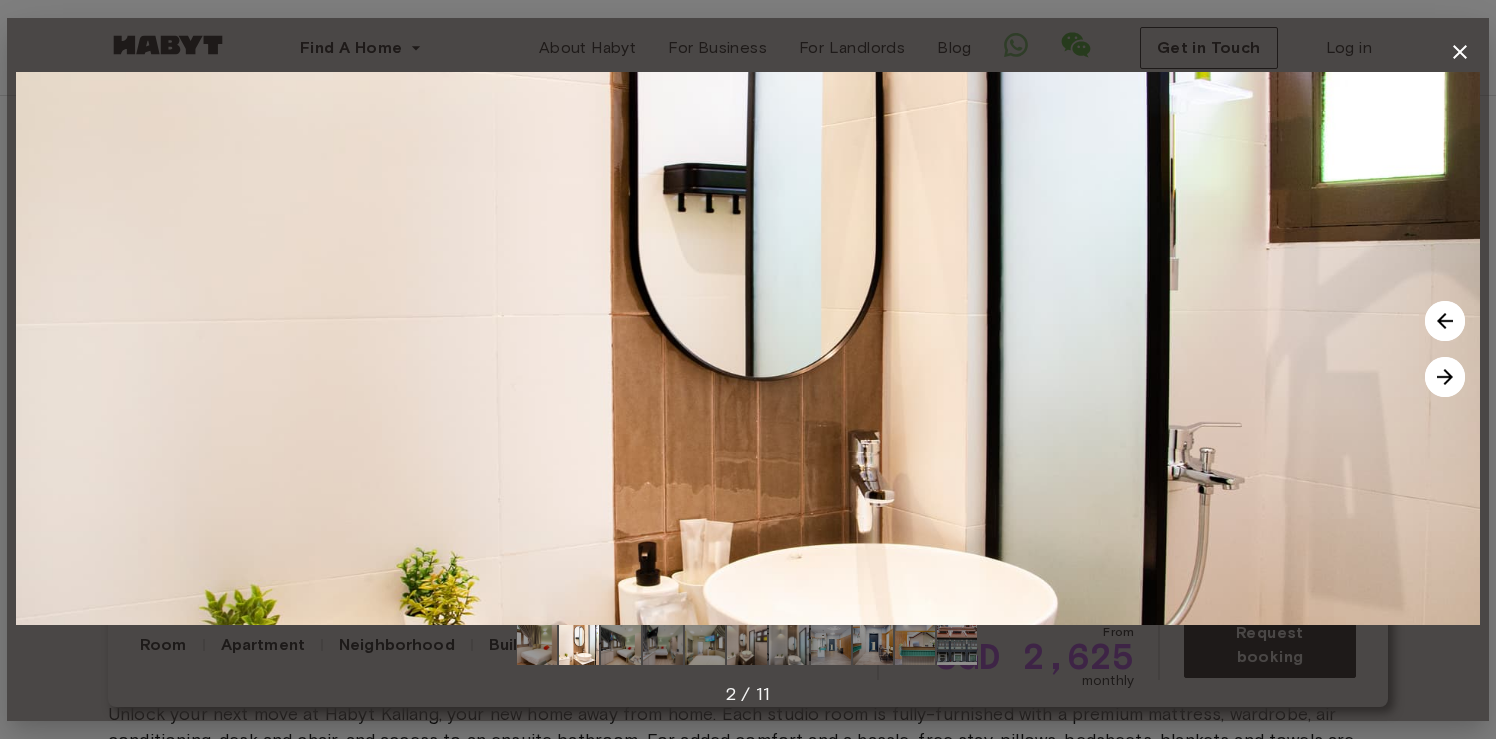 click at bounding box center [1445, 377] 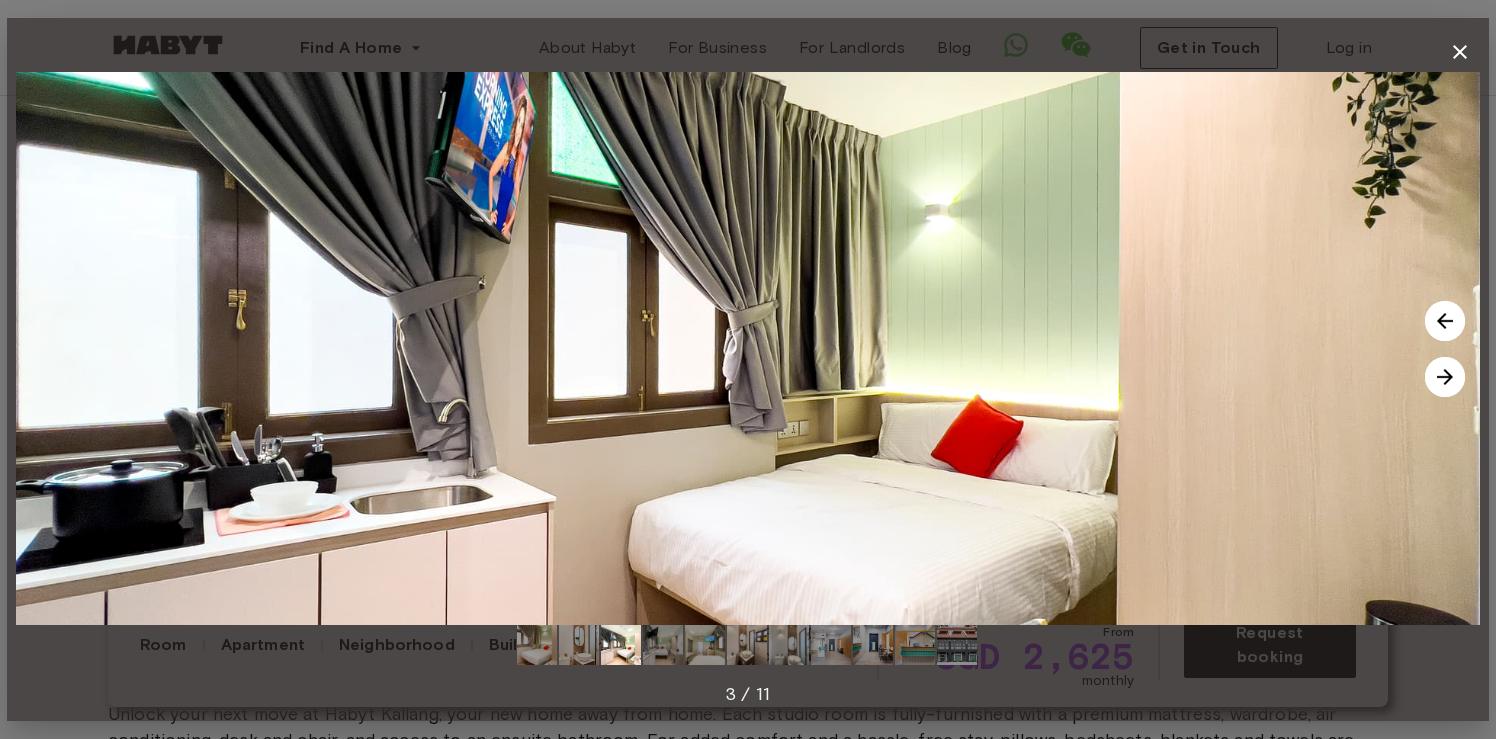 click at bounding box center (1445, 377) 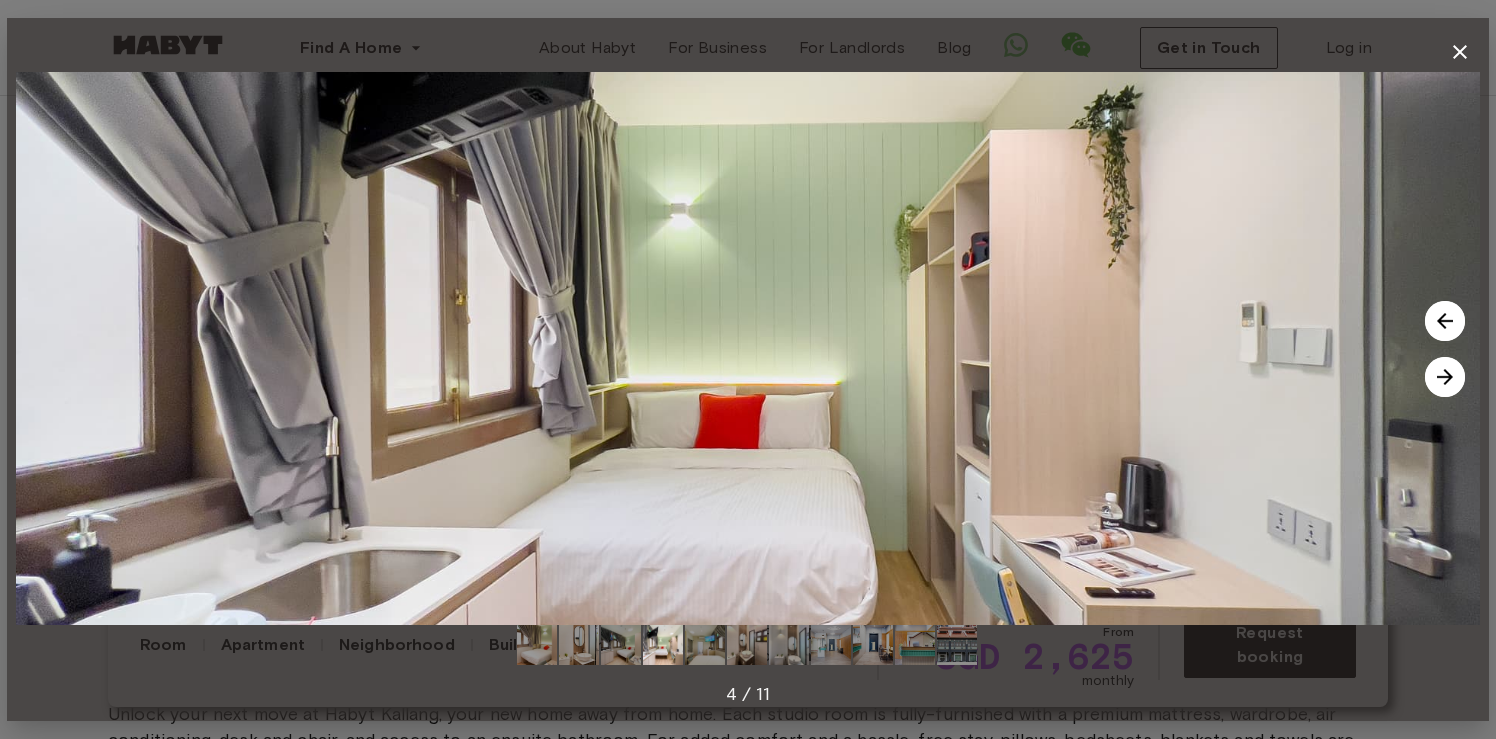 click at bounding box center [1445, 377] 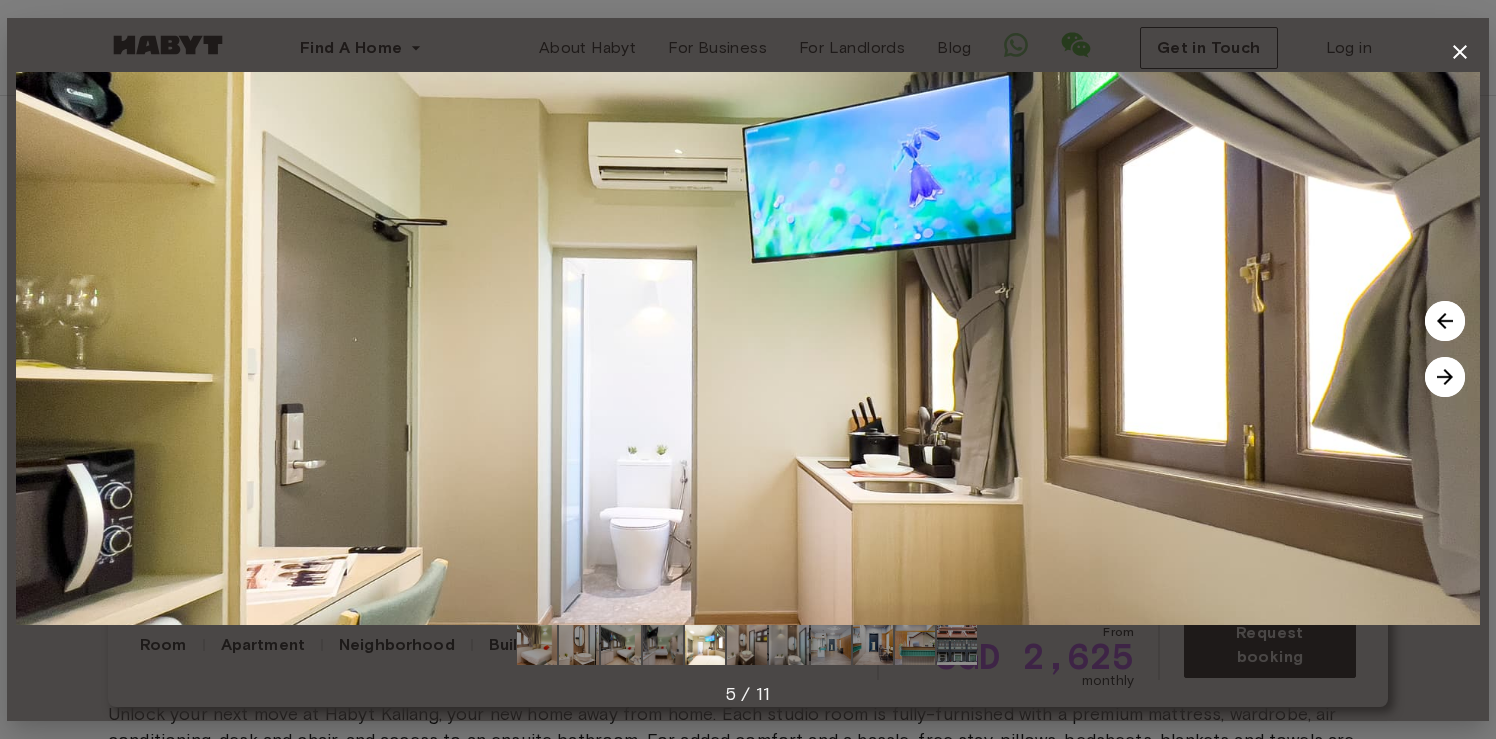 click at bounding box center [1445, 377] 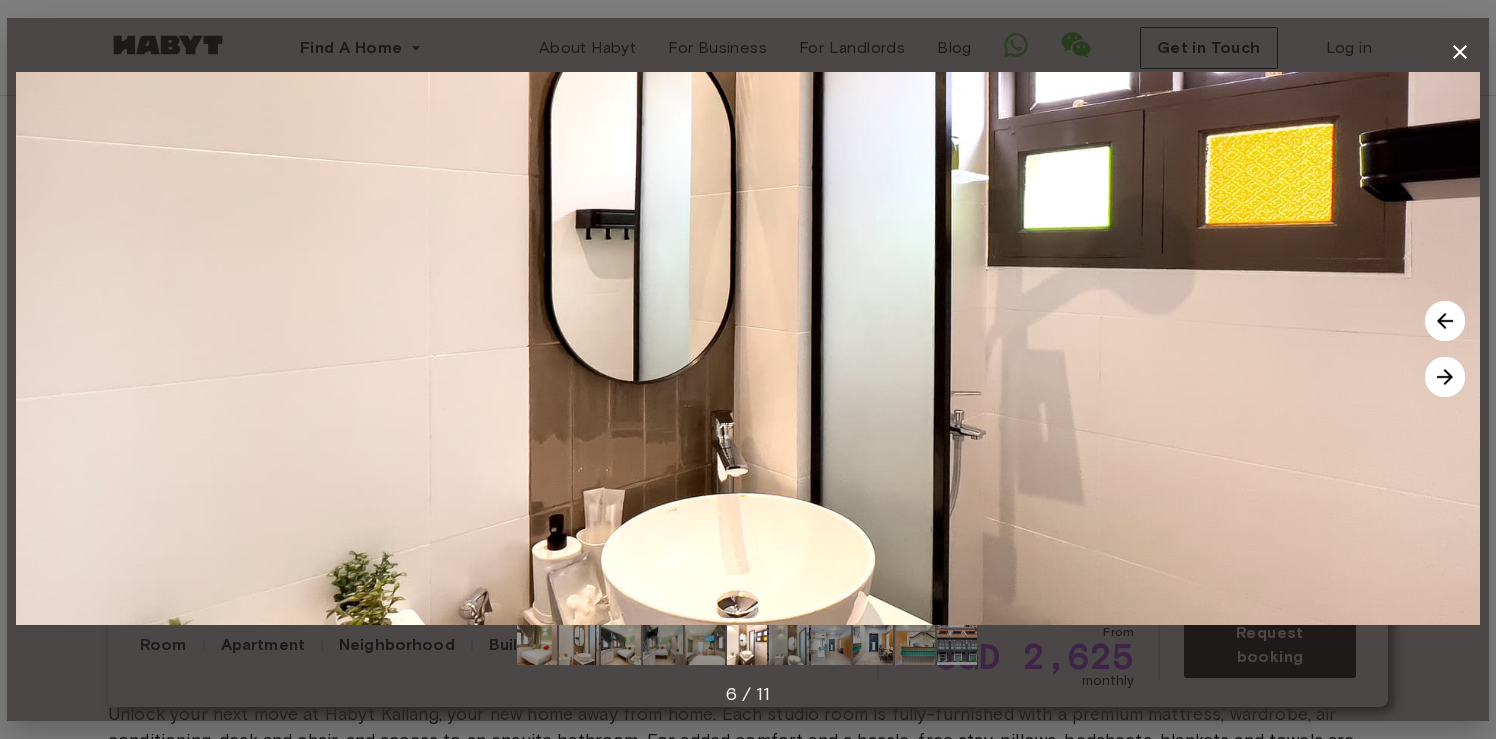 click at bounding box center [1445, 377] 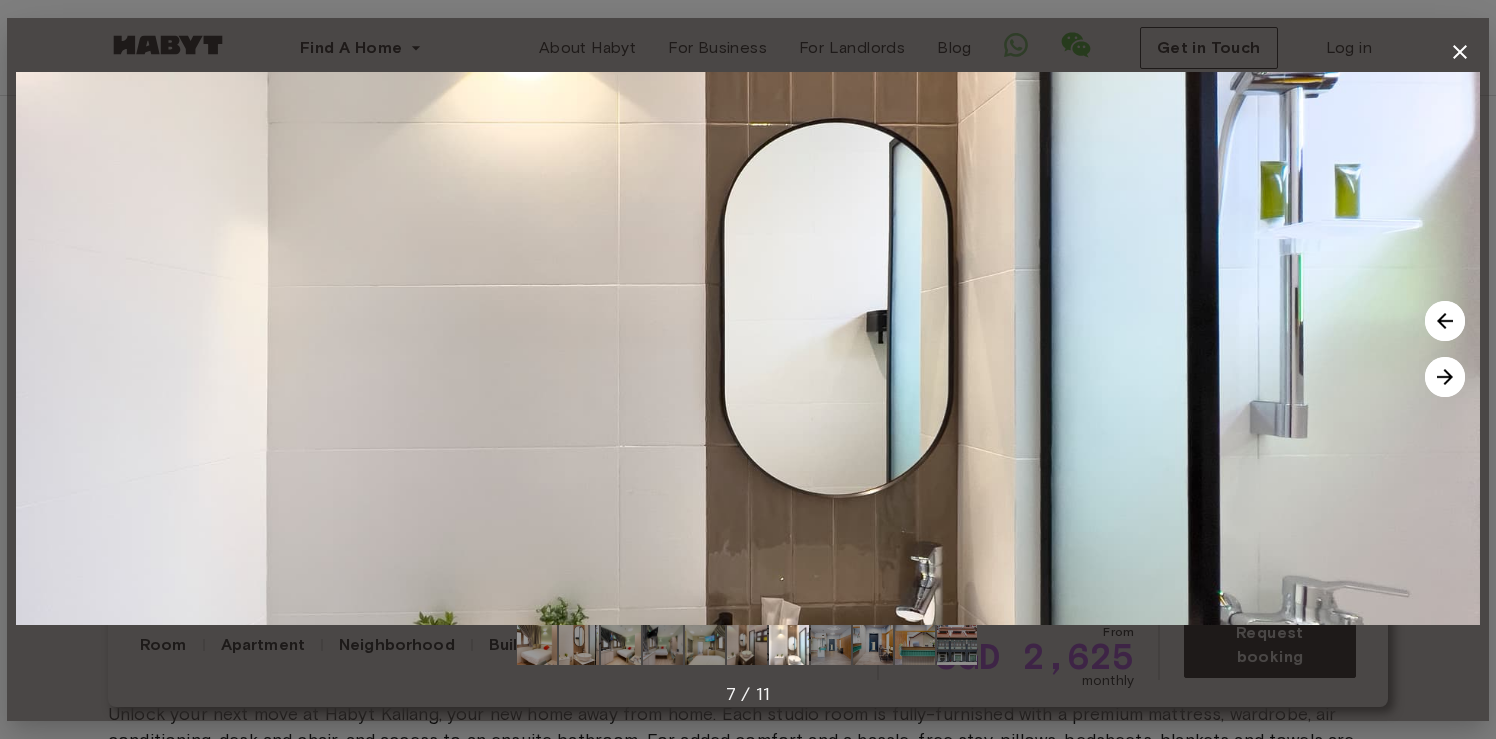 click at bounding box center [1445, 377] 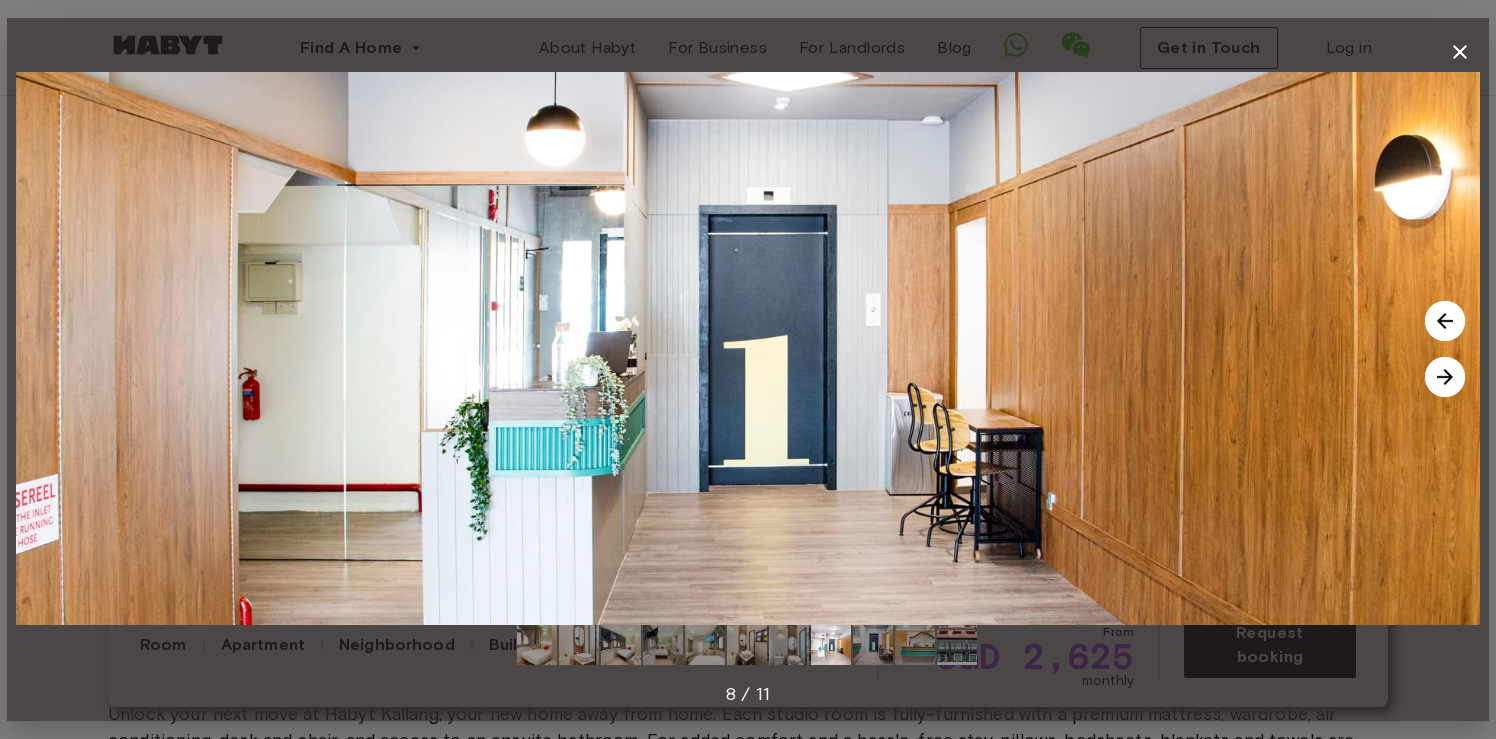click at bounding box center [1445, 377] 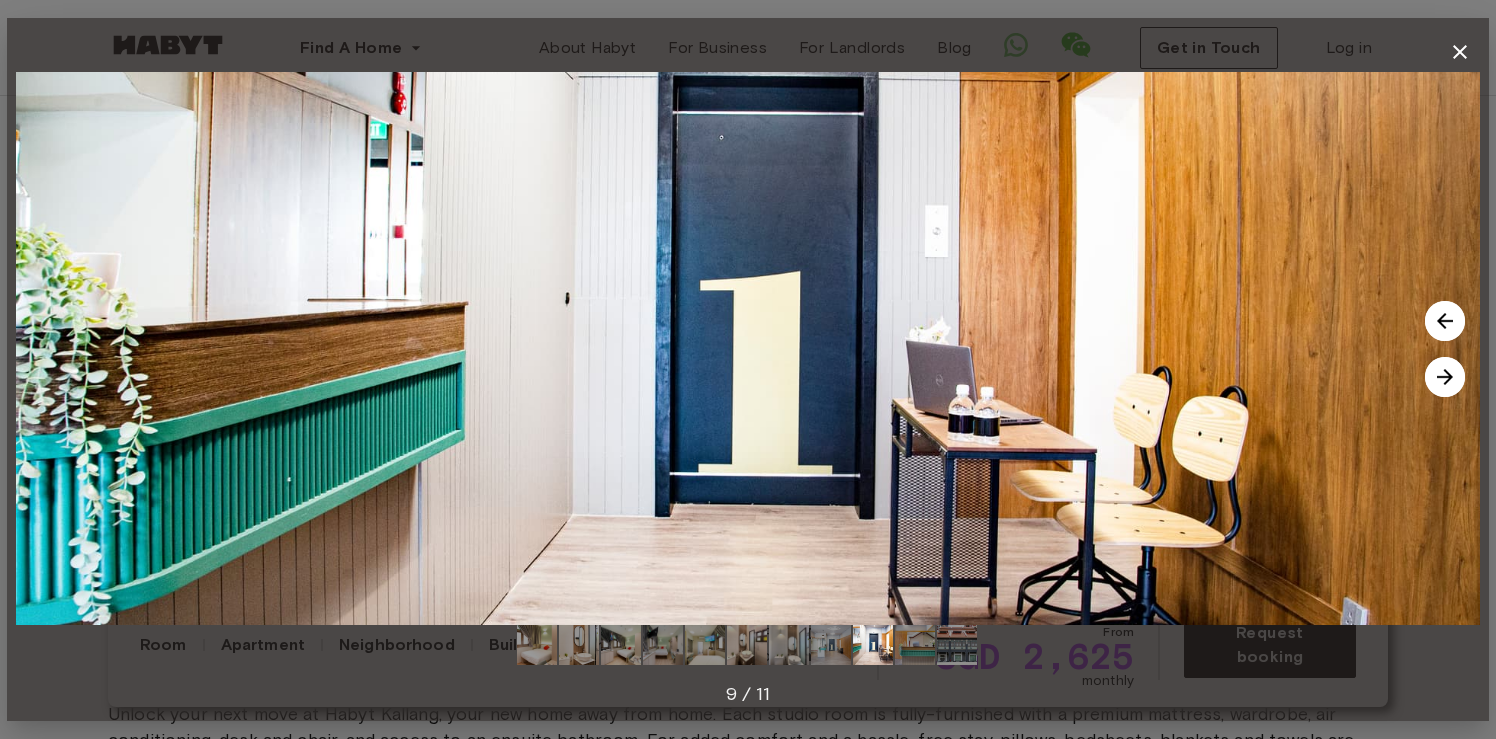 click at bounding box center (1445, 377) 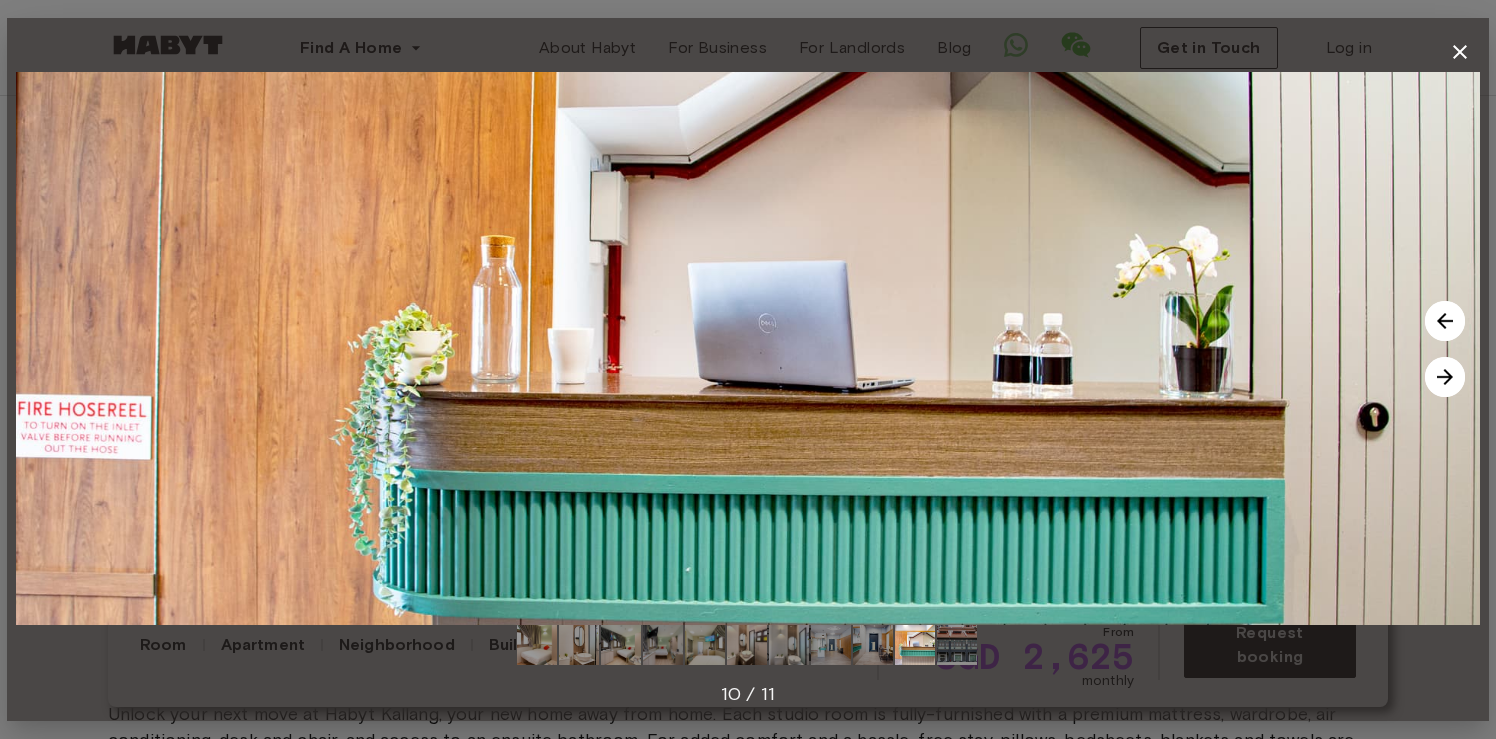 click at bounding box center [1445, 377] 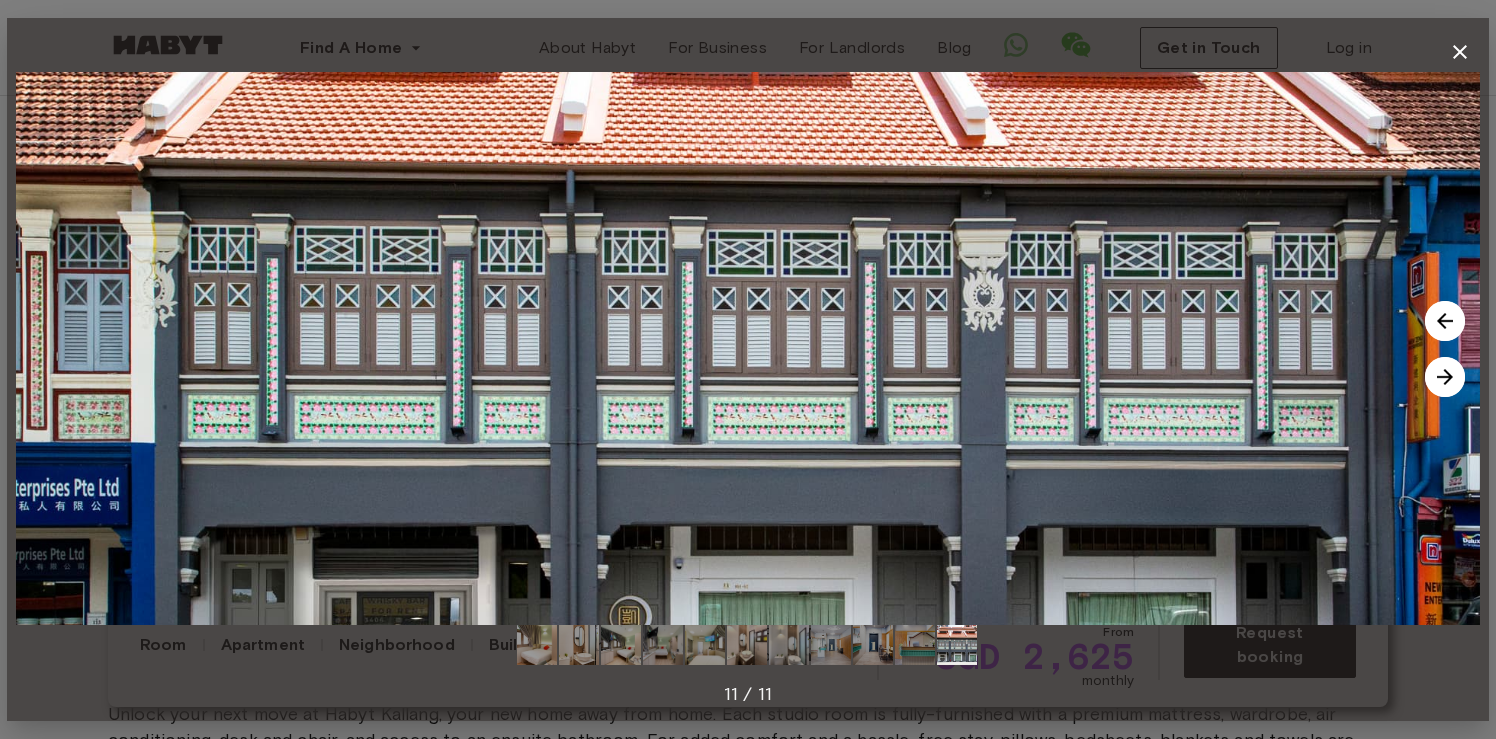 click at bounding box center [1445, 377] 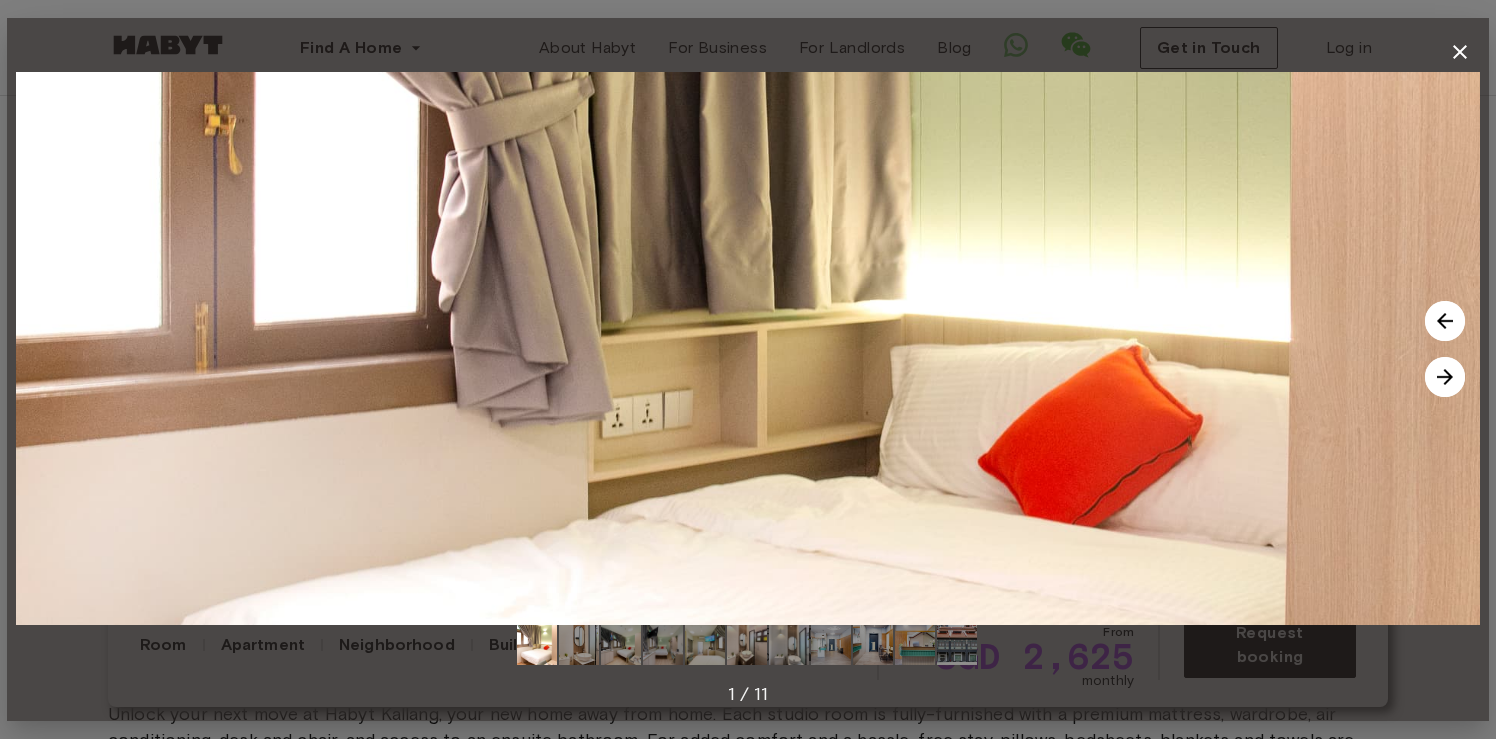 click at bounding box center [1445, 377] 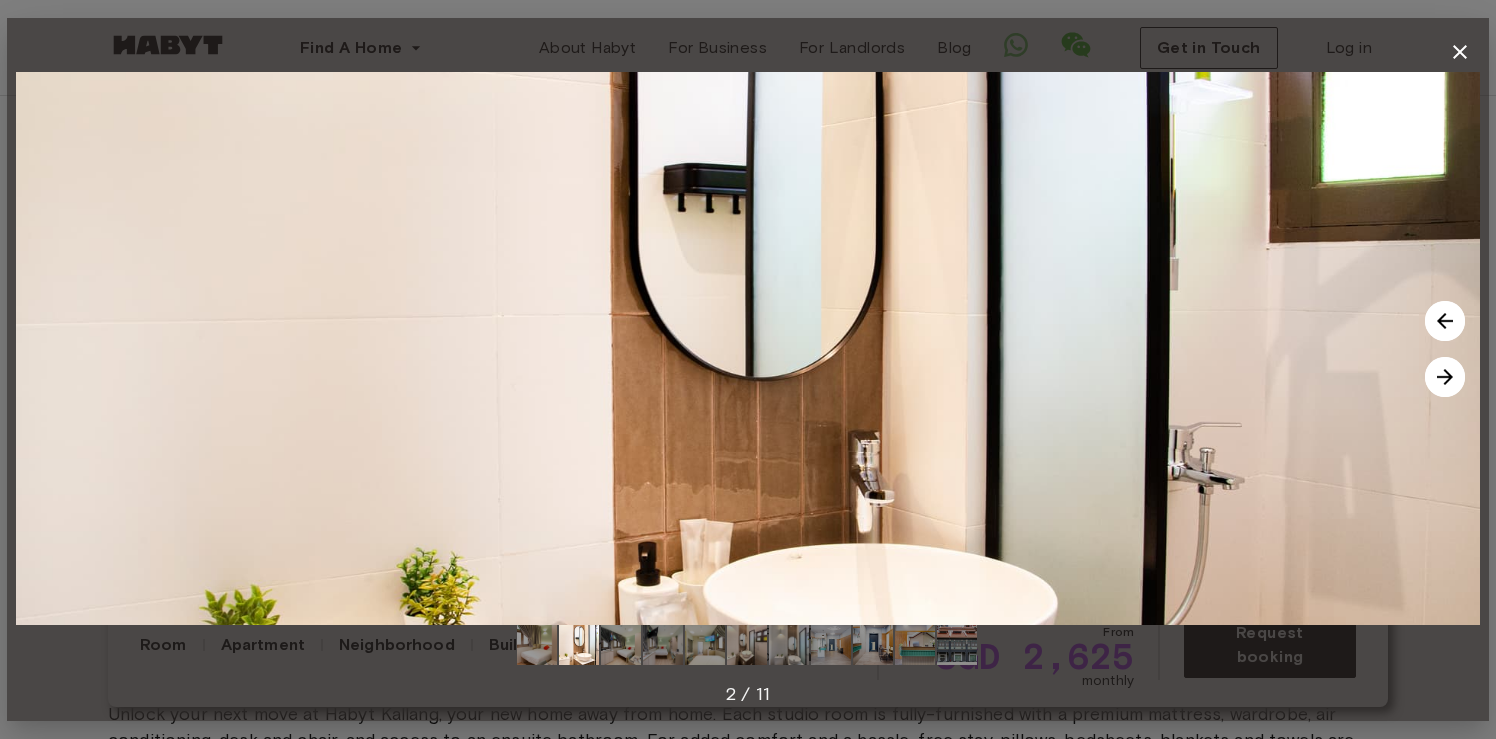 click at bounding box center [1445, 377] 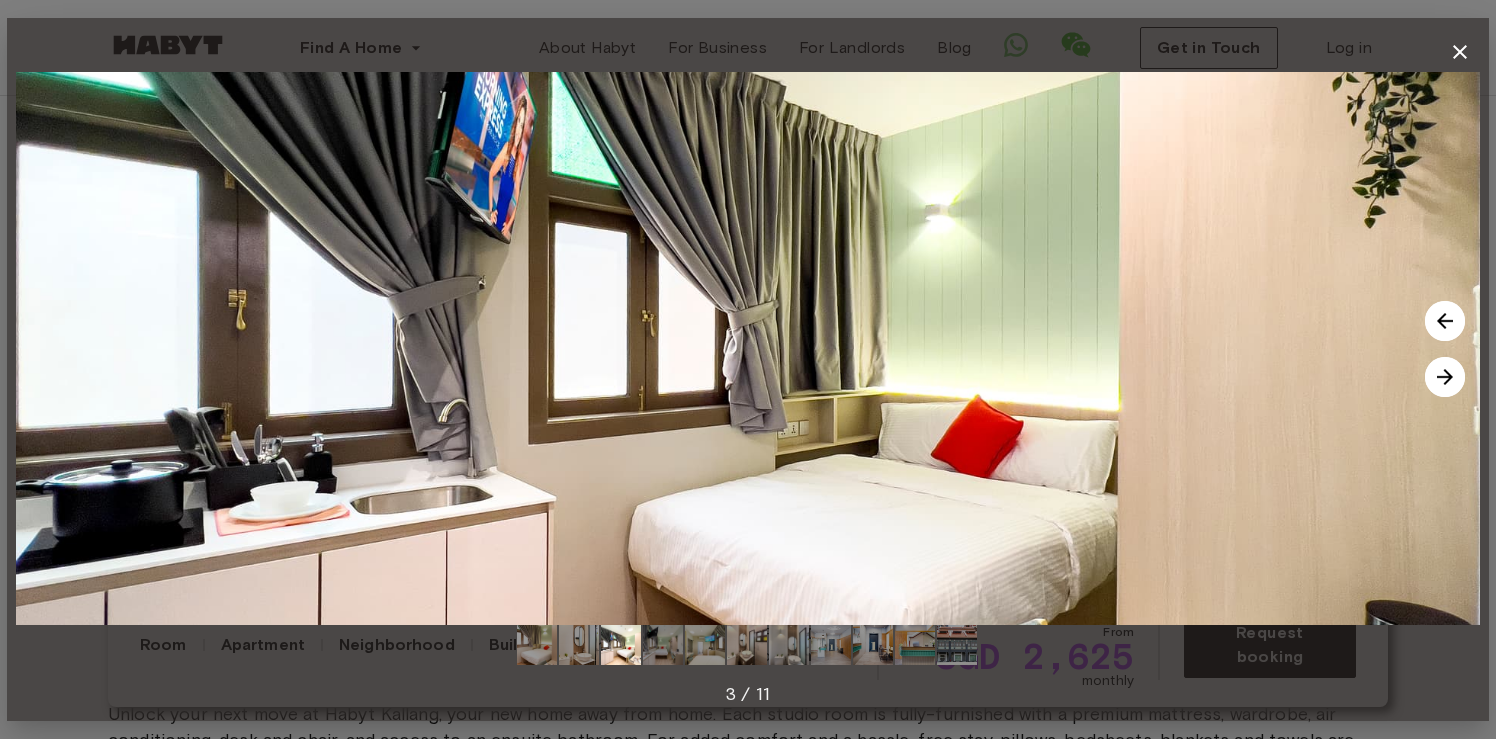 click at bounding box center (1445, 377) 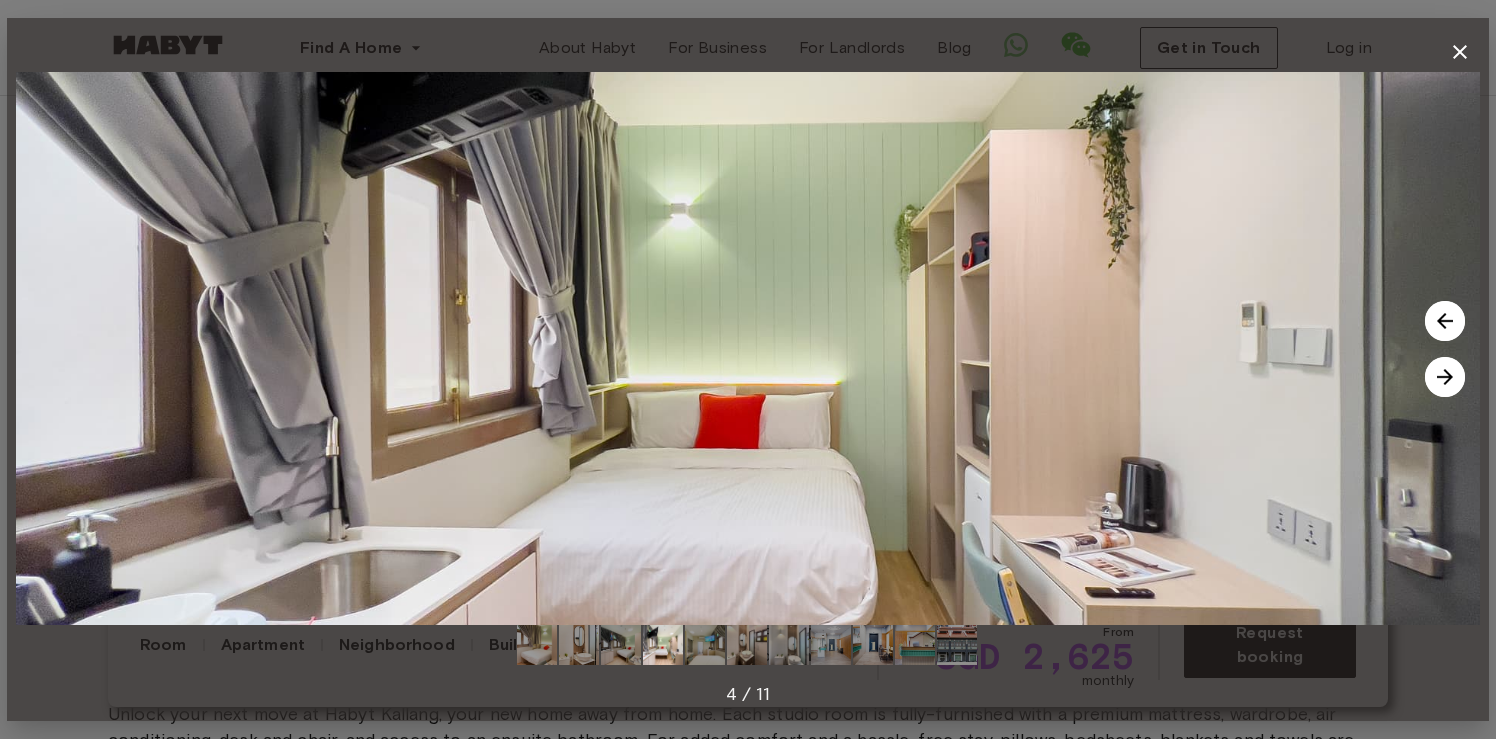 click at bounding box center (1445, 377) 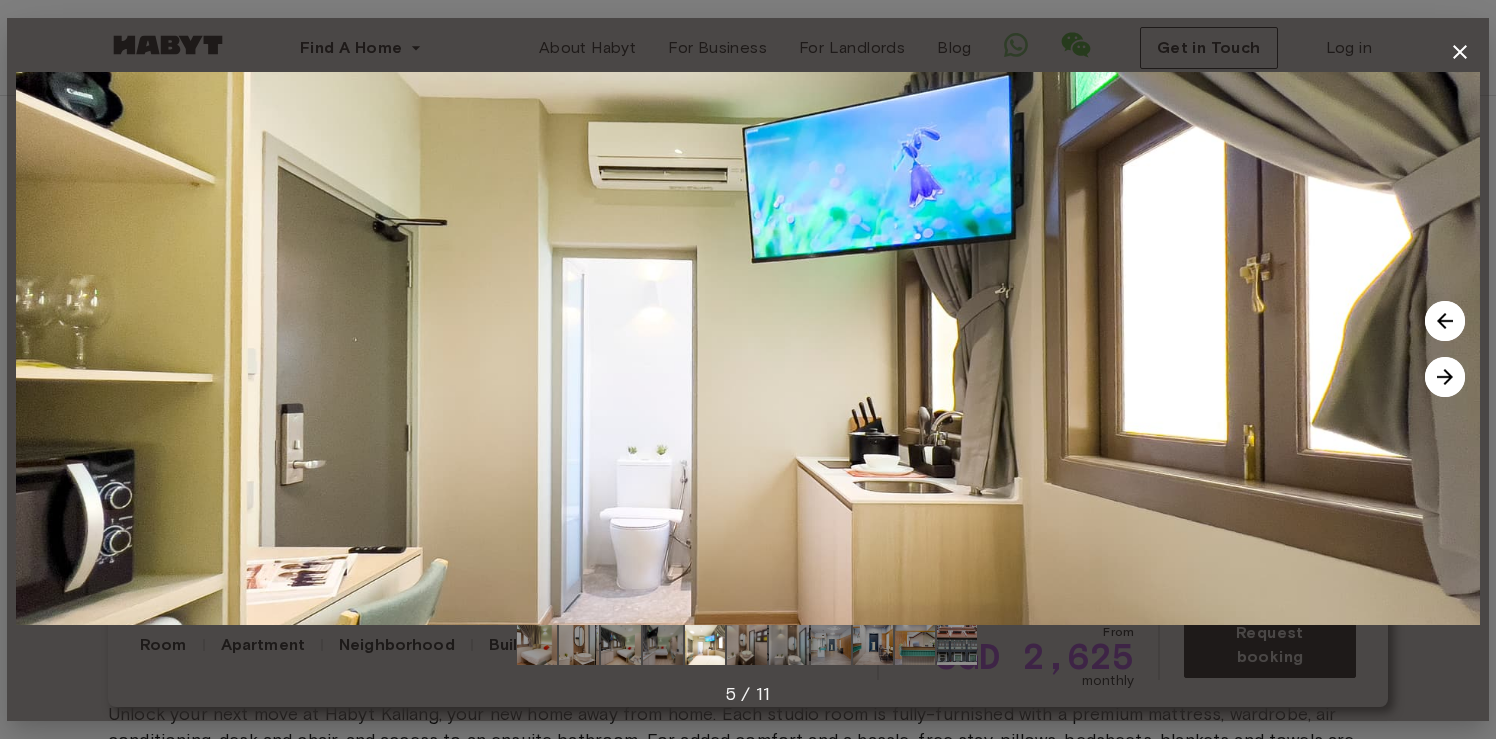 click 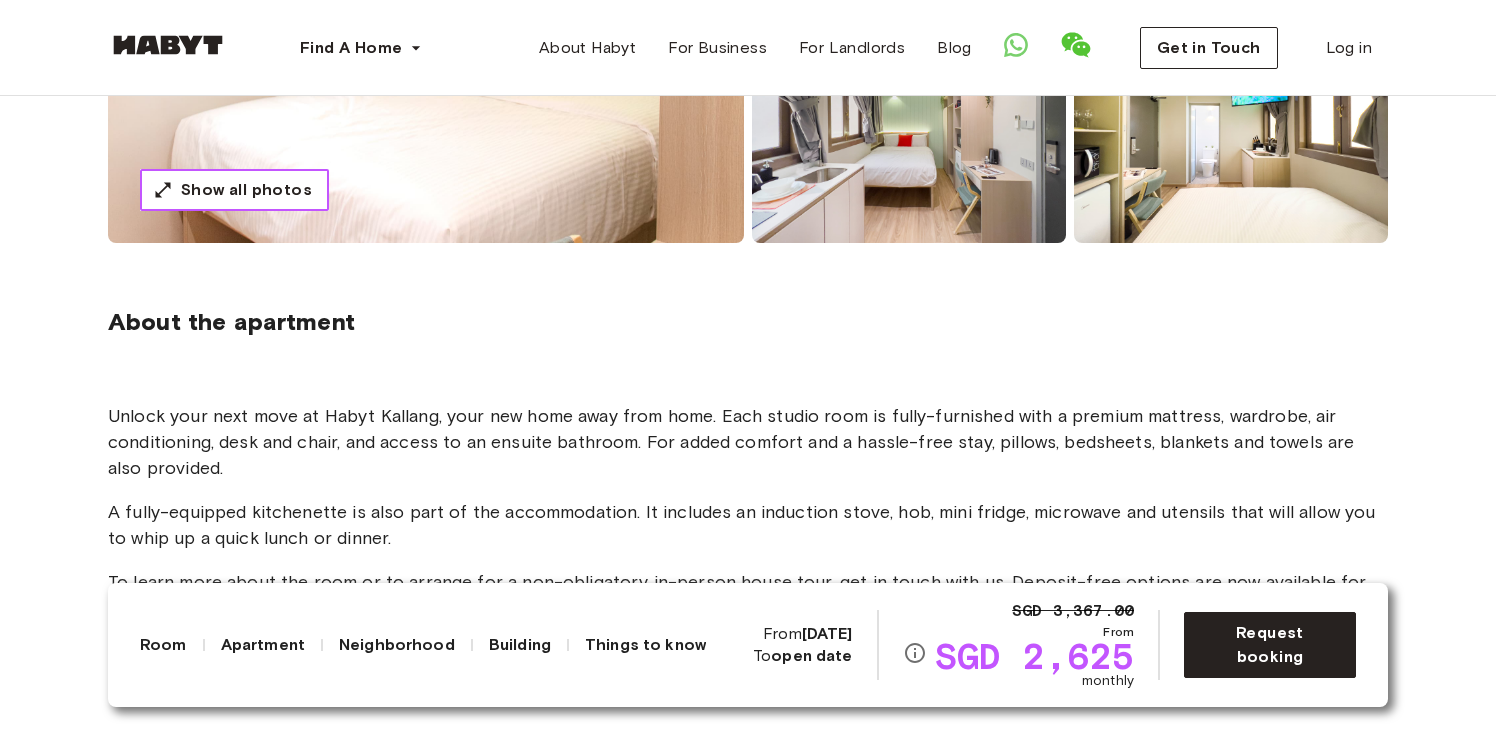 scroll, scrollTop: 514, scrollLeft: 0, axis: vertical 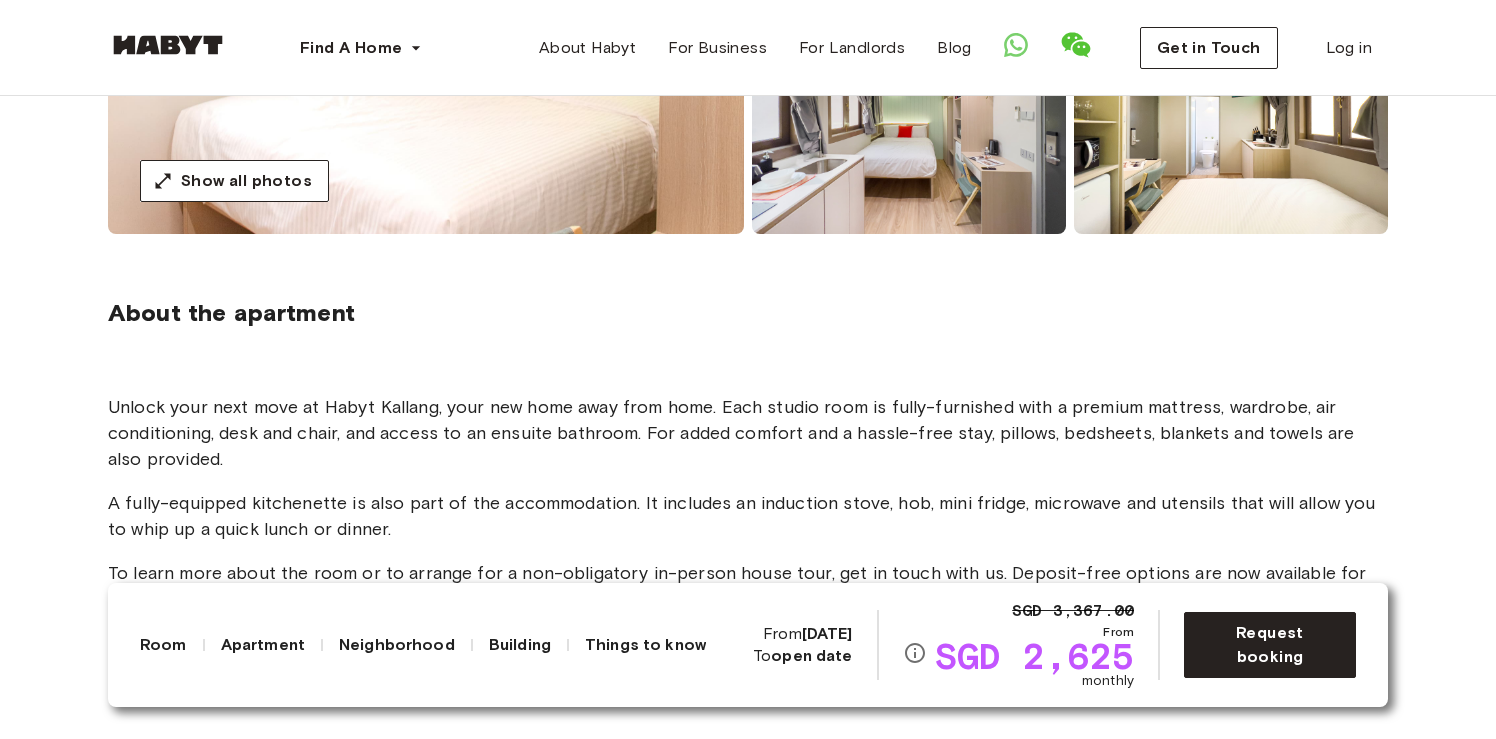 click on "SGD 2,625" at bounding box center [1034, 656] 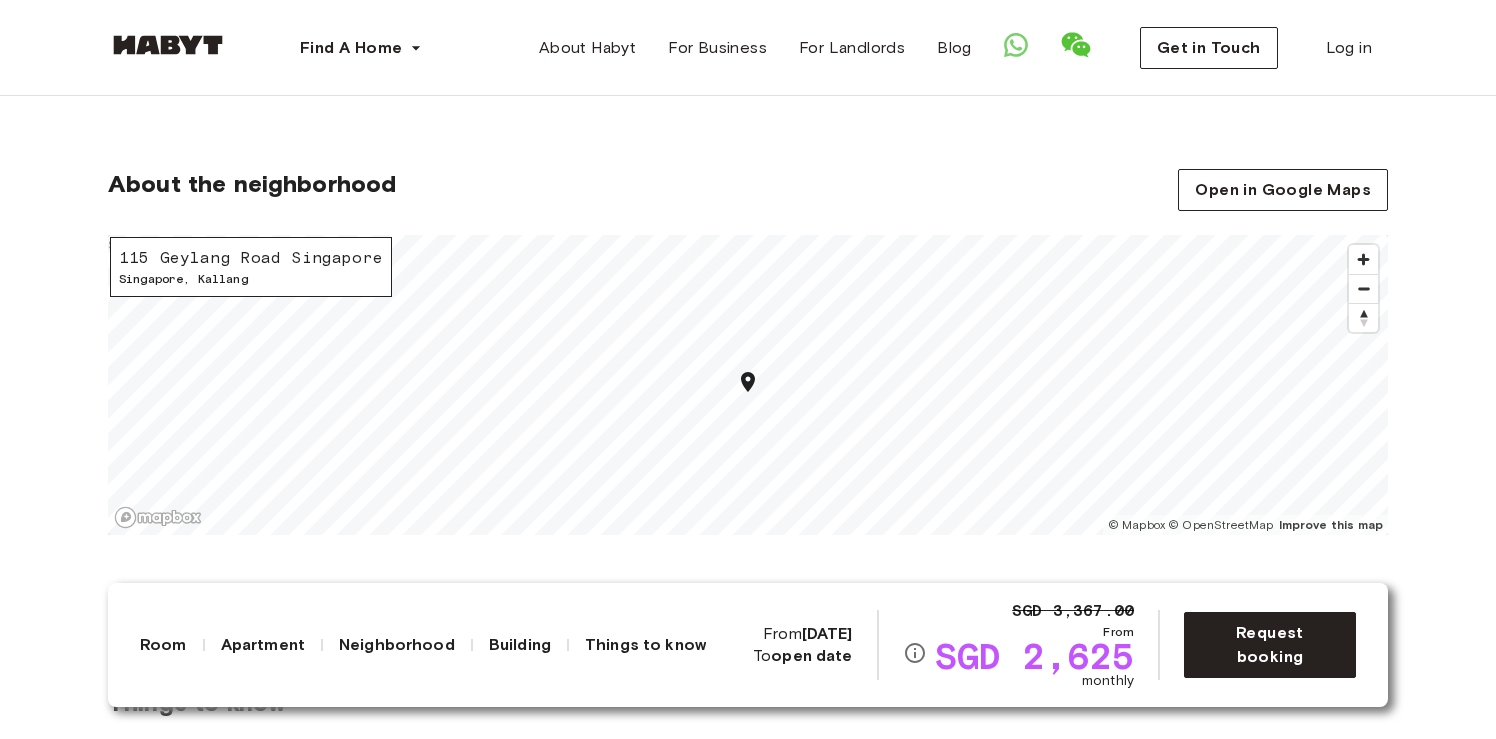 scroll, scrollTop: 1950, scrollLeft: 0, axis: vertical 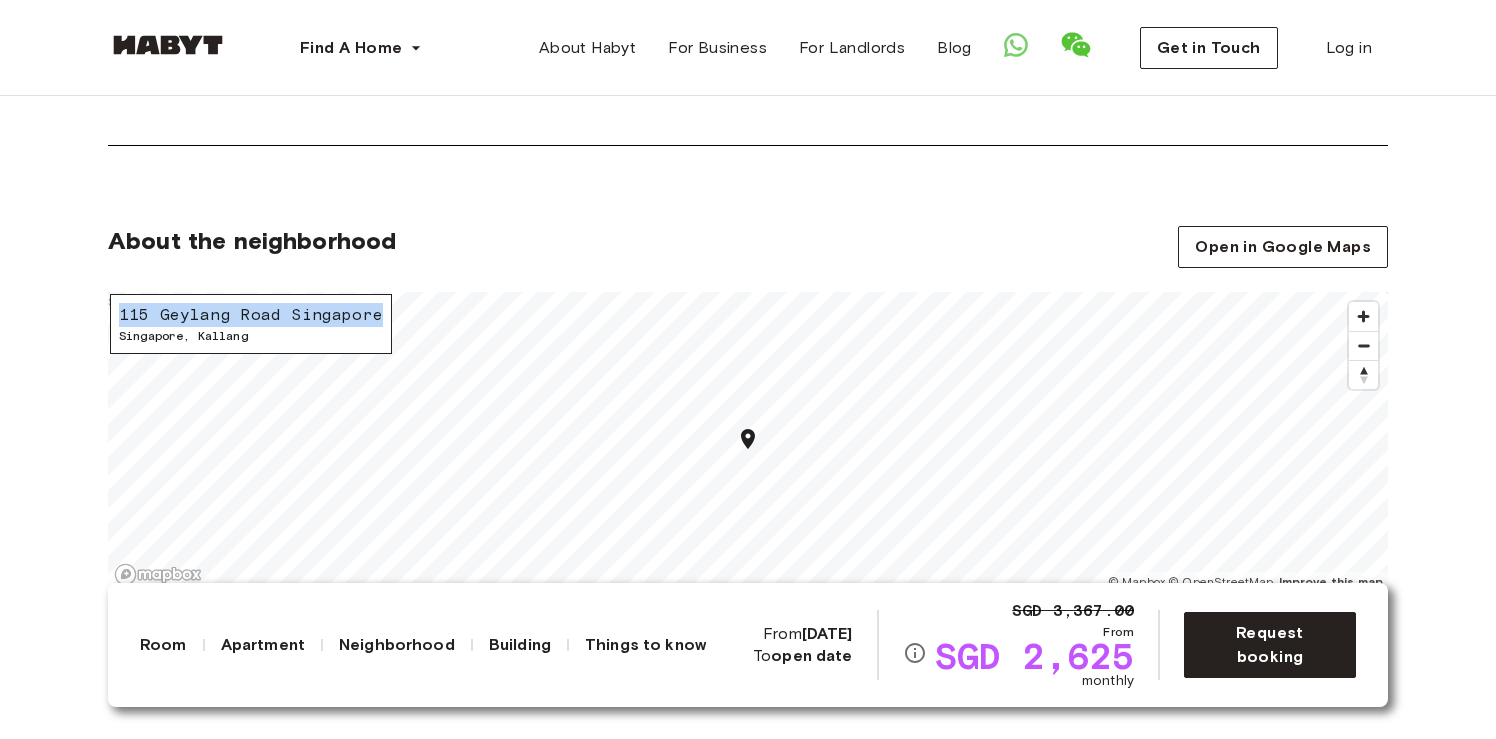 drag, startPoint x: 122, startPoint y: 314, endPoint x: 370, endPoint y: 317, distance: 248.01814 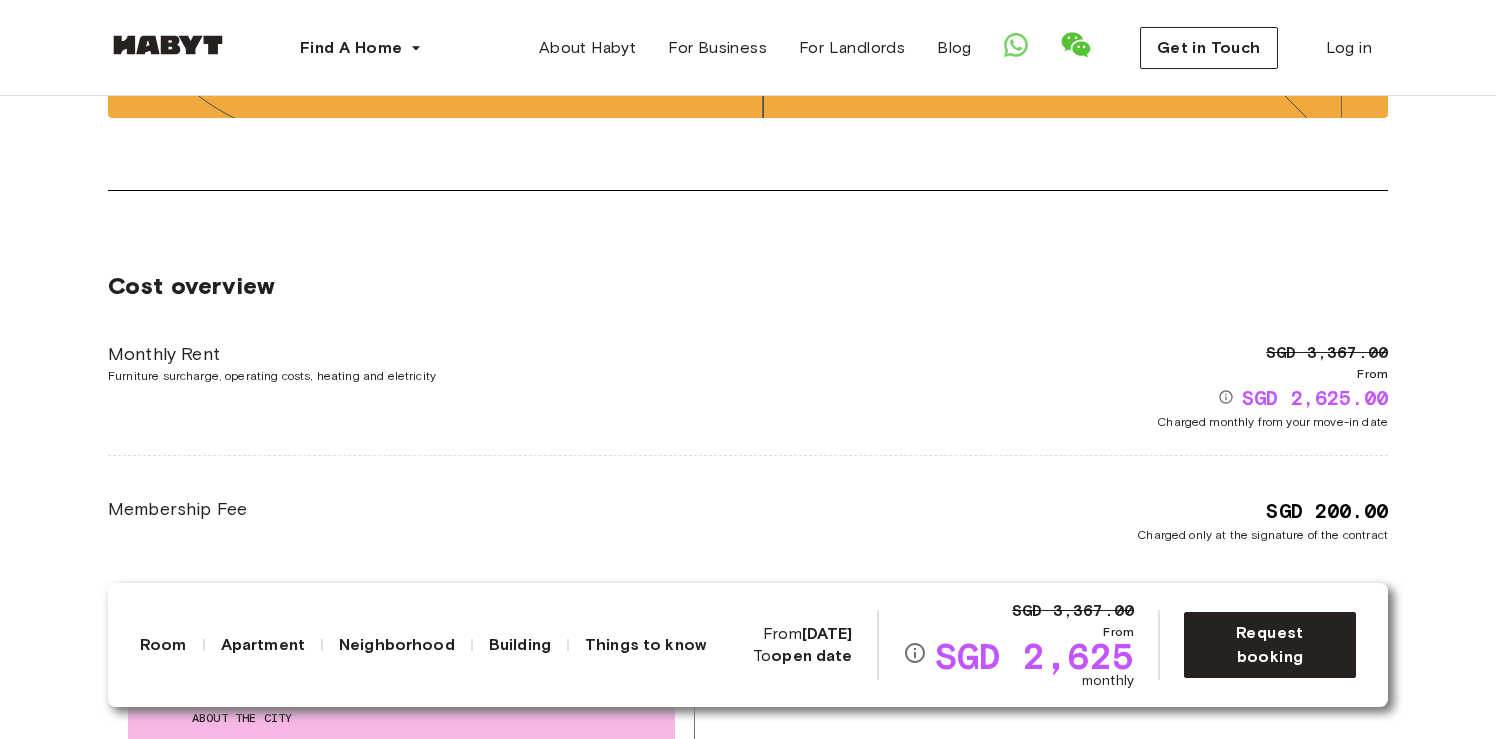 scroll, scrollTop: 2983, scrollLeft: 0, axis: vertical 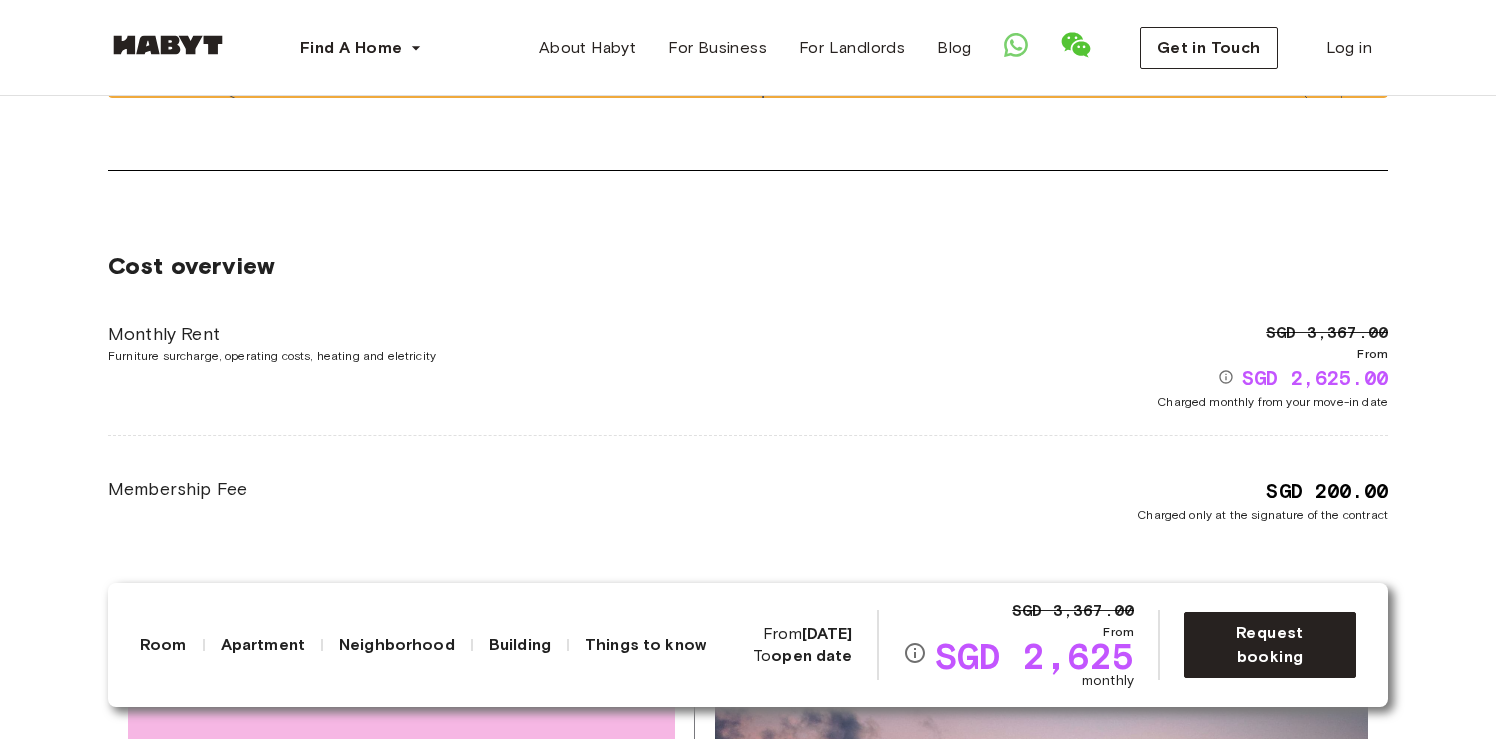 click on "SGD 2,625.00" at bounding box center [1315, 378] 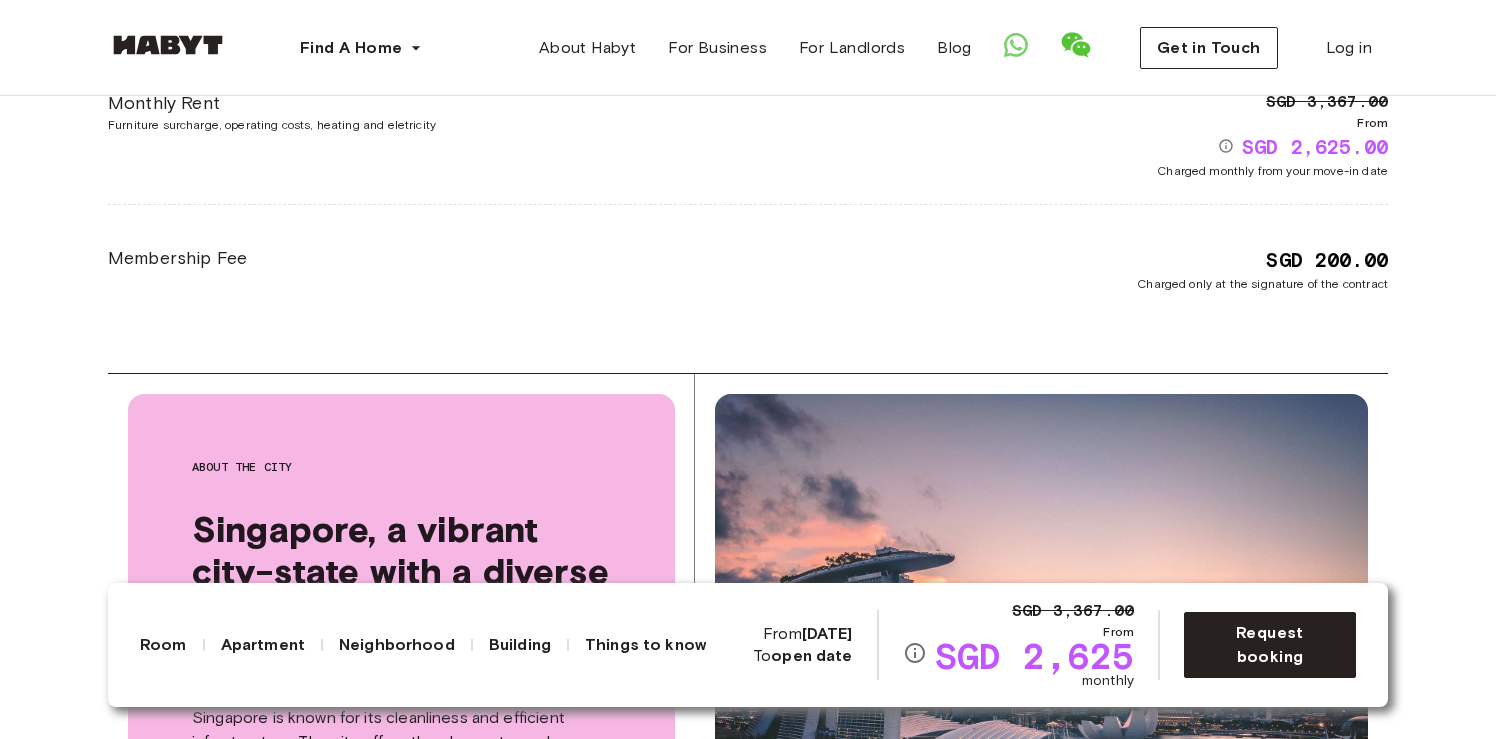 scroll, scrollTop: 3265, scrollLeft: 0, axis: vertical 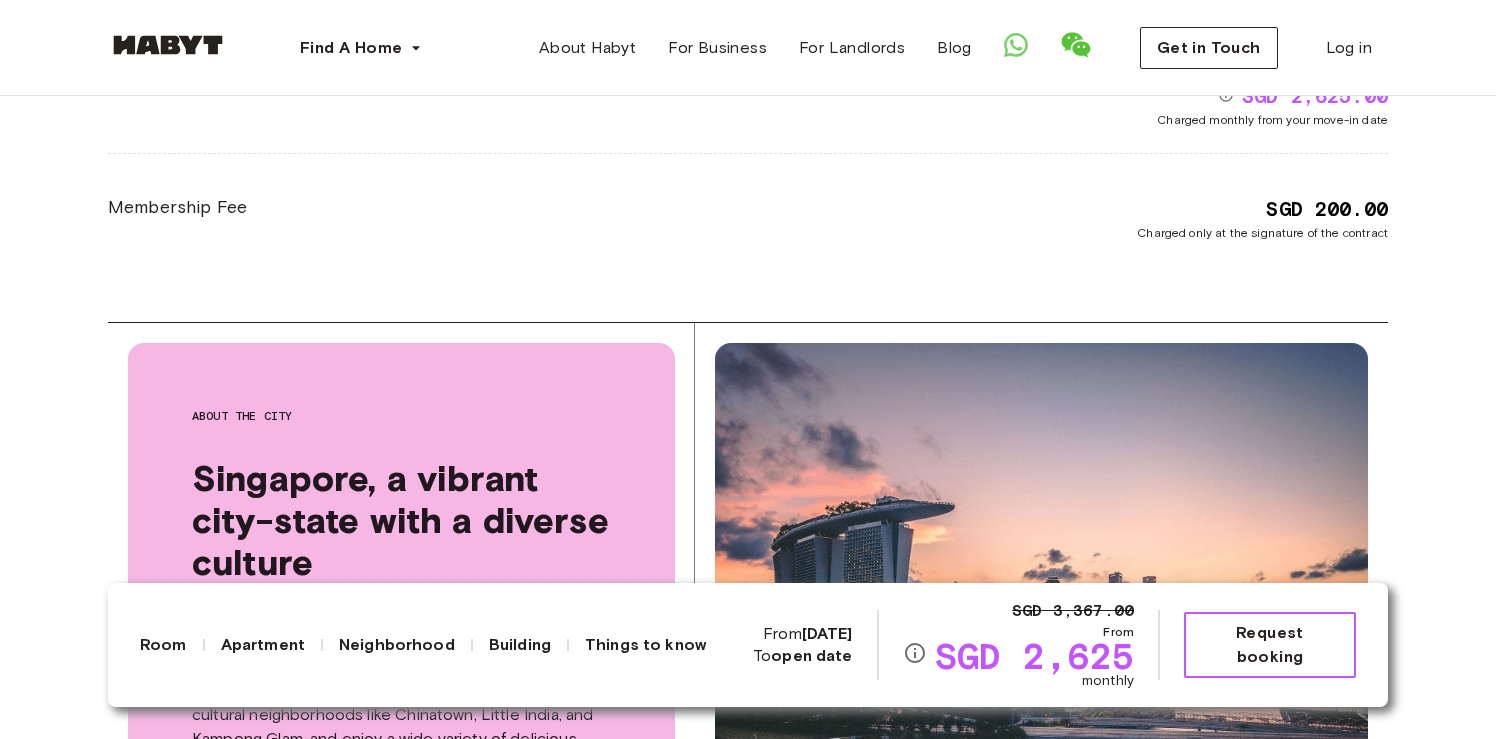 click on "Request booking" at bounding box center [1270, 645] 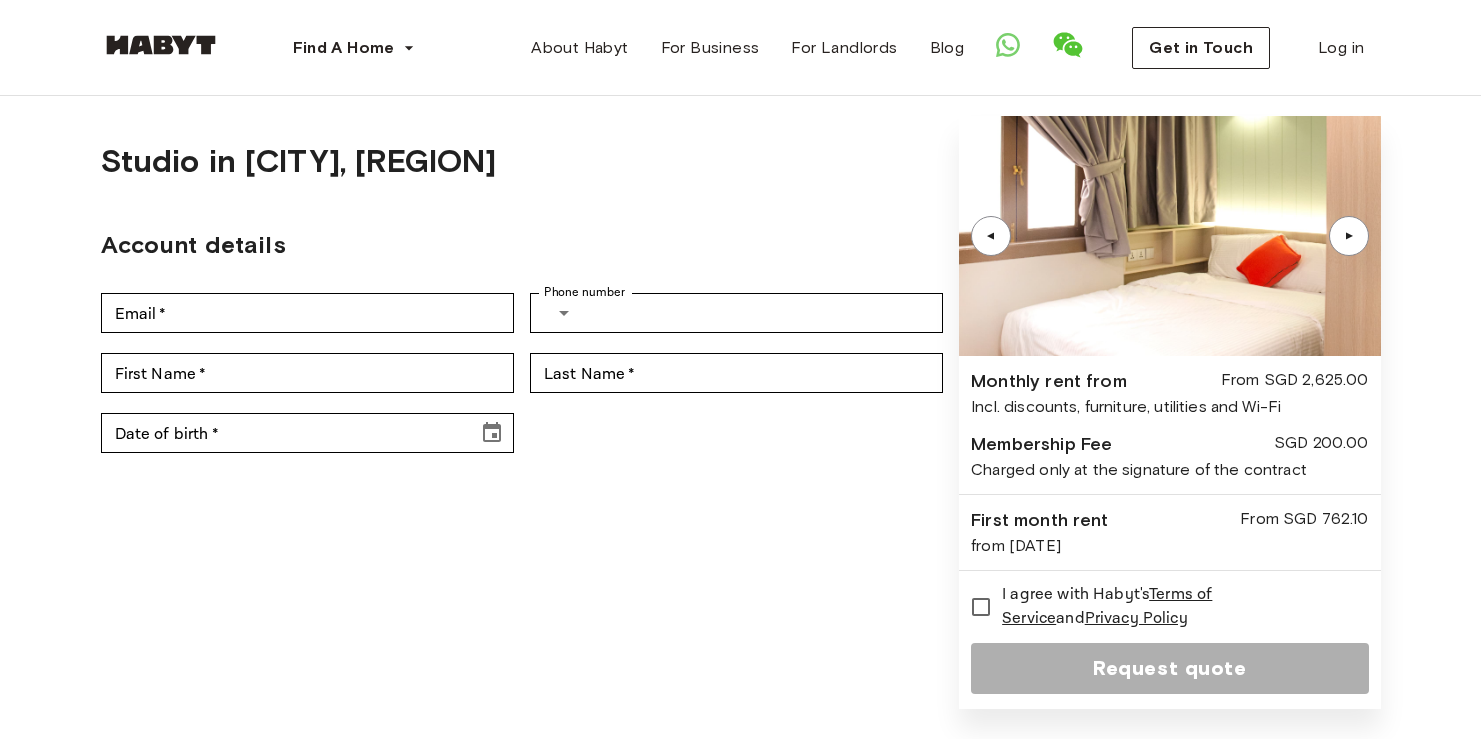 scroll, scrollTop: 44, scrollLeft: 0, axis: vertical 